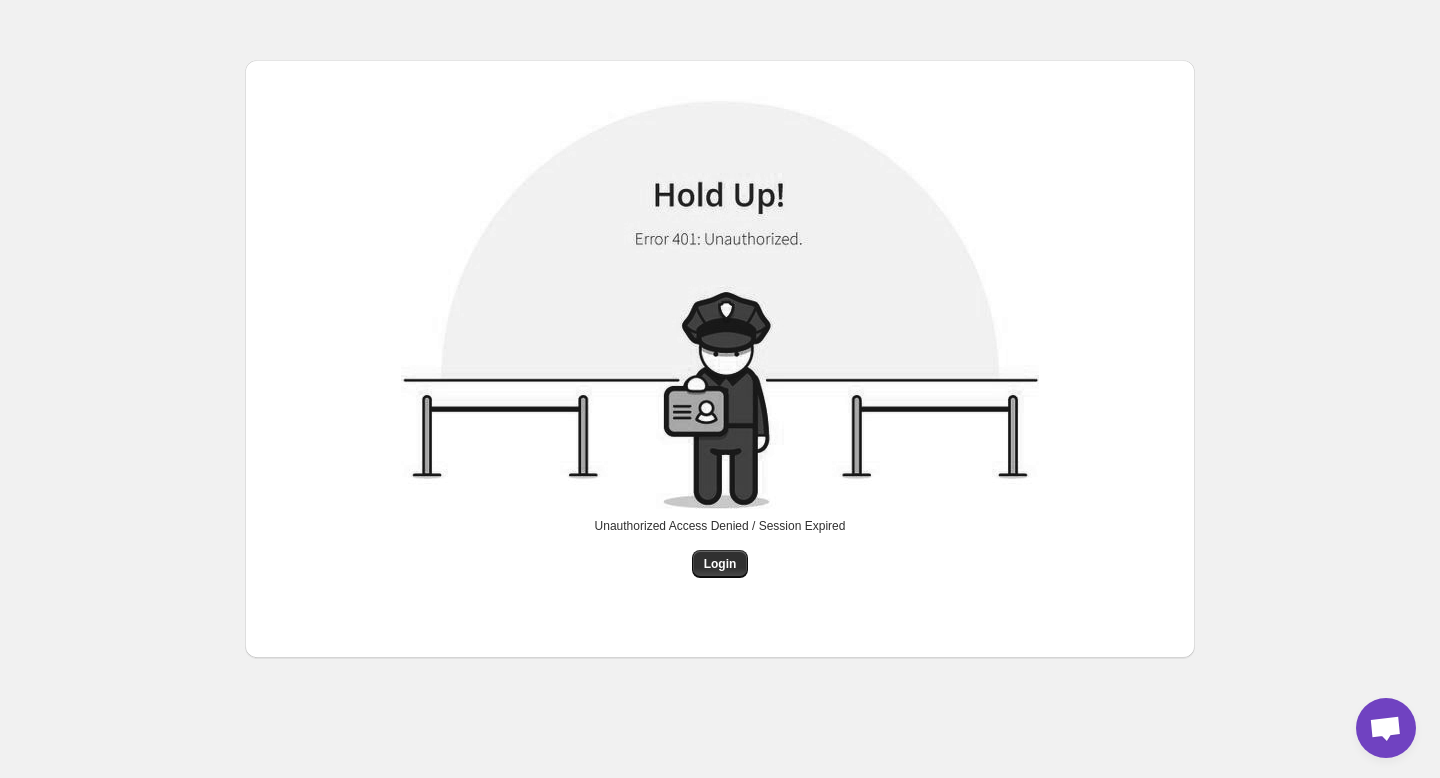 scroll, scrollTop: 0, scrollLeft: 0, axis: both 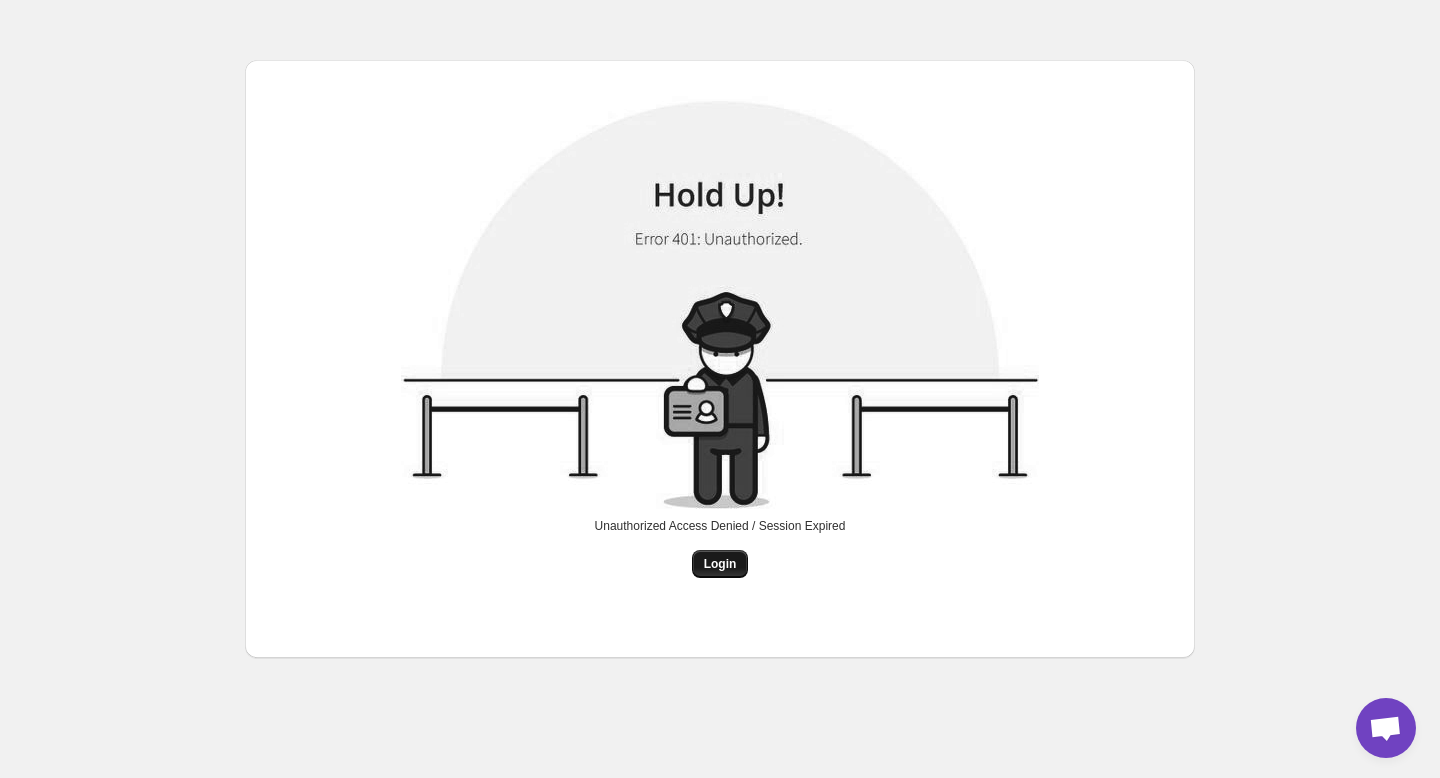 click on "Login" at bounding box center (720, 564) 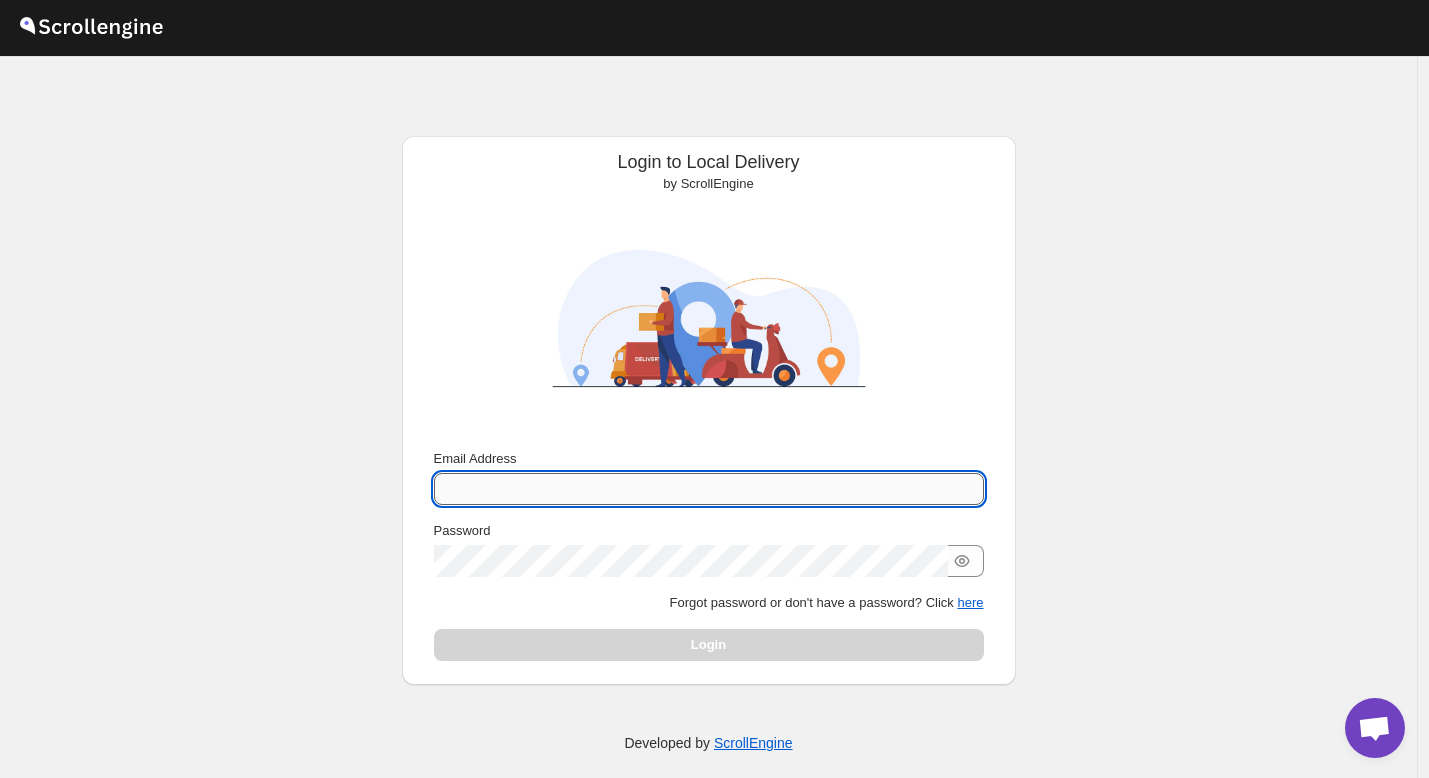 click on "Email Address" at bounding box center [709, 489] 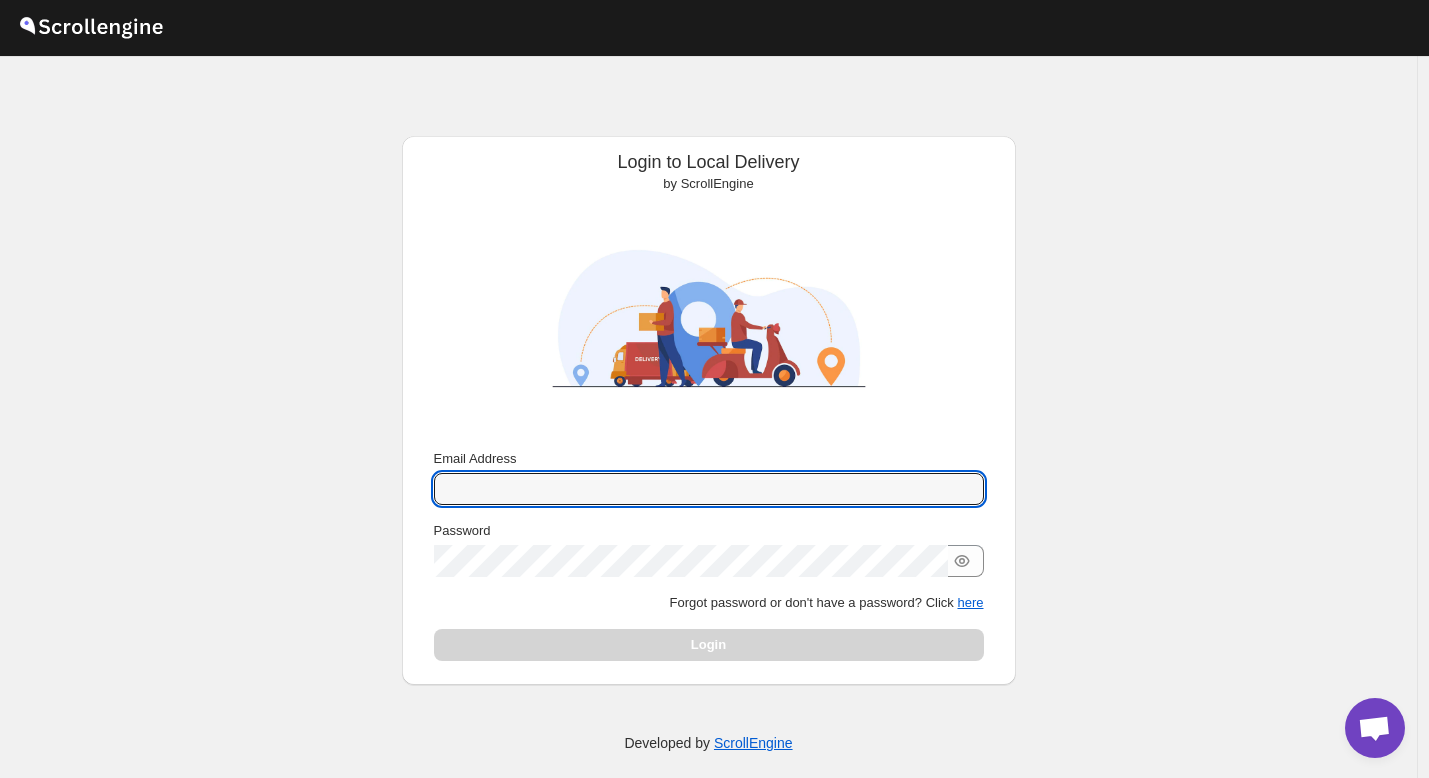 type on "[EMAIL]" 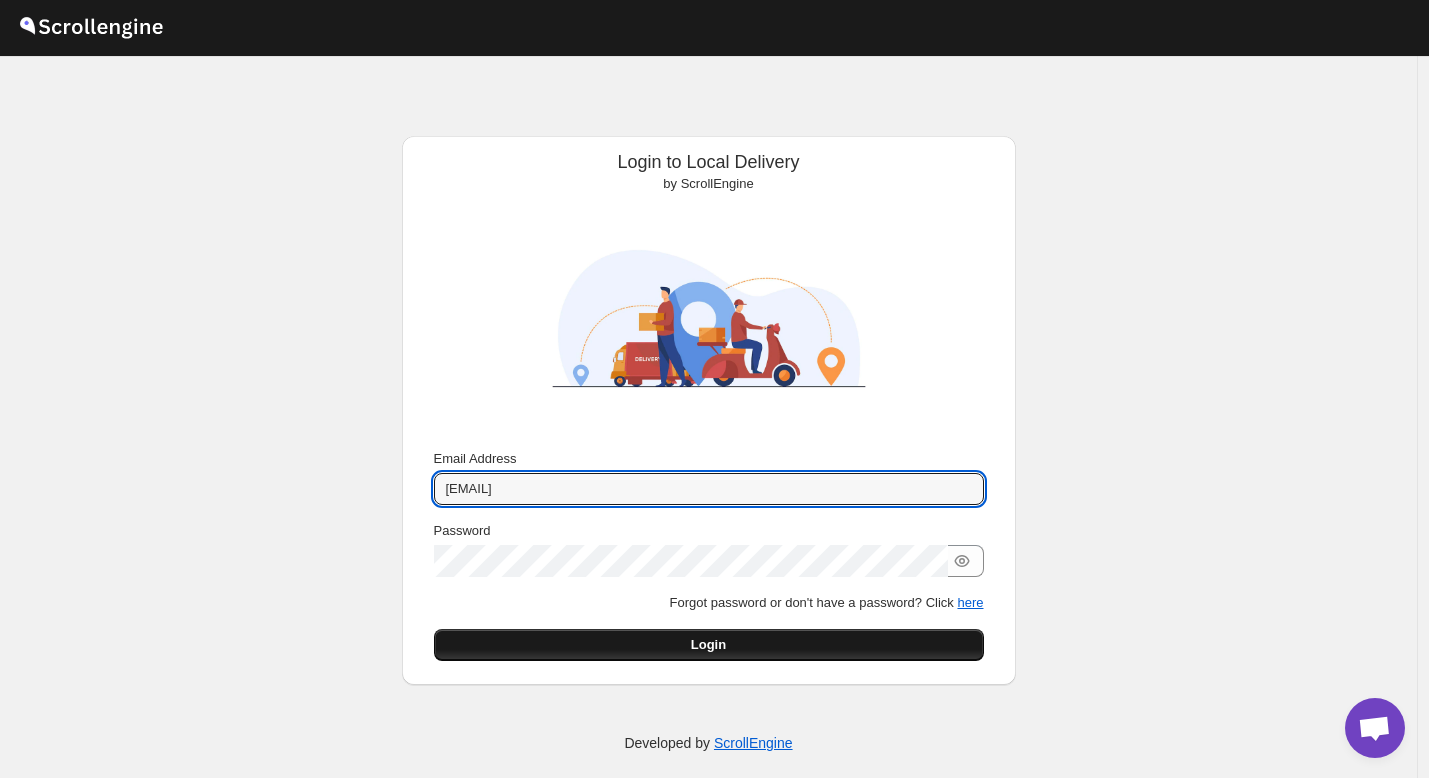 click on "Login" at bounding box center [708, 645] 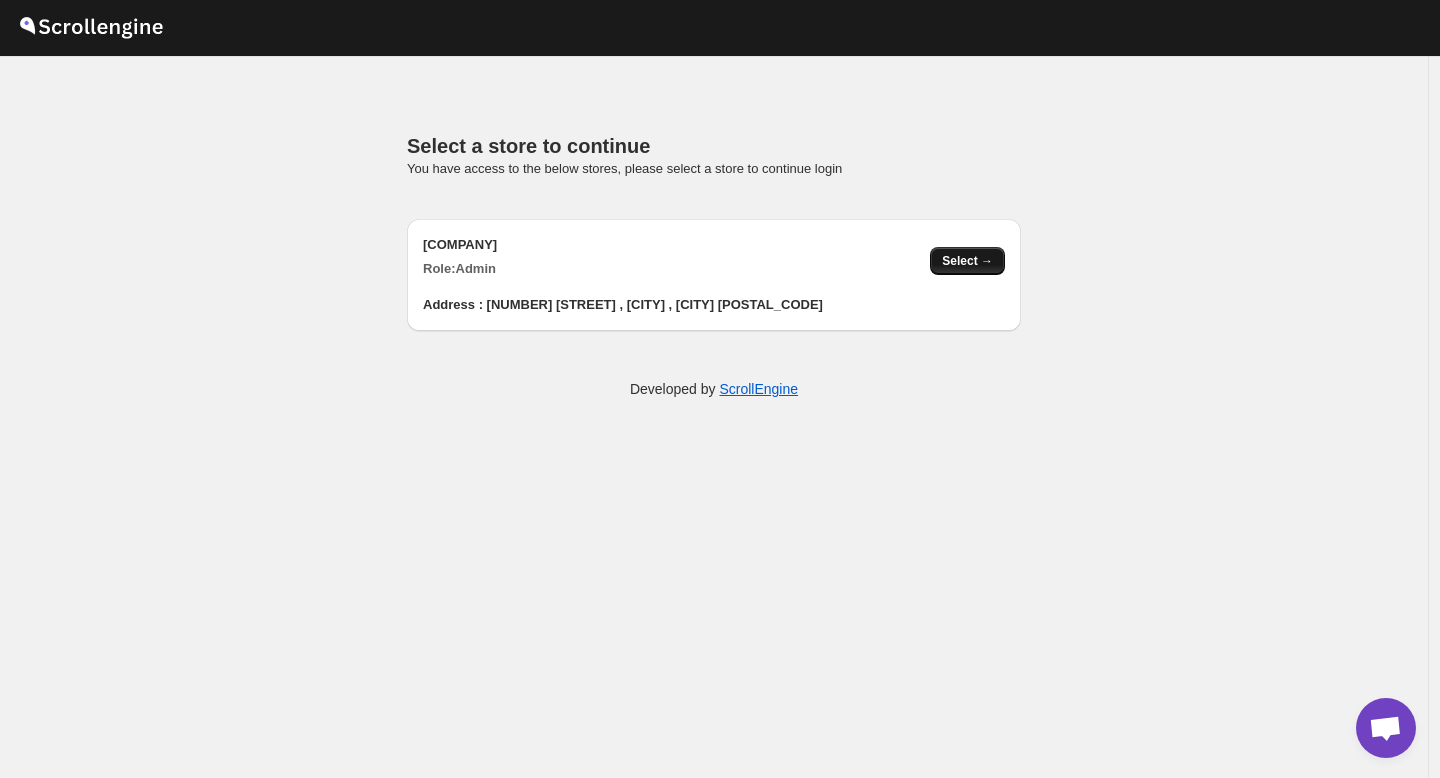 click on "Select →" at bounding box center (967, 261) 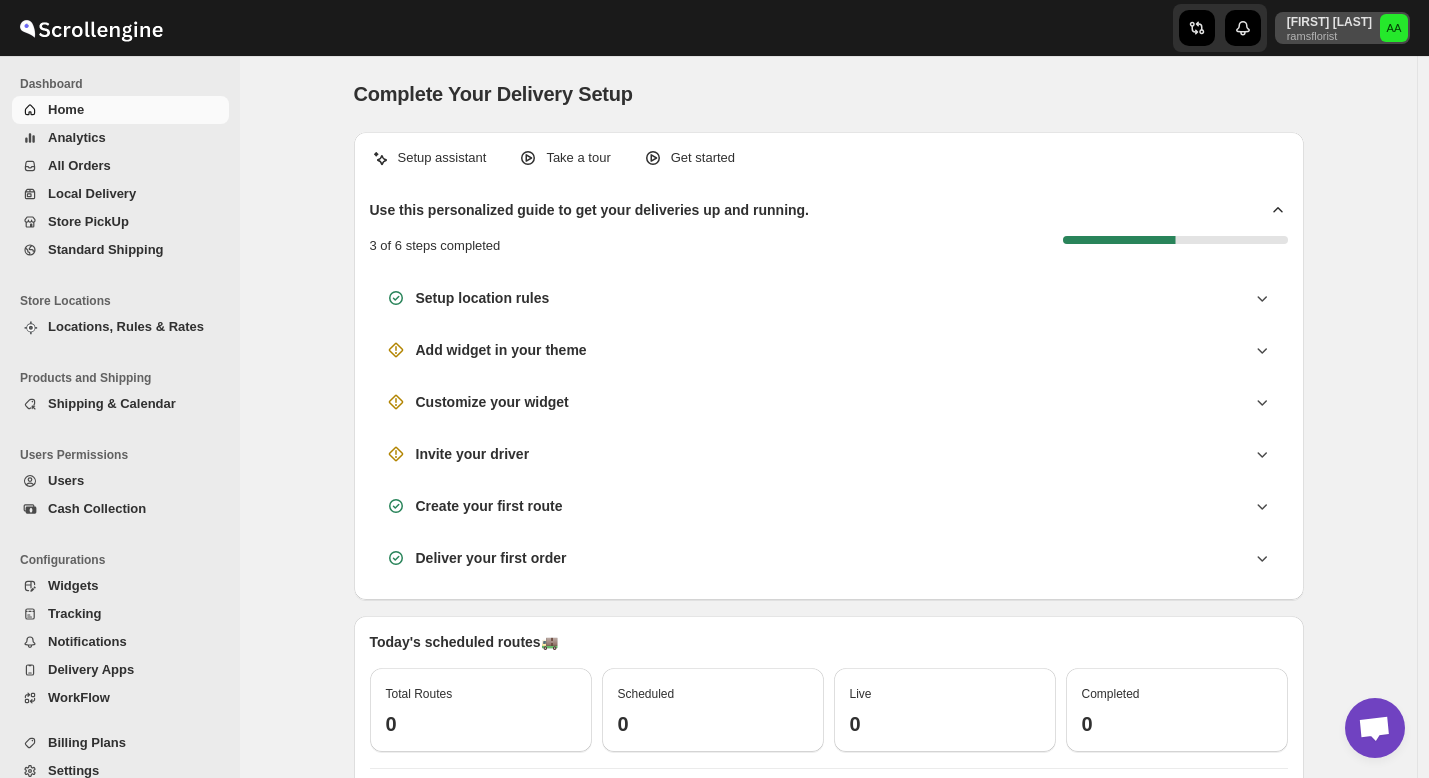 click on "ramsflorist" at bounding box center [1329, 36] 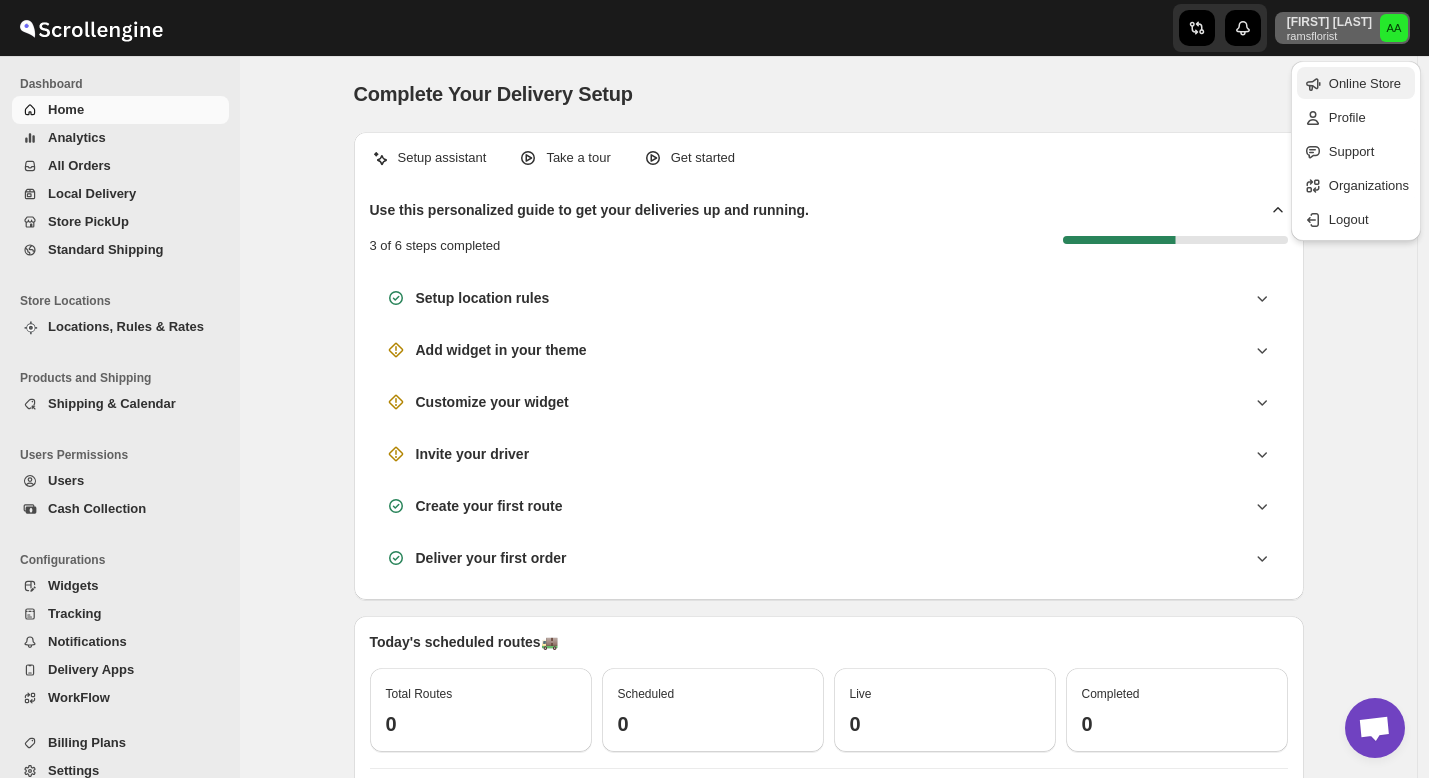click on "Online Store" at bounding box center [1365, 83] 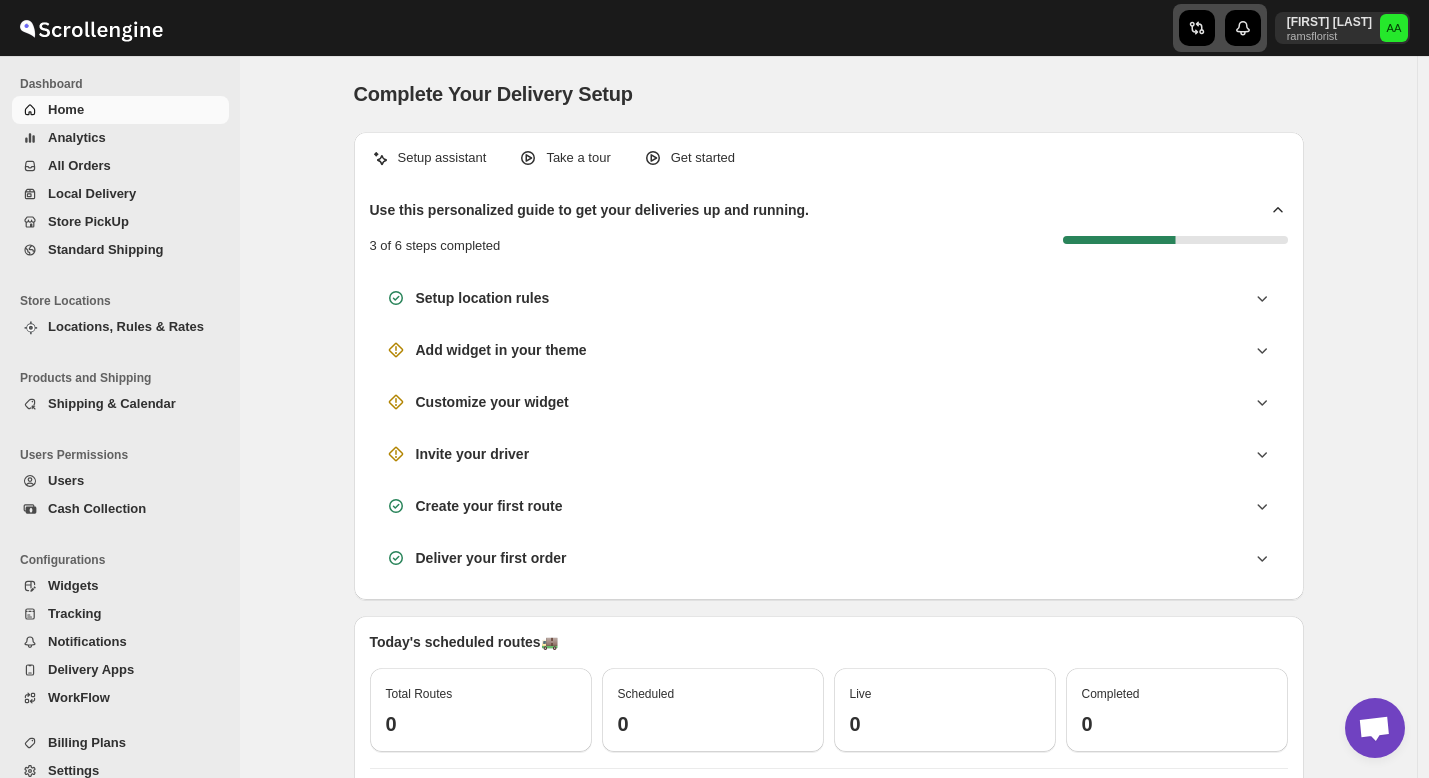 click 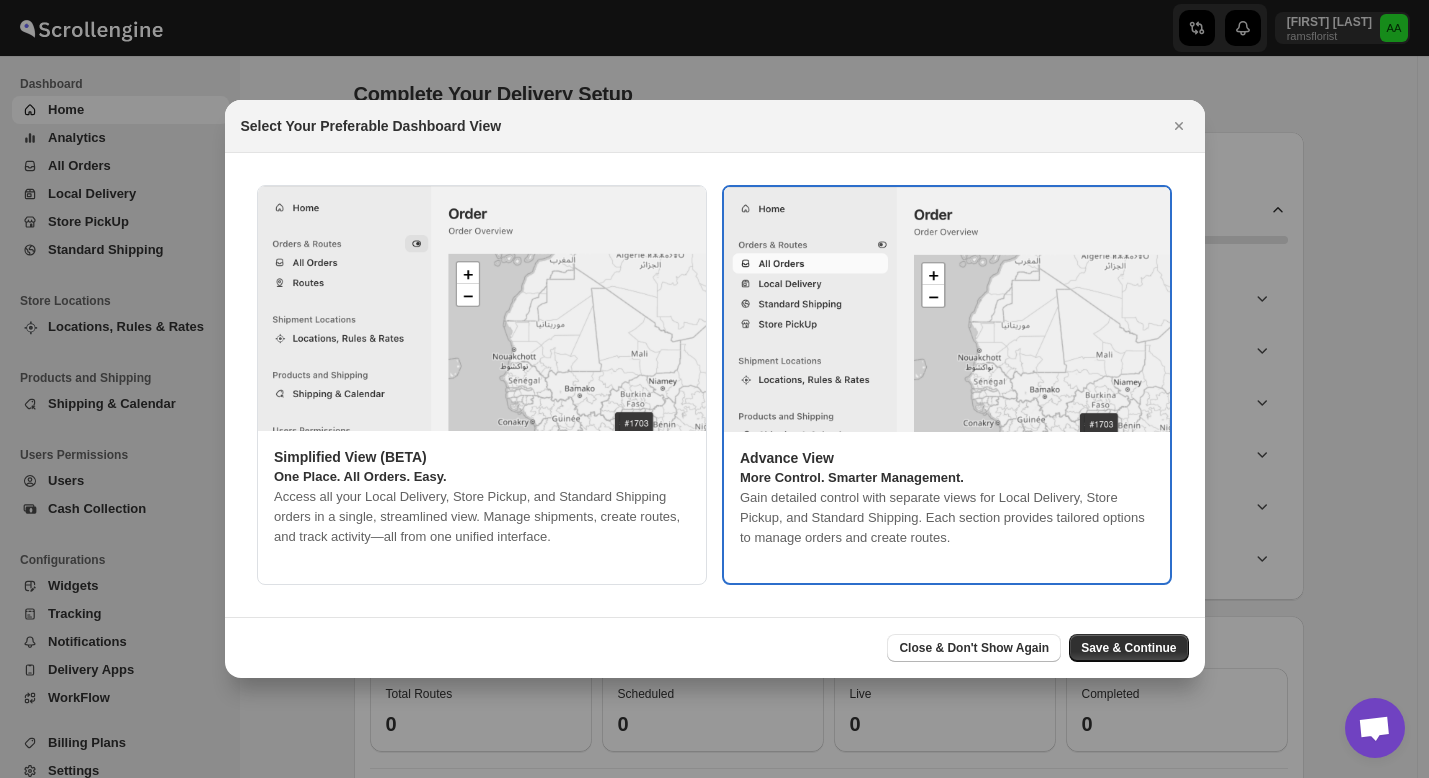 click at bounding box center (947, 309) 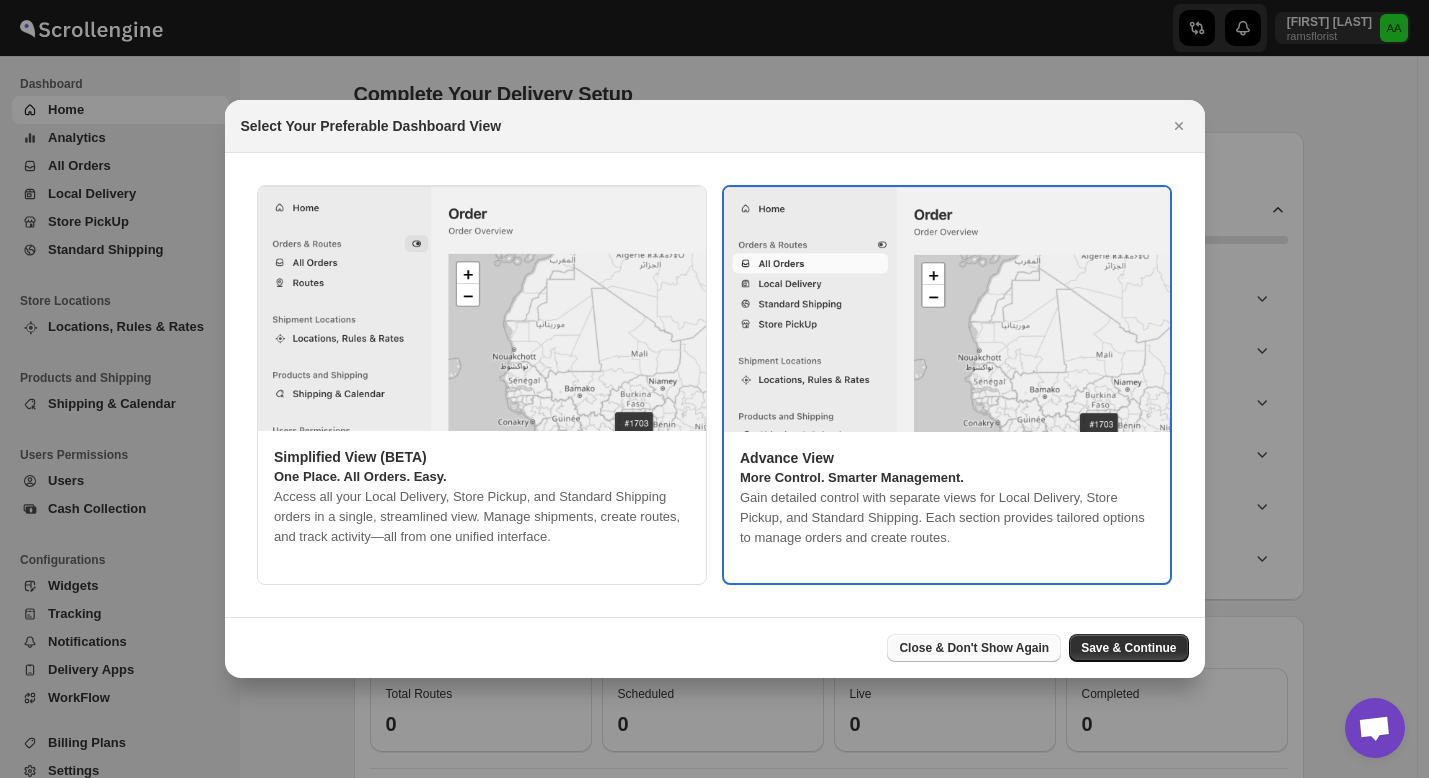 click on "Close & Don't Show Again" at bounding box center [974, 648] 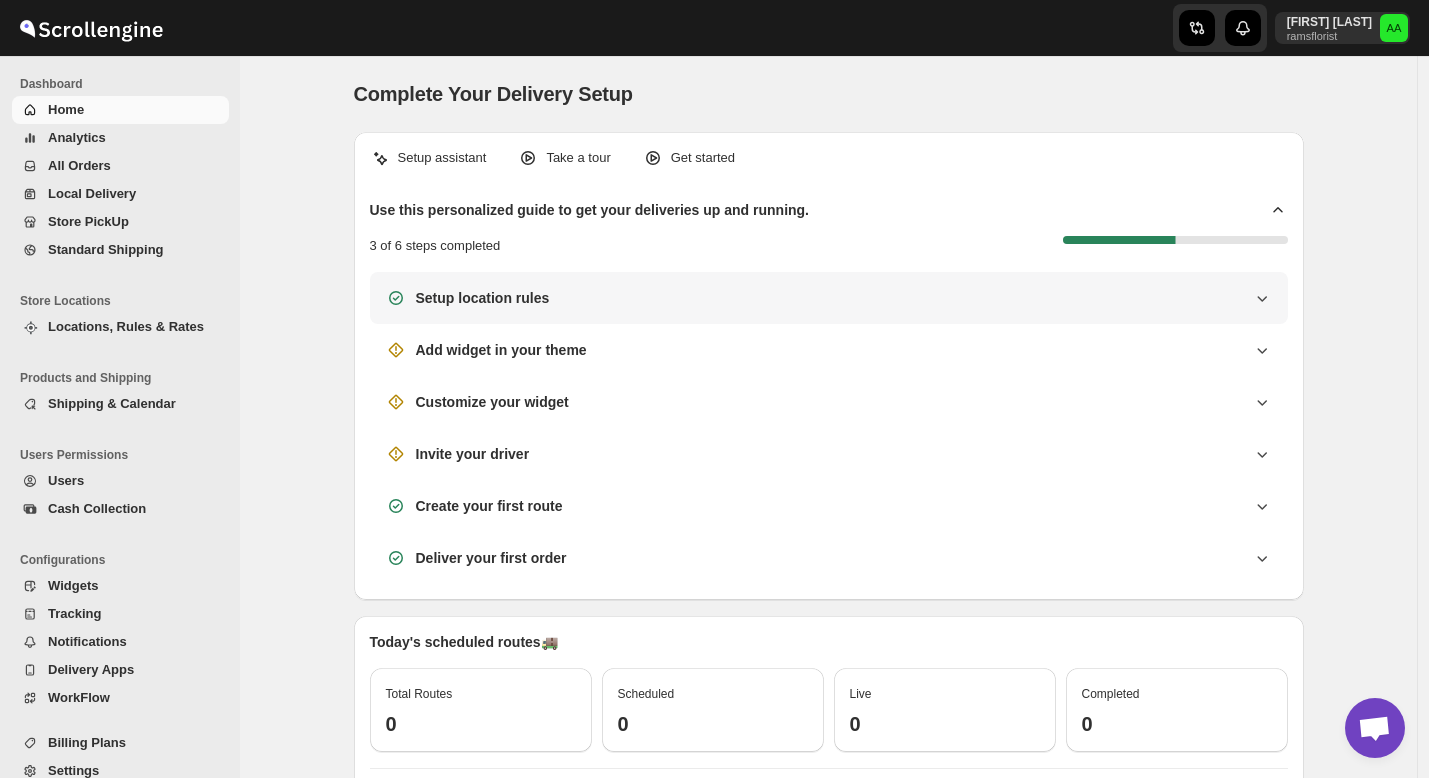 click on "Setup location rules" at bounding box center [483, 298] 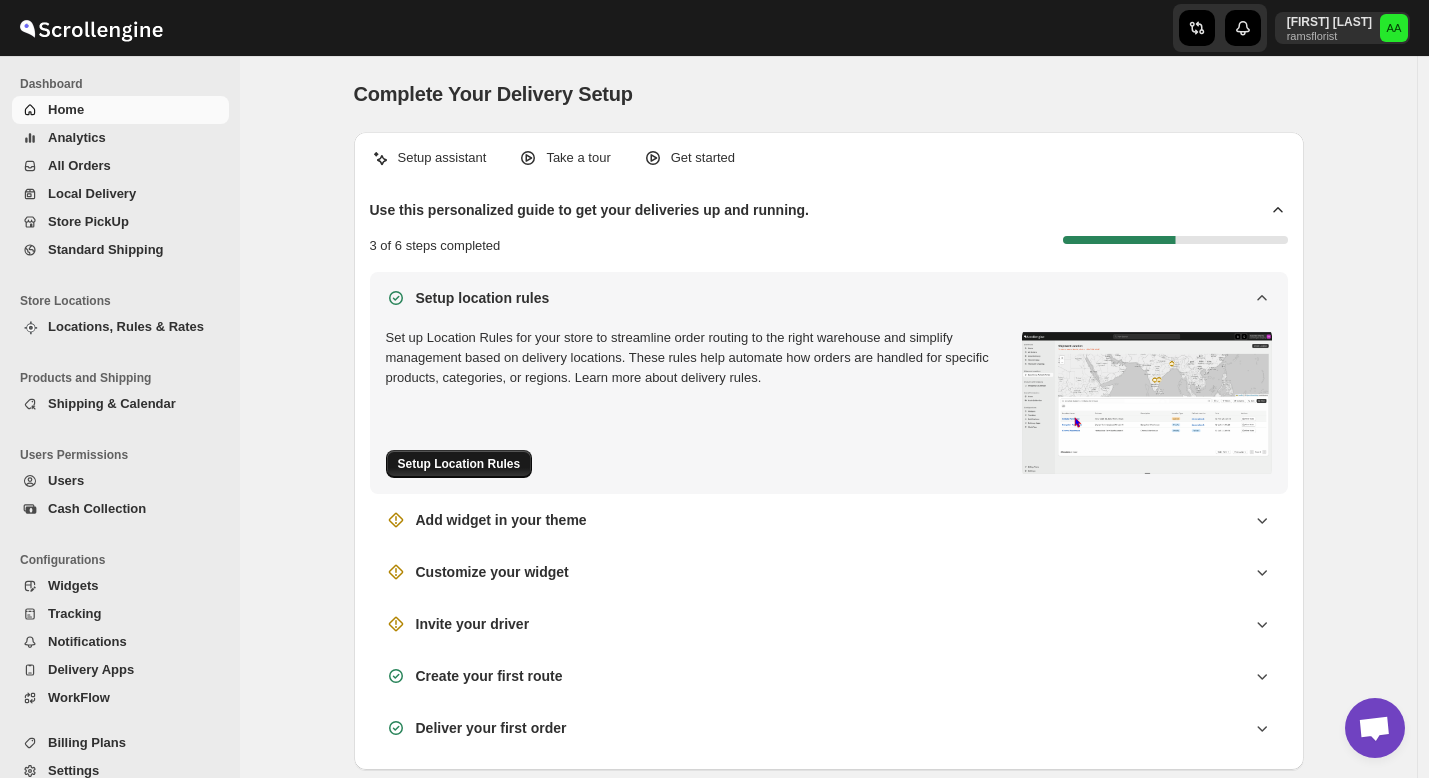 click on "Setup Location Rules" at bounding box center (459, 464) 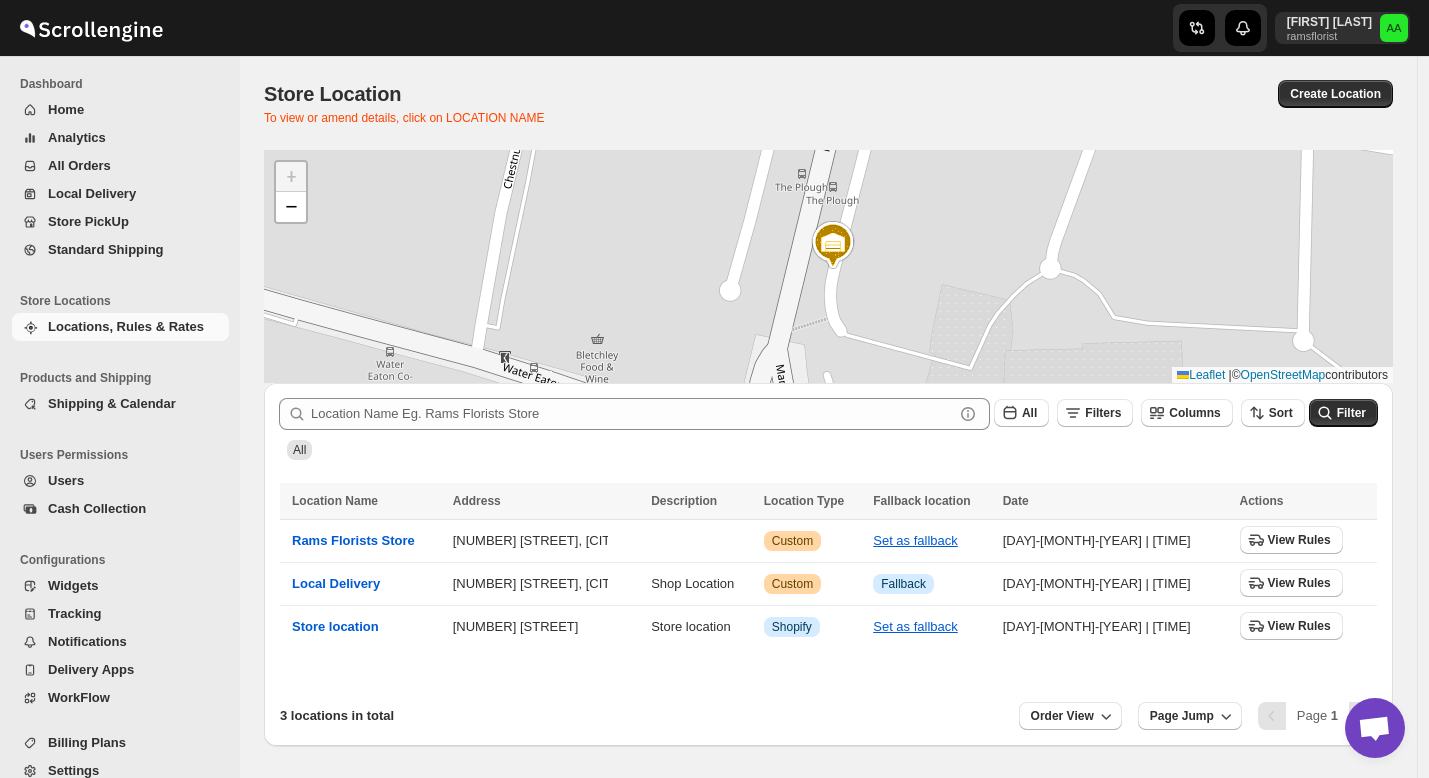 click on "Shipping & Calendar" at bounding box center [112, 403] 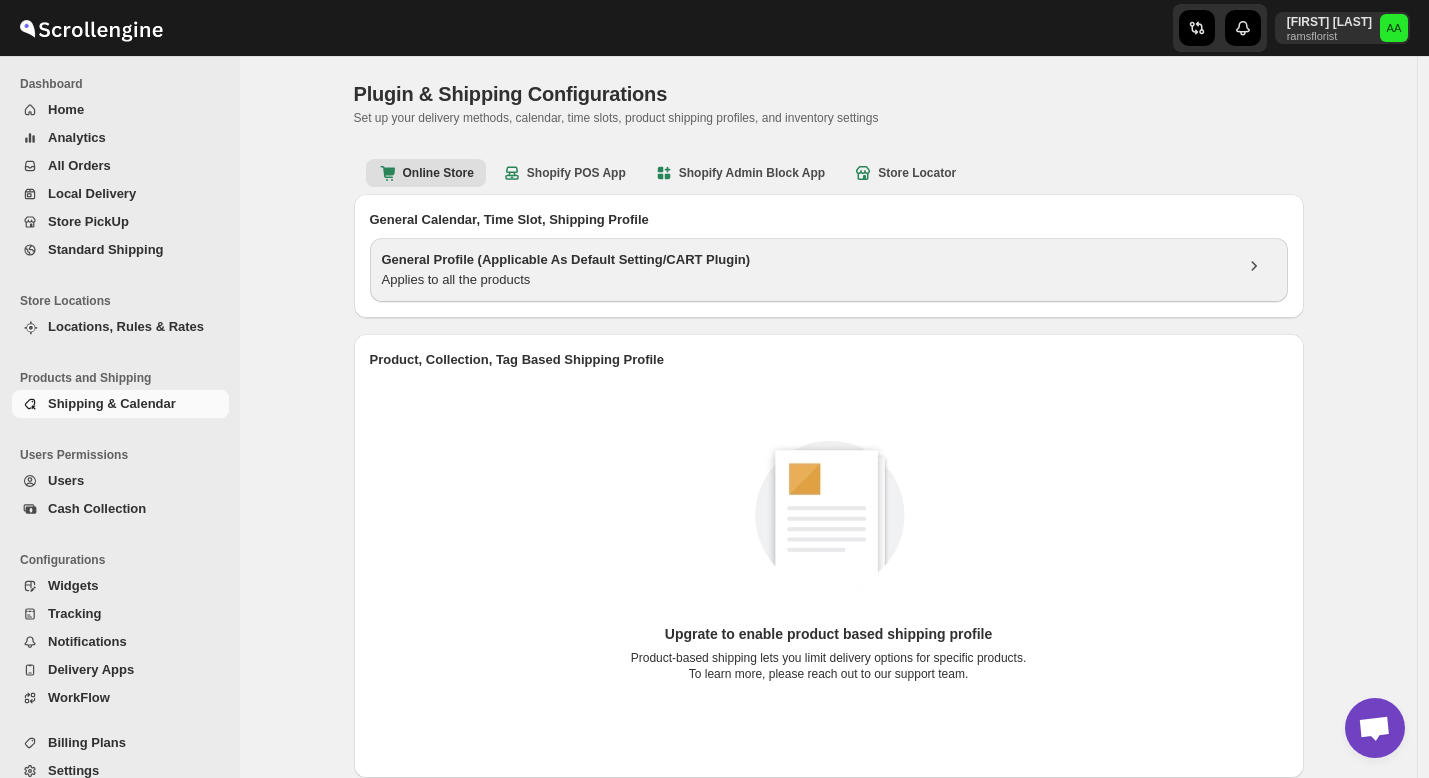 click on "General Profile (Applicable As Default Setting/CART Plugin)" at bounding box center (807, 260) 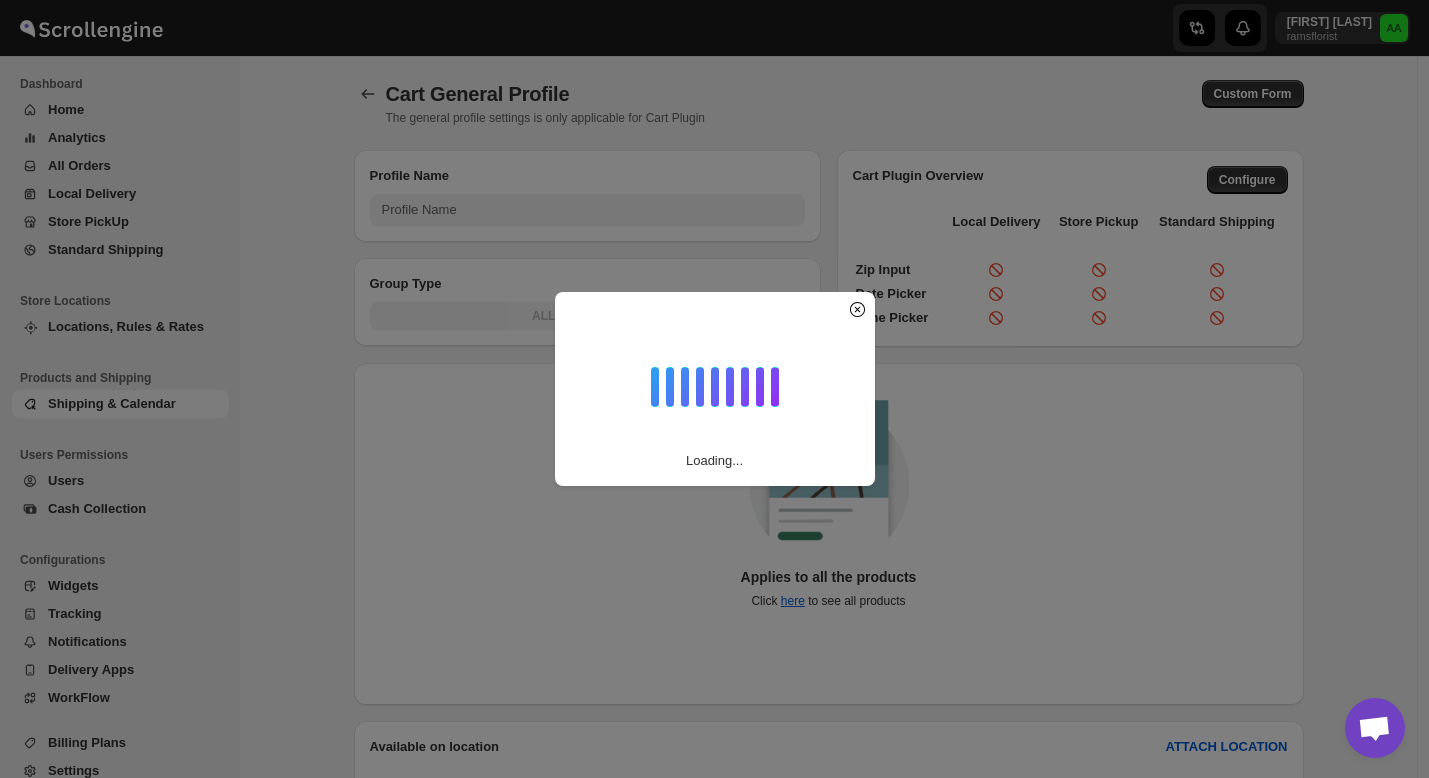 type on "General Profile (Applicable As Default Setting/CART Plugin)" 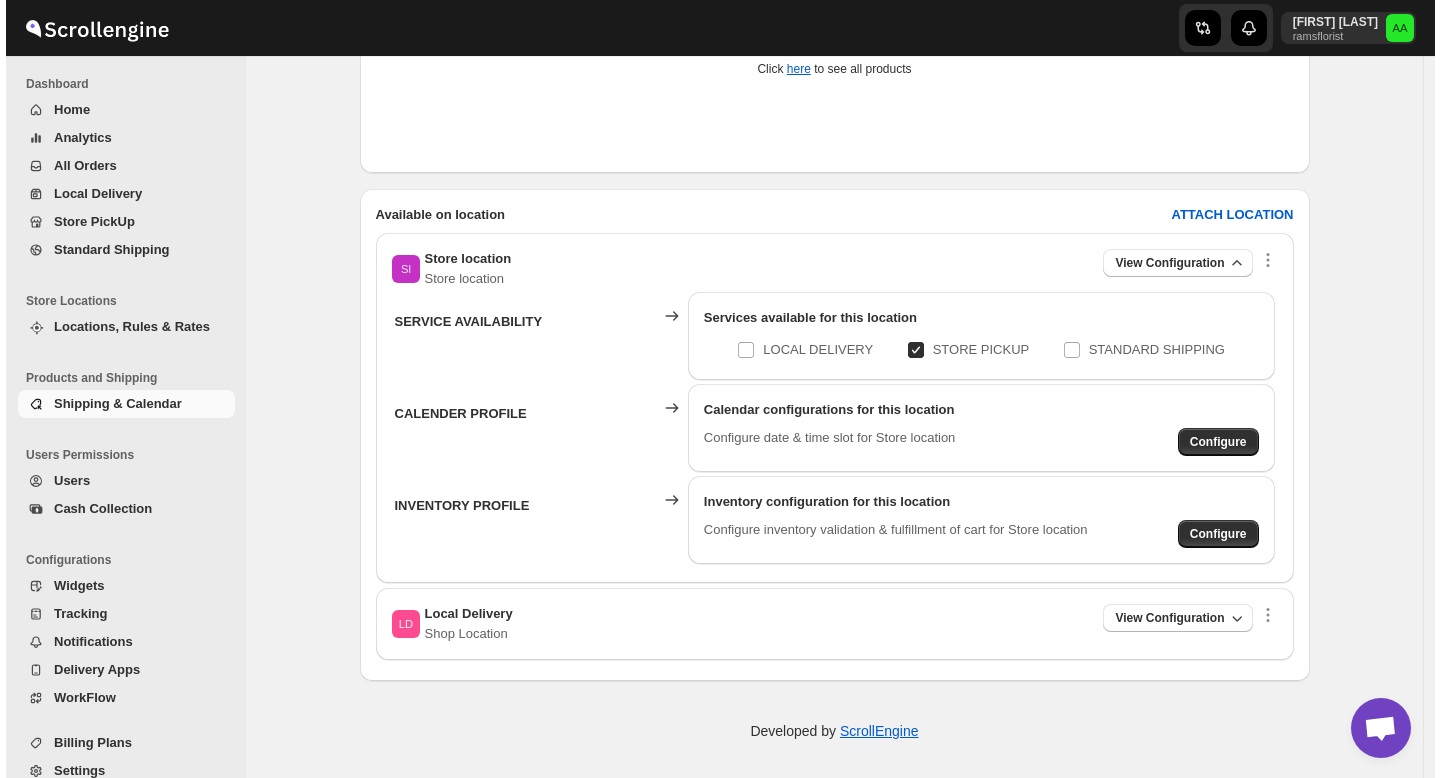 scroll, scrollTop: 535, scrollLeft: 0, axis: vertical 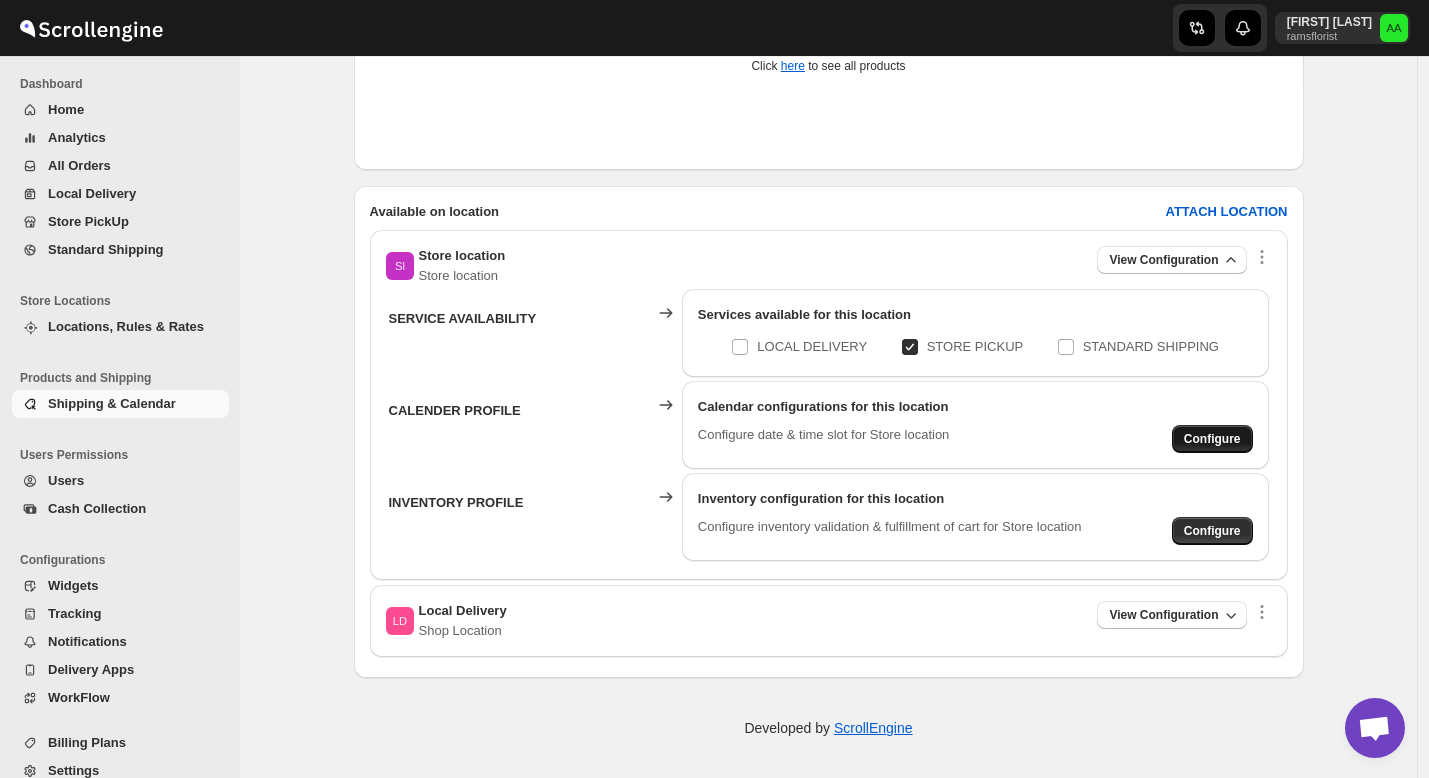 click on "Configure" at bounding box center (1212, 439) 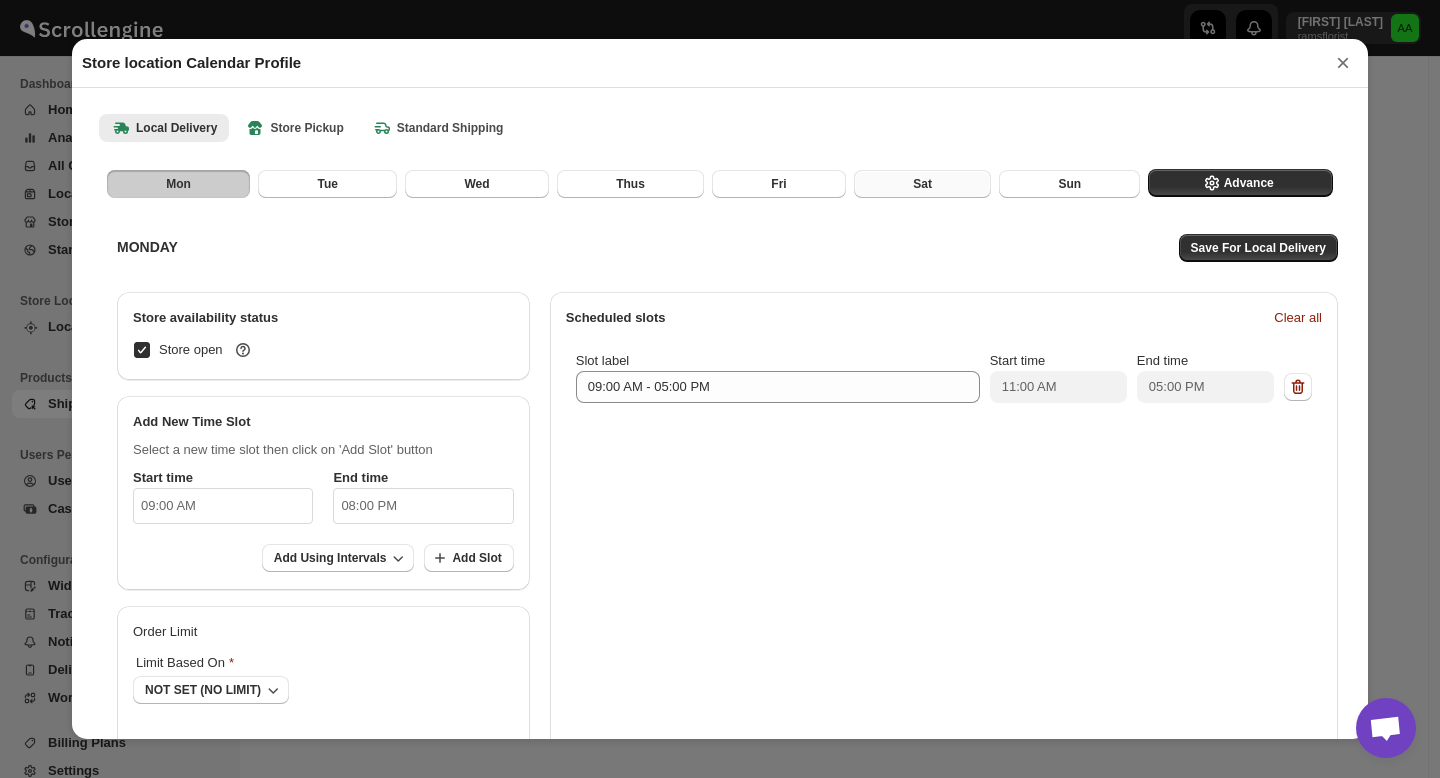 click on "Sat" at bounding box center [922, 184] 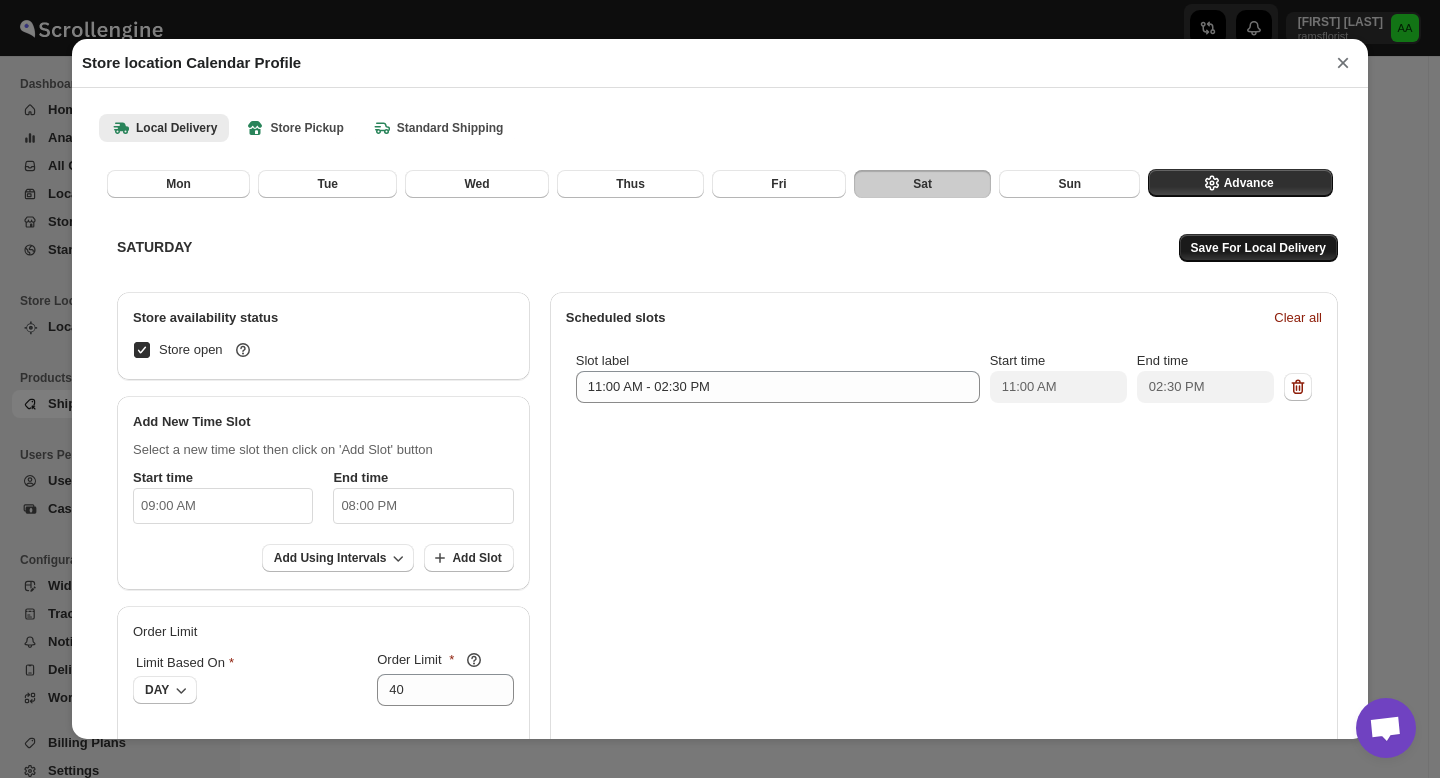 click on "Save For Local Delivery" at bounding box center (1258, 248) 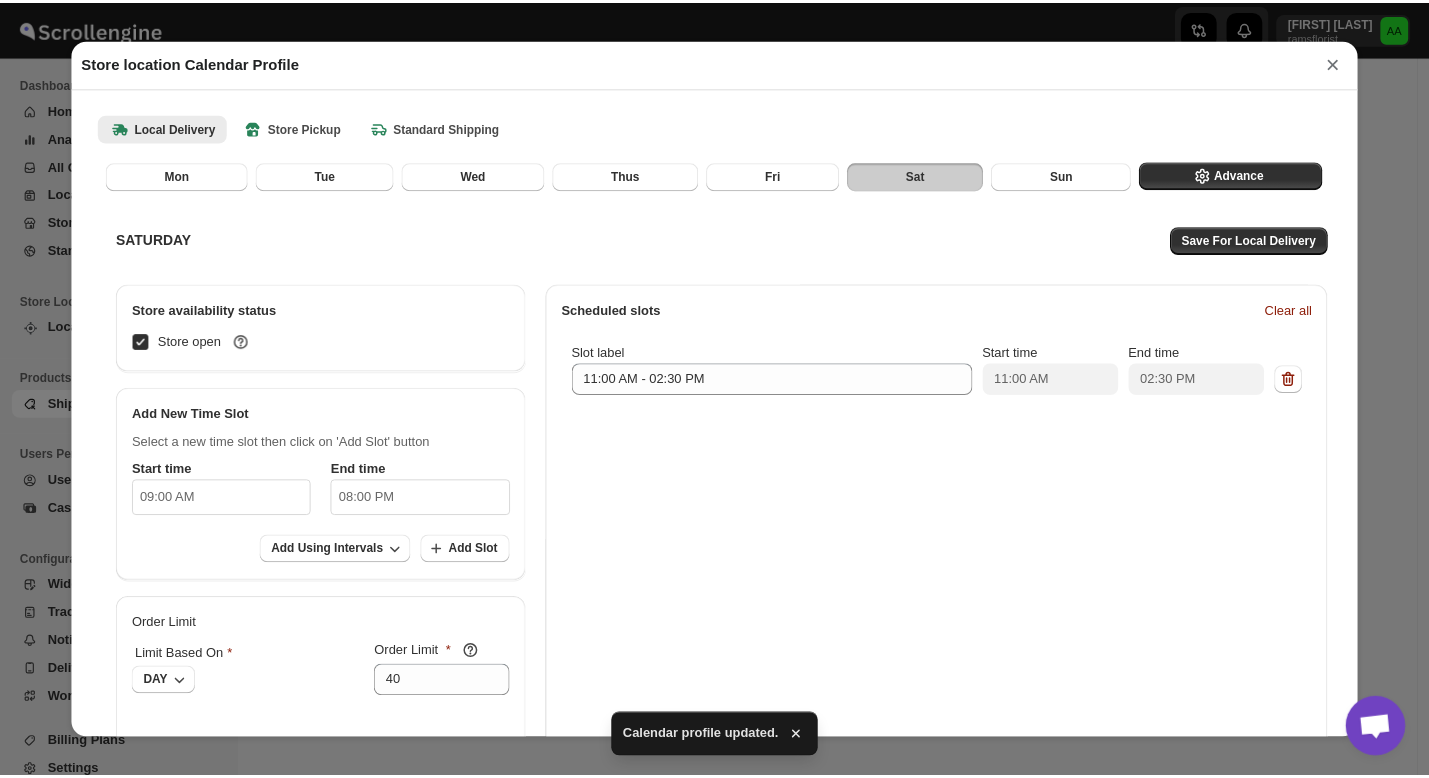scroll, scrollTop: 0, scrollLeft: 0, axis: both 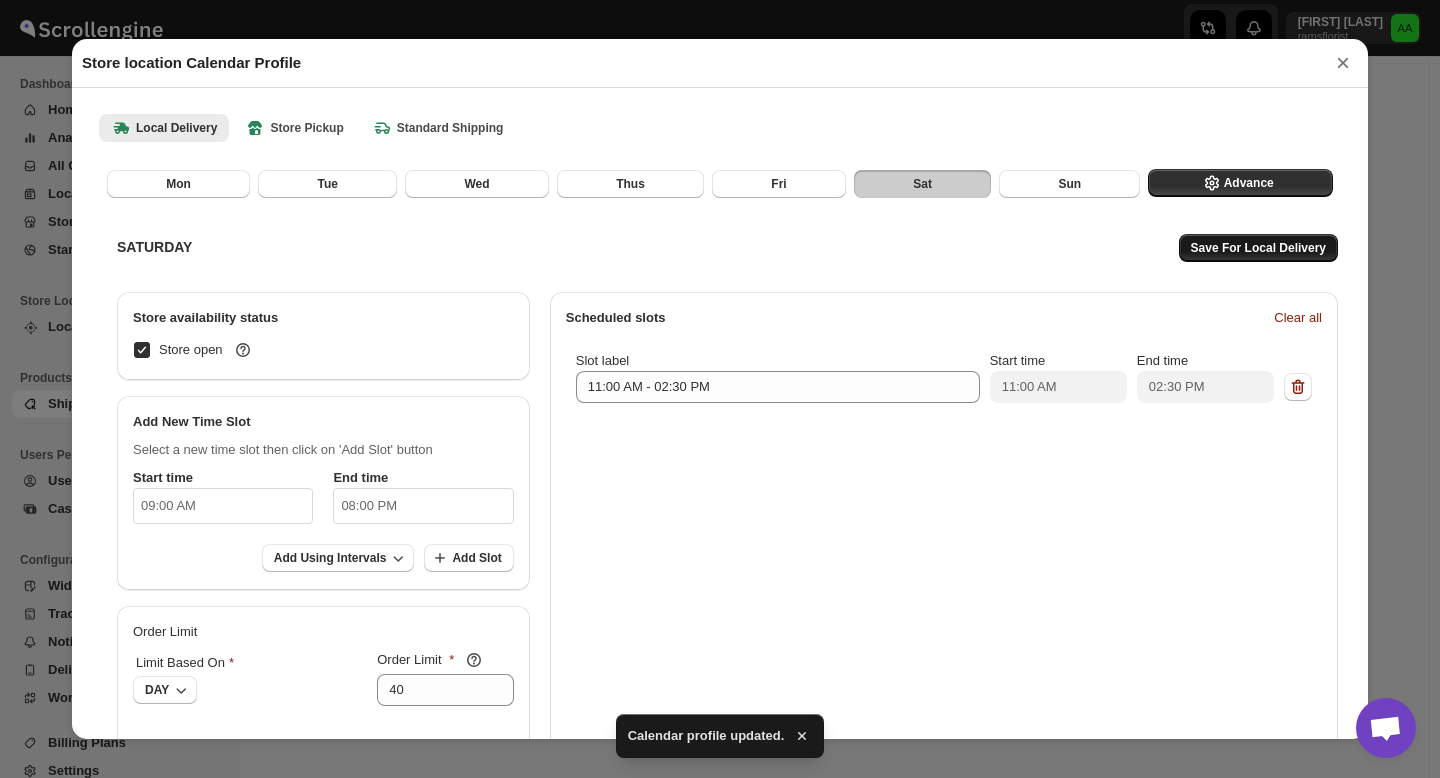 click on "Save For Local Delivery" at bounding box center (1258, 248) 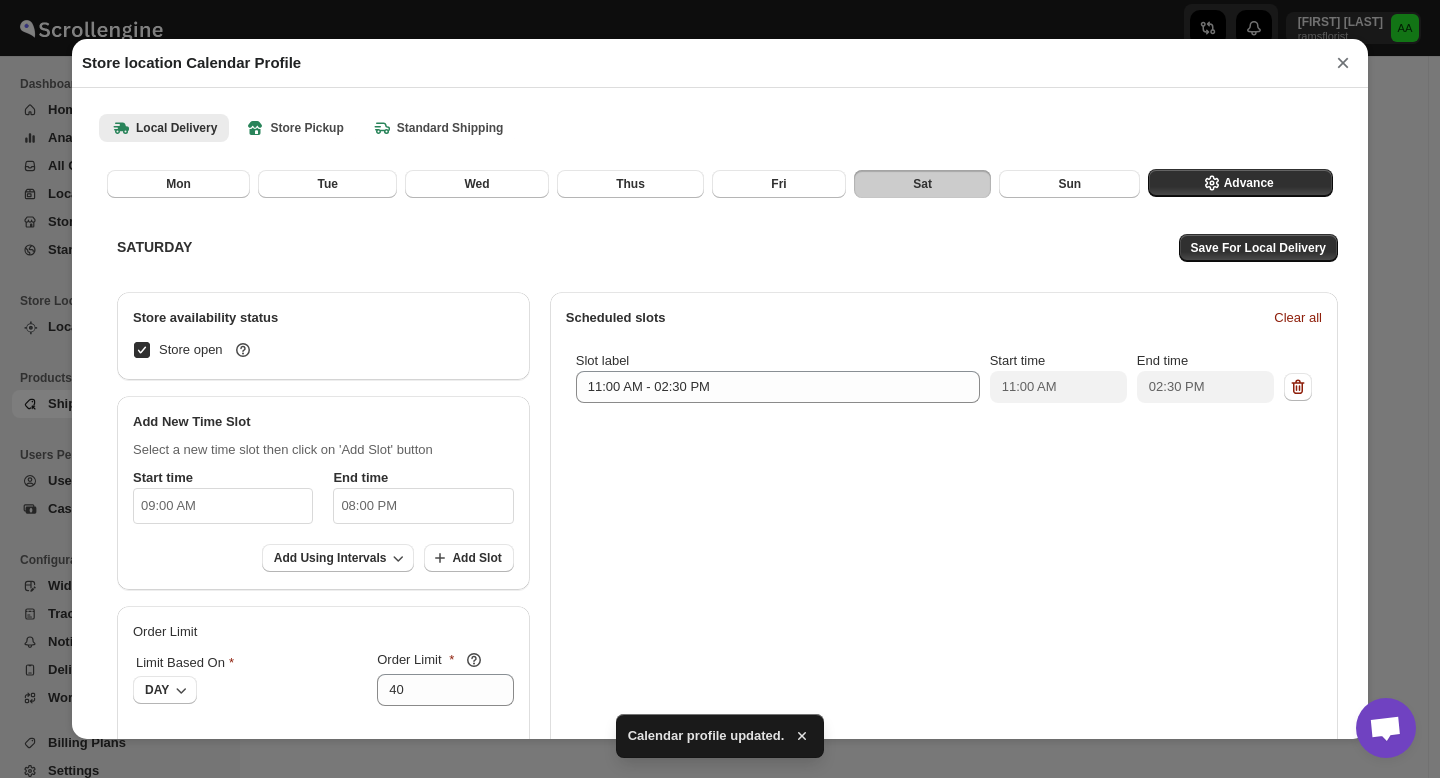 click on "×" at bounding box center (1343, 63) 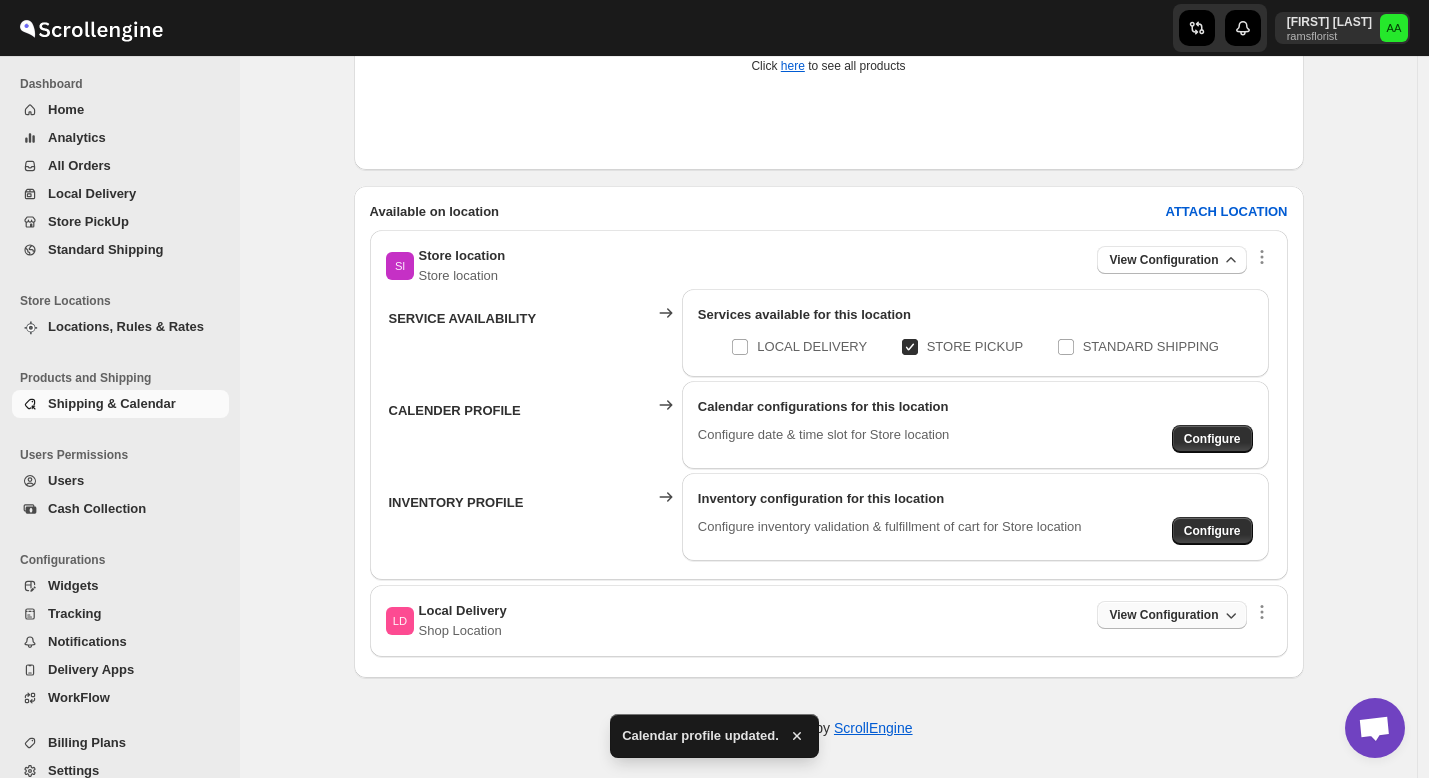 click on "View Configuration" at bounding box center [1163, 615] 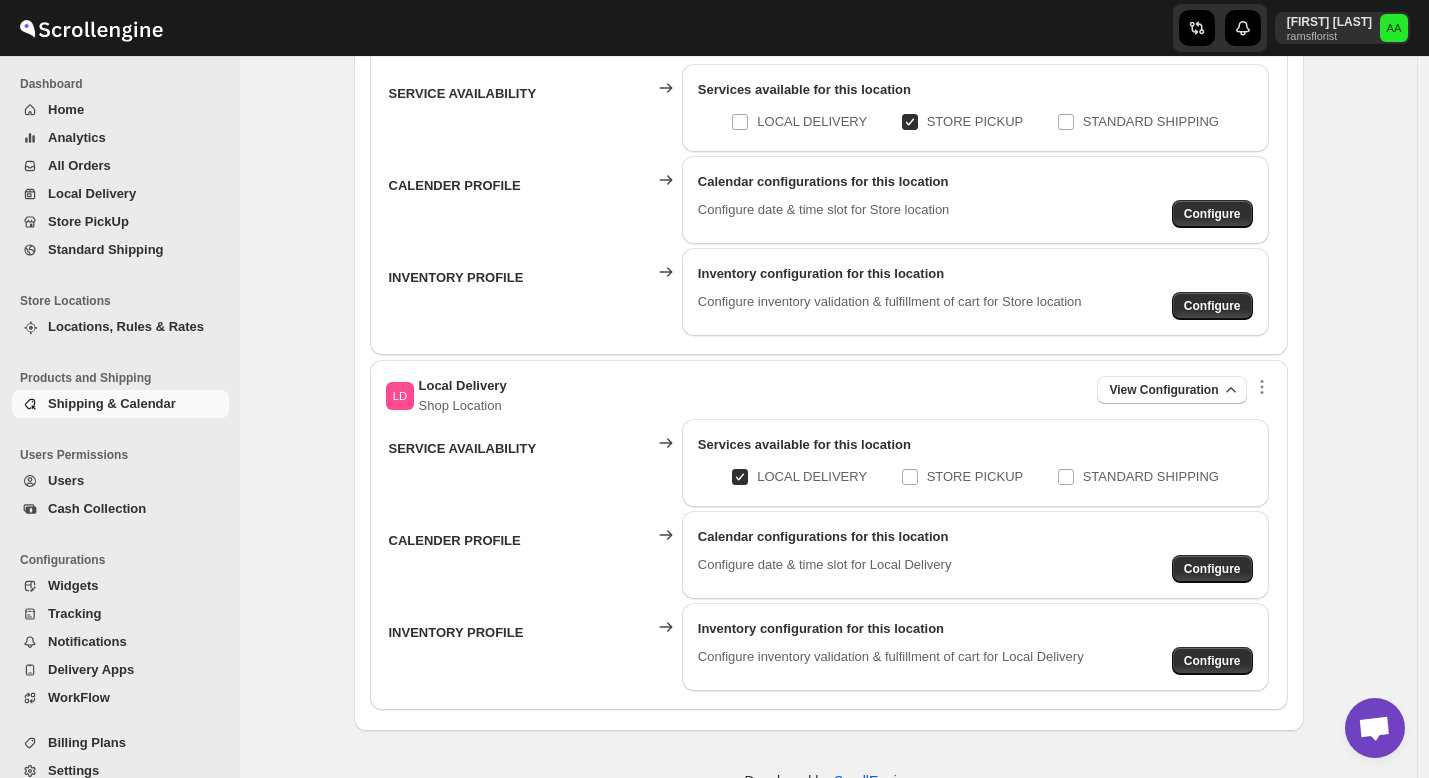 scroll, scrollTop: 774, scrollLeft: 0, axis: vertical 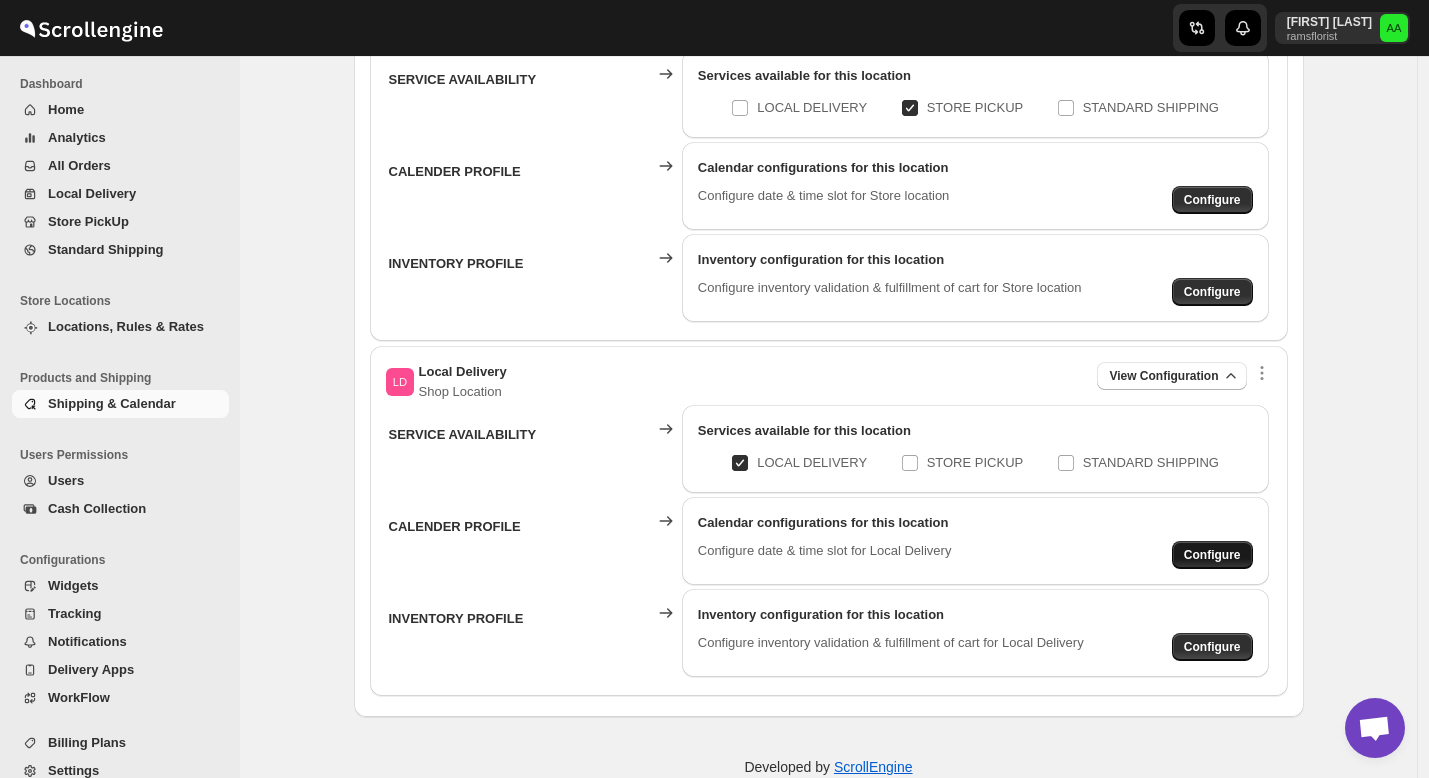 click on "Configure" at bounding box center [1212, 200] 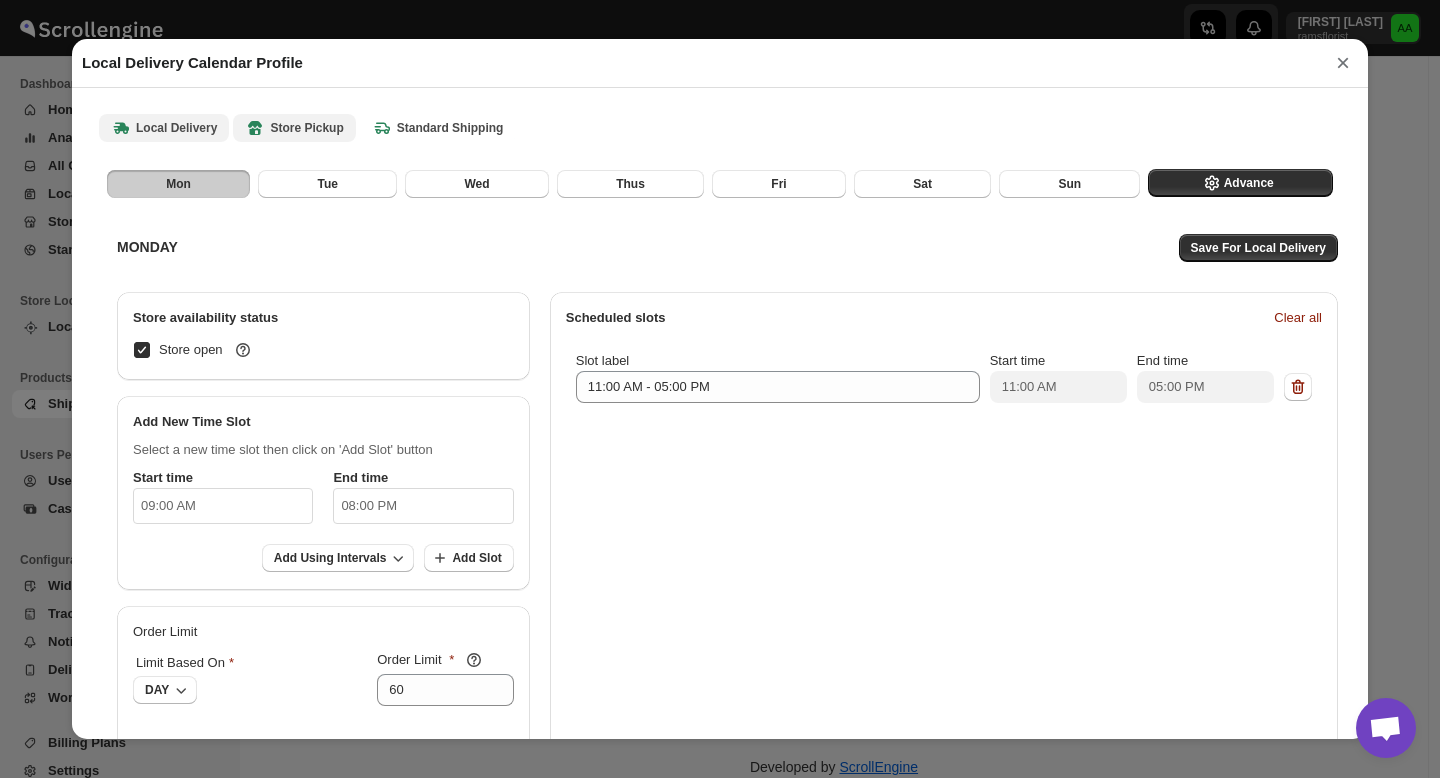 click on "Store Pickup" at bounding box center [294, 128] 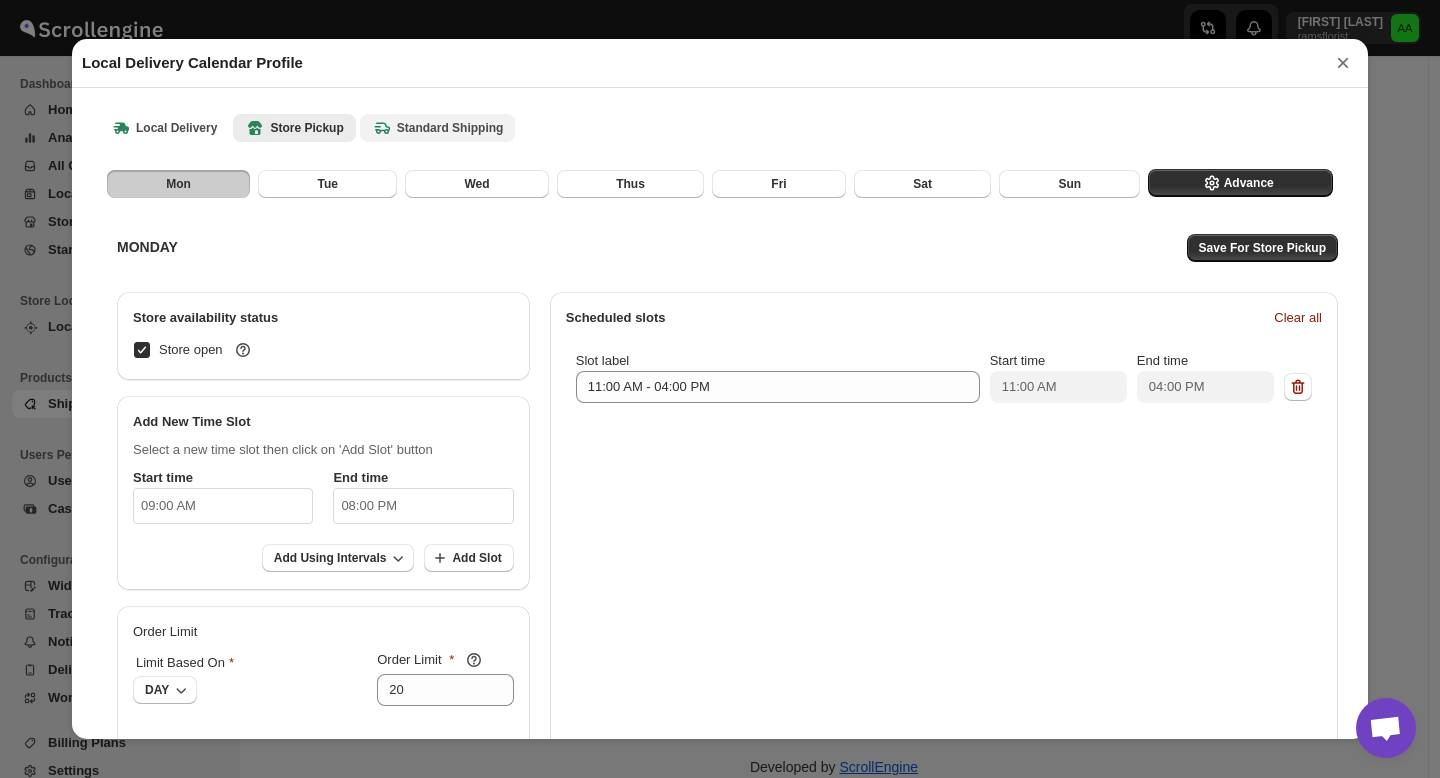 click on "Standard Shipping" at bounding box center [438, 128] 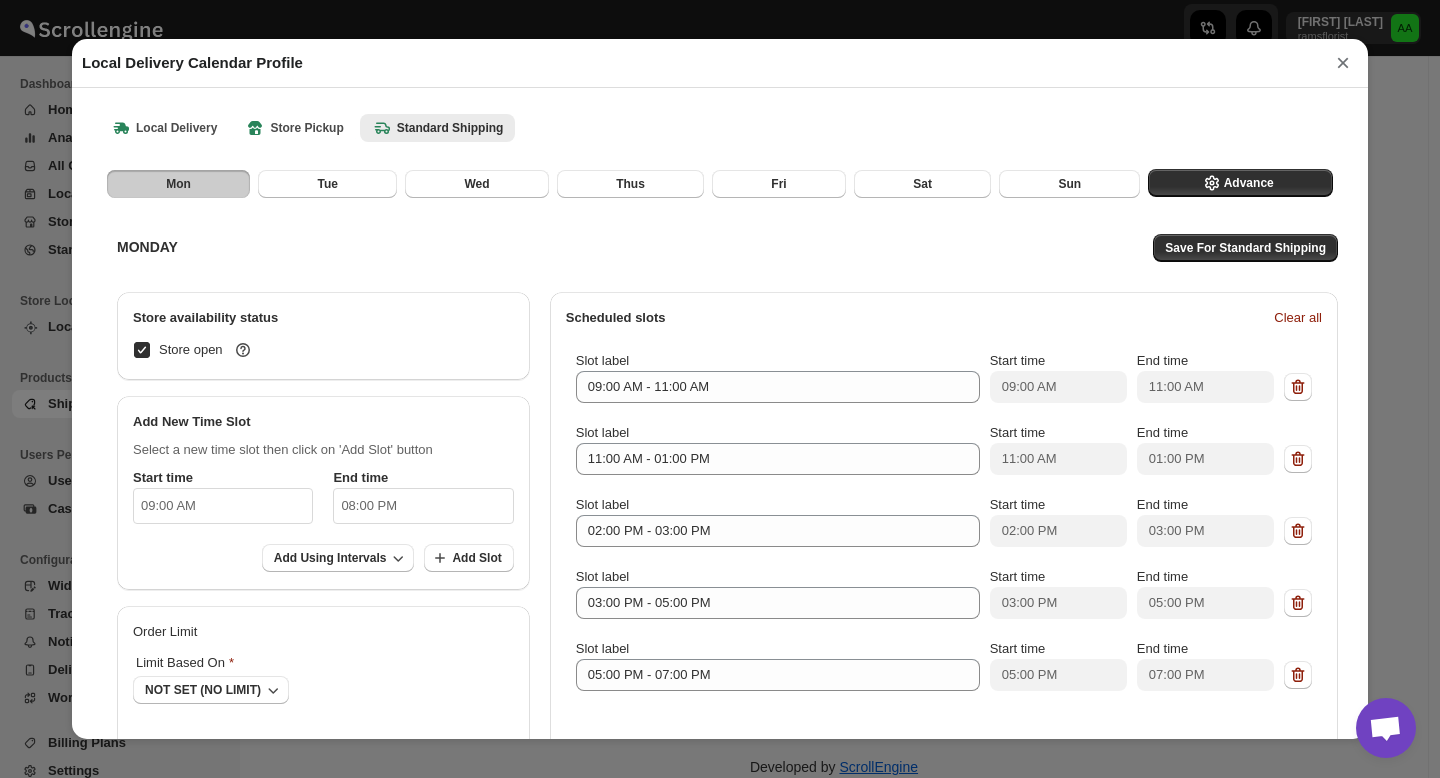 click on "×" at bounding box center (1343, 63) 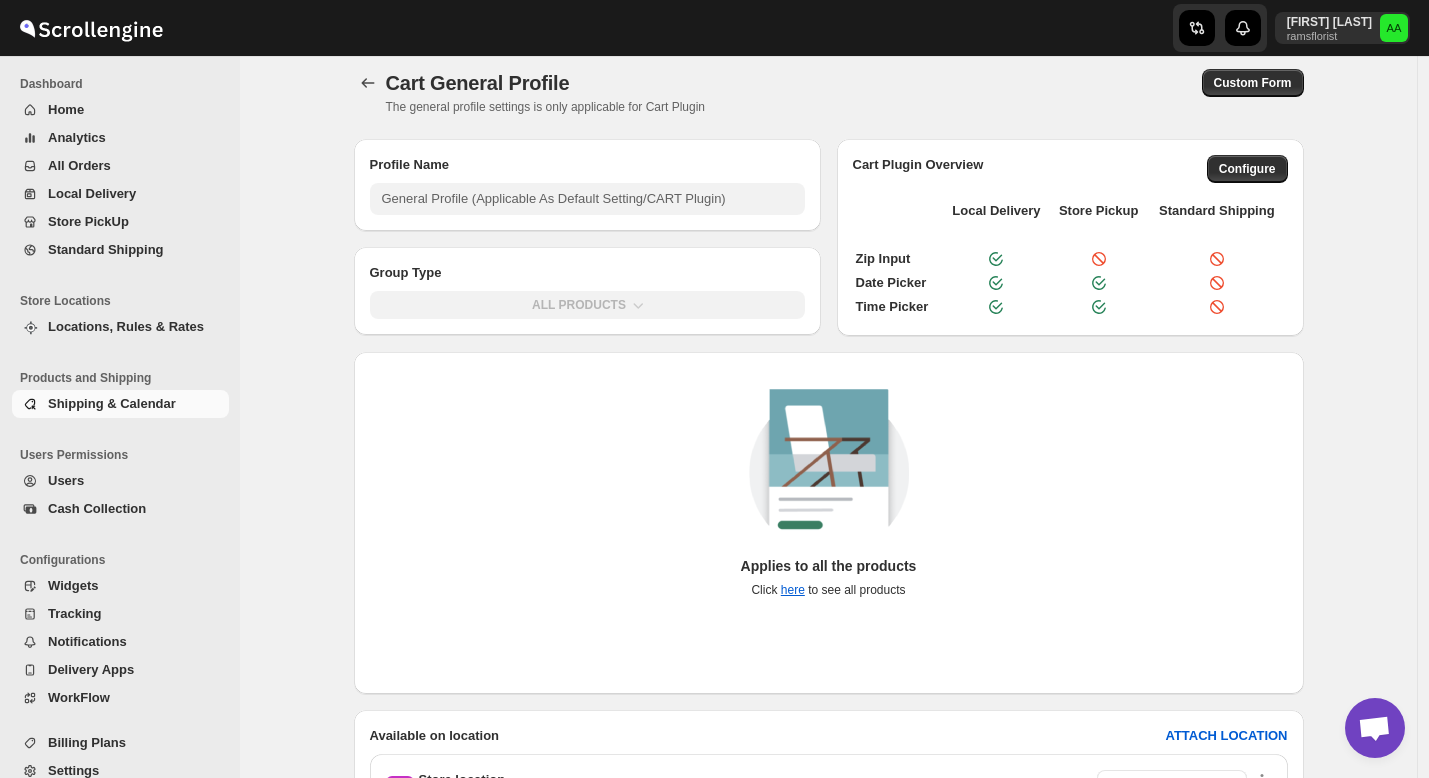 scroll, scrollTop: 0, scrollLeft: 0, axis: both 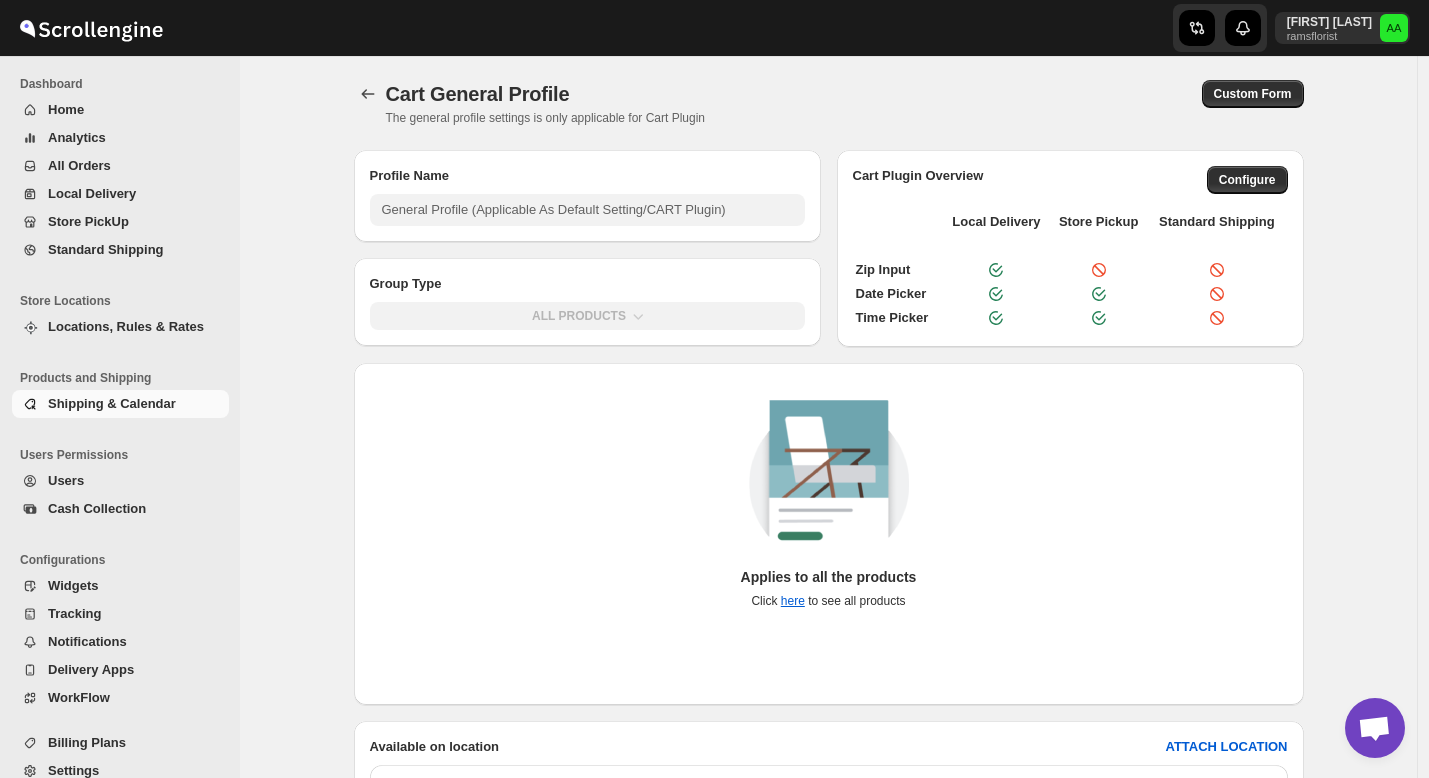 click at bounding box center [1375, 728] 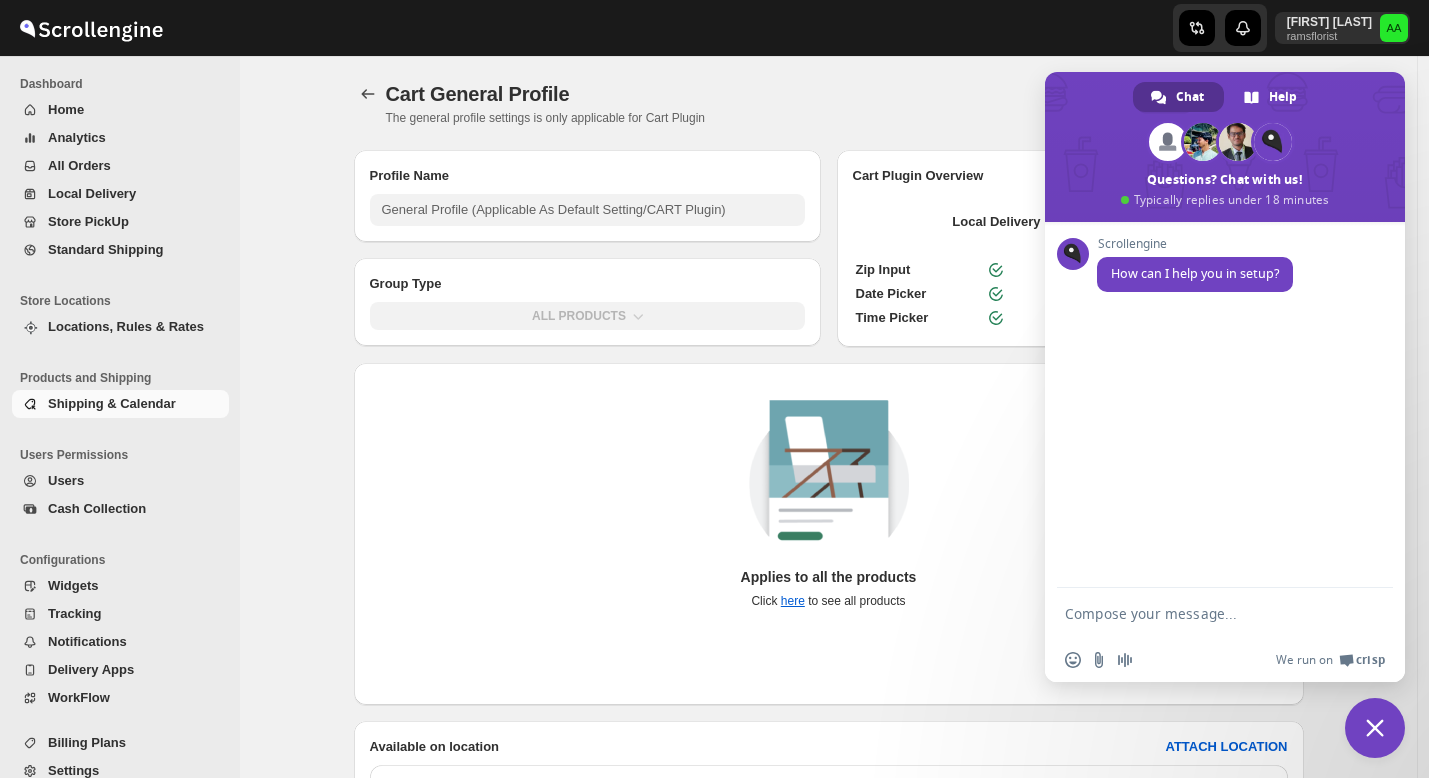 scroll, scrollTop: 0, scrollLeft: 0, axis: both 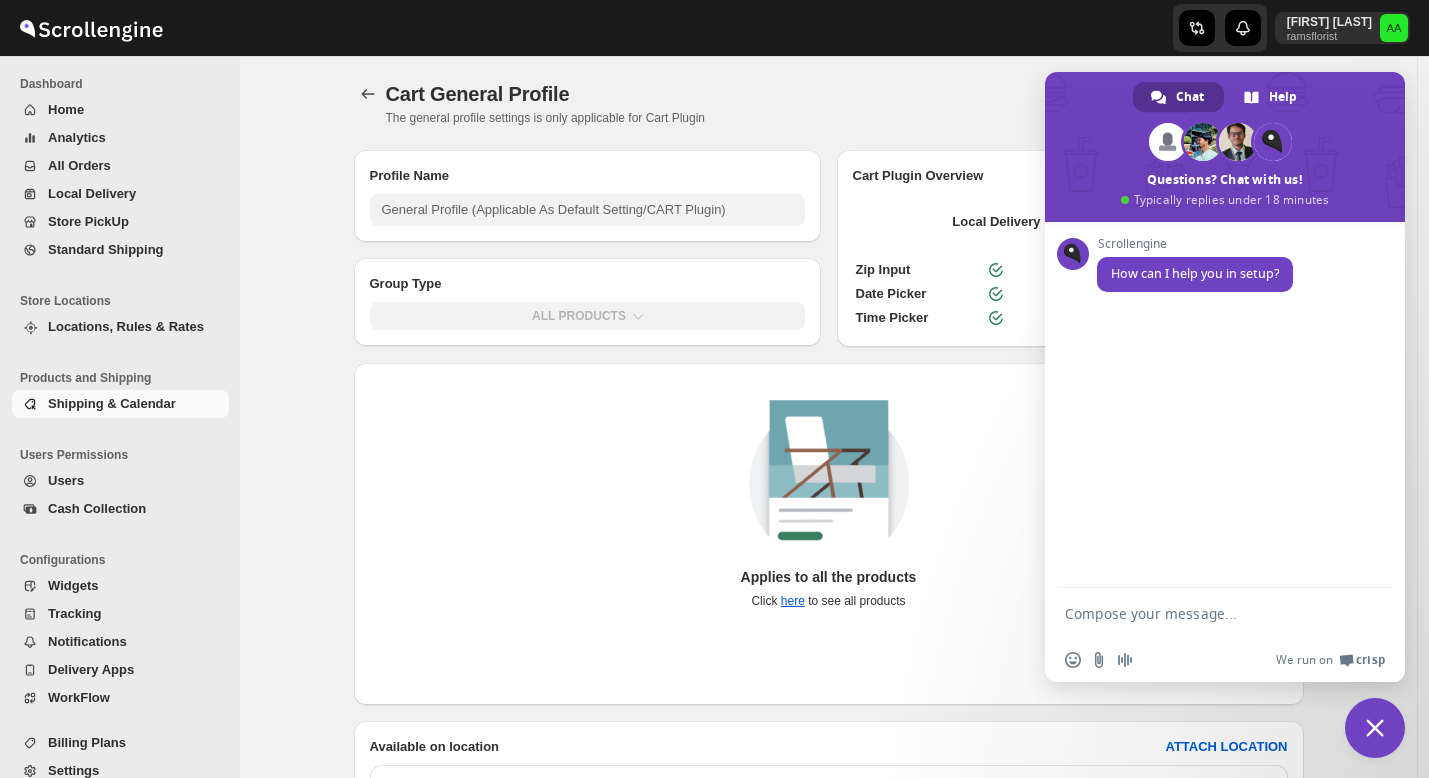 click at bounding box center [1375, 728] 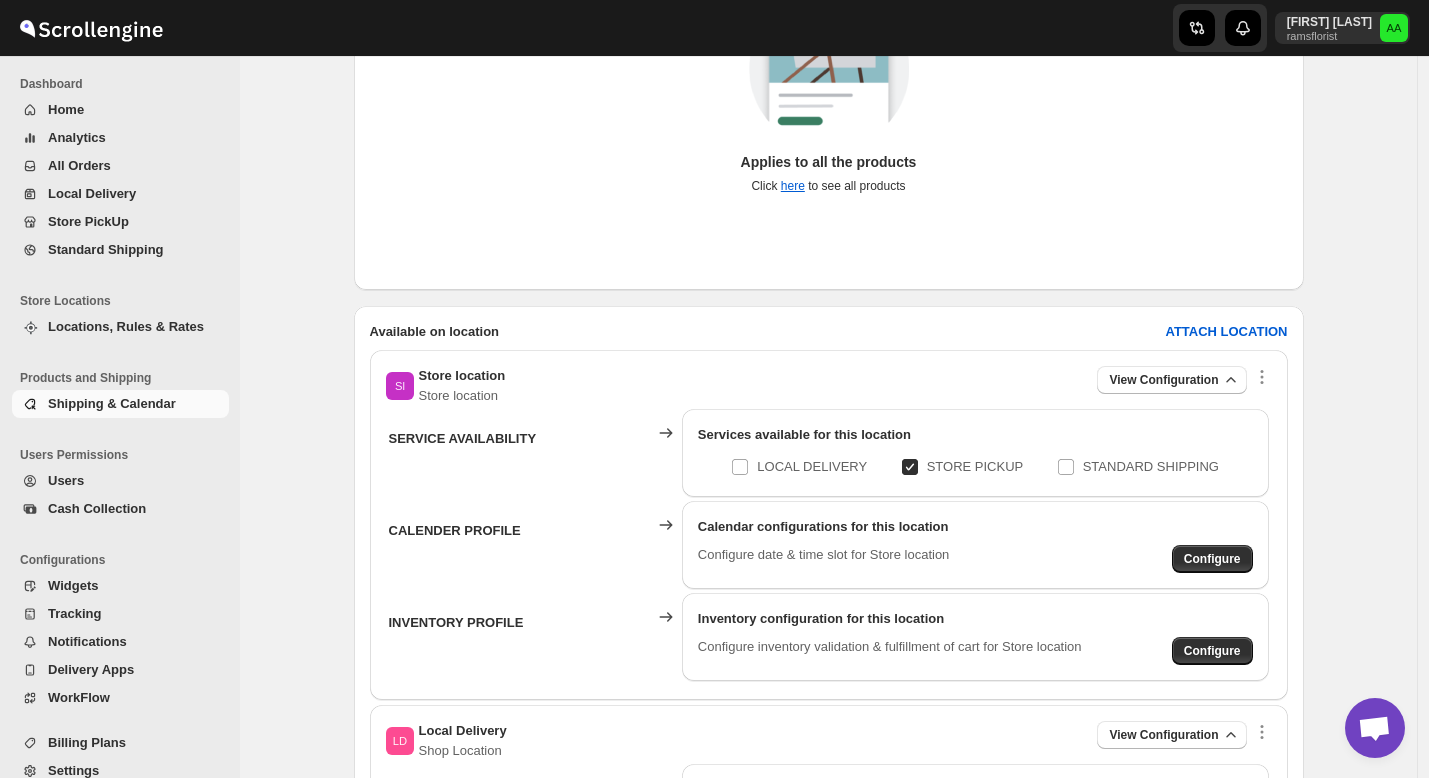 scroll, scrollTop: 424, scrollLeft: 0, axis: vertical 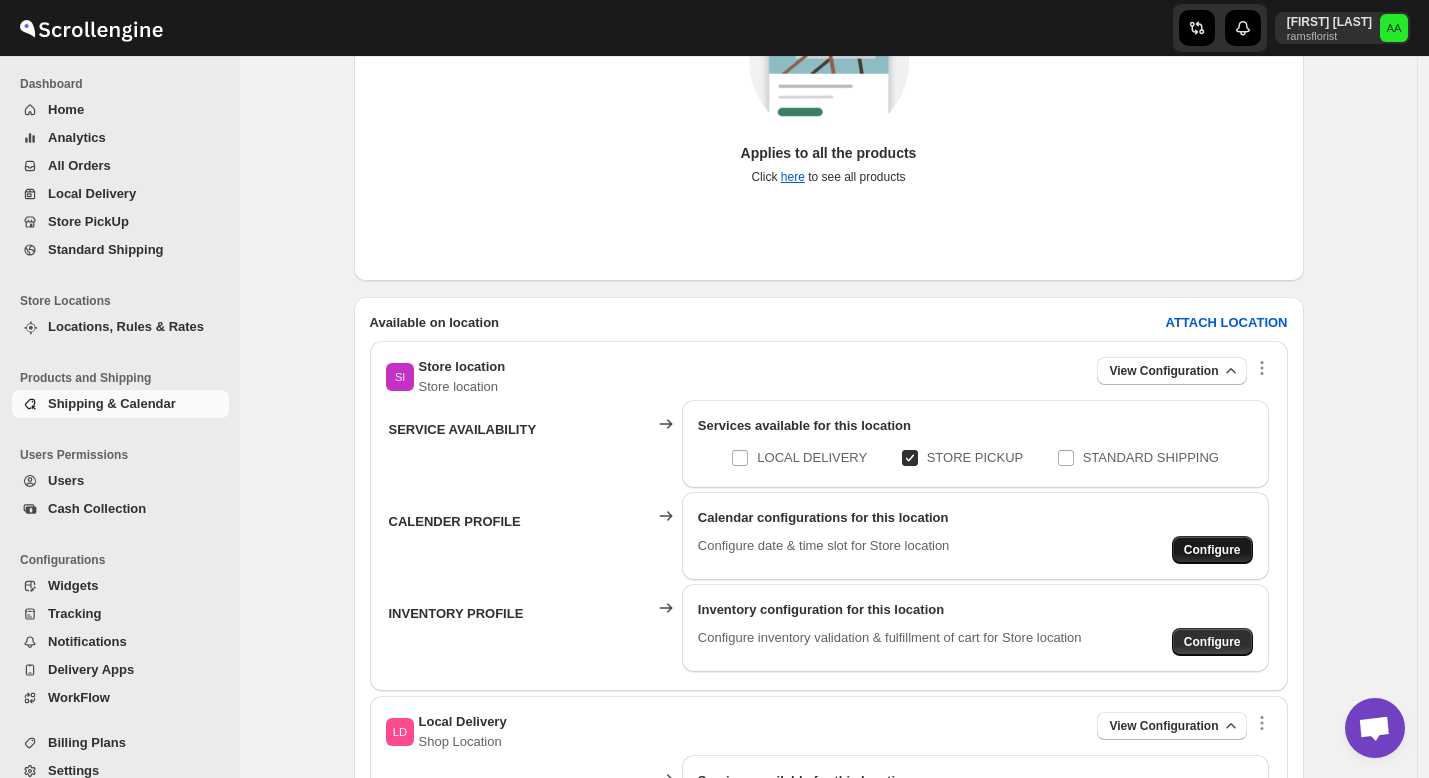 click on "Configure" at bounding box center [1212, 550] 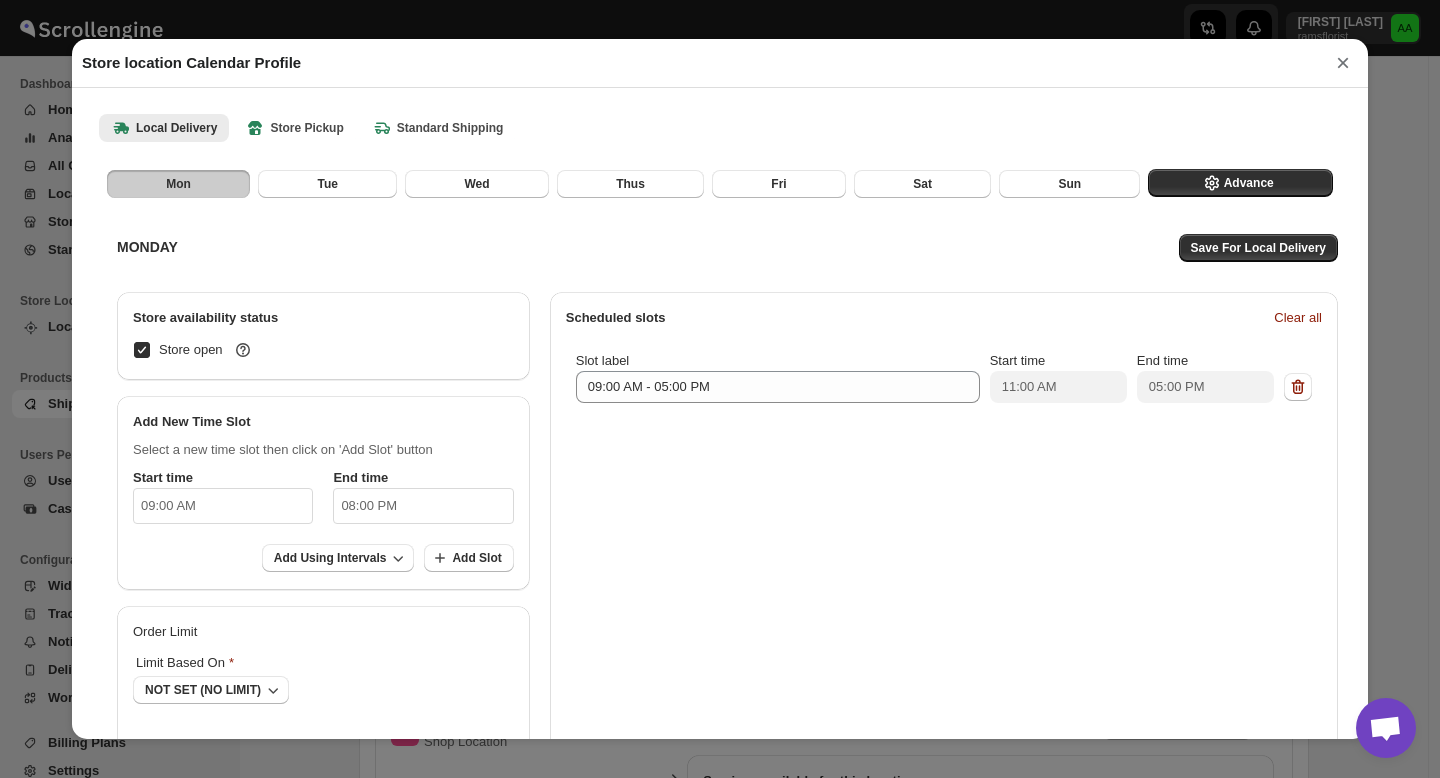 click on "×" at bounding box center (1343, 63) 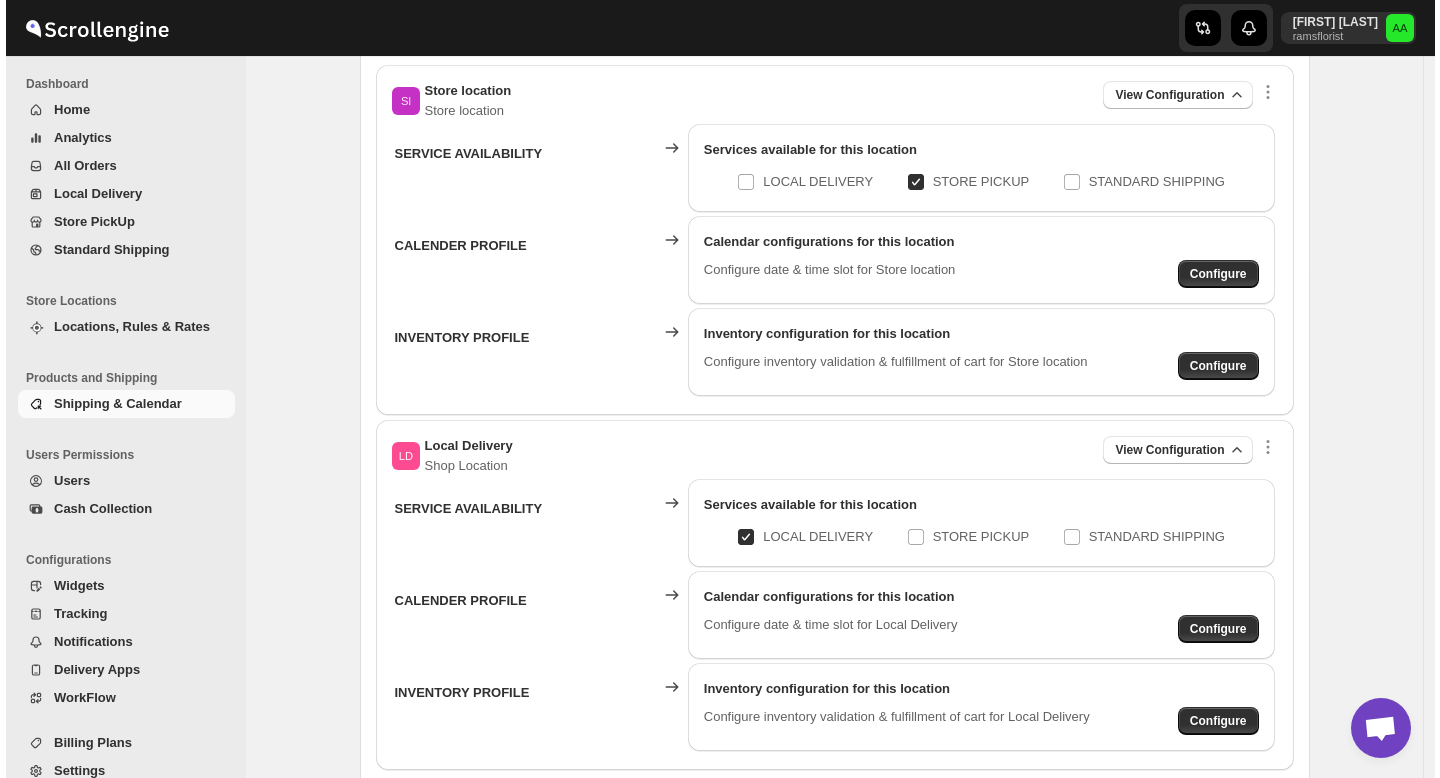 scroll, scrollTop: 704, scrollLeft: 0, axis: vertical 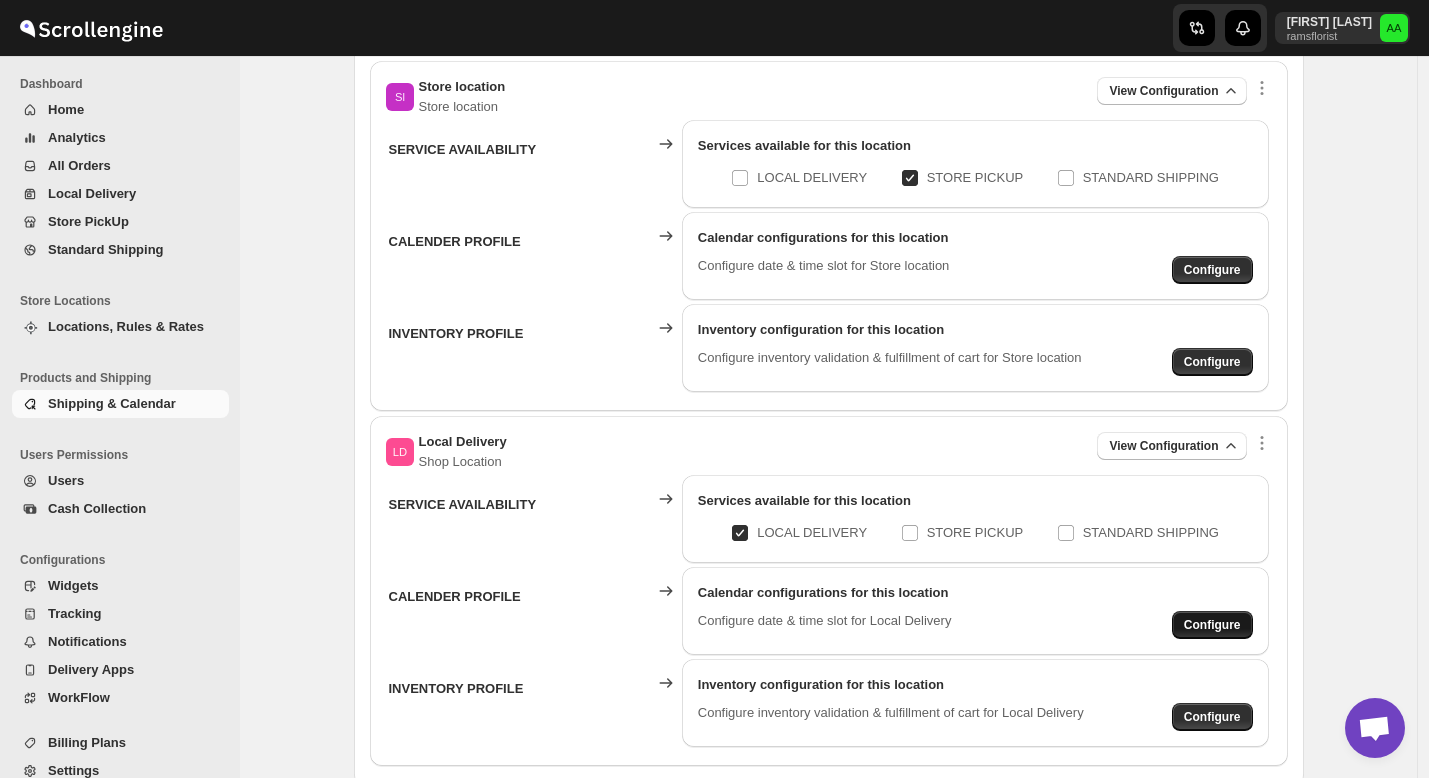 click on "Configure" at bounding box center [1212, 270] 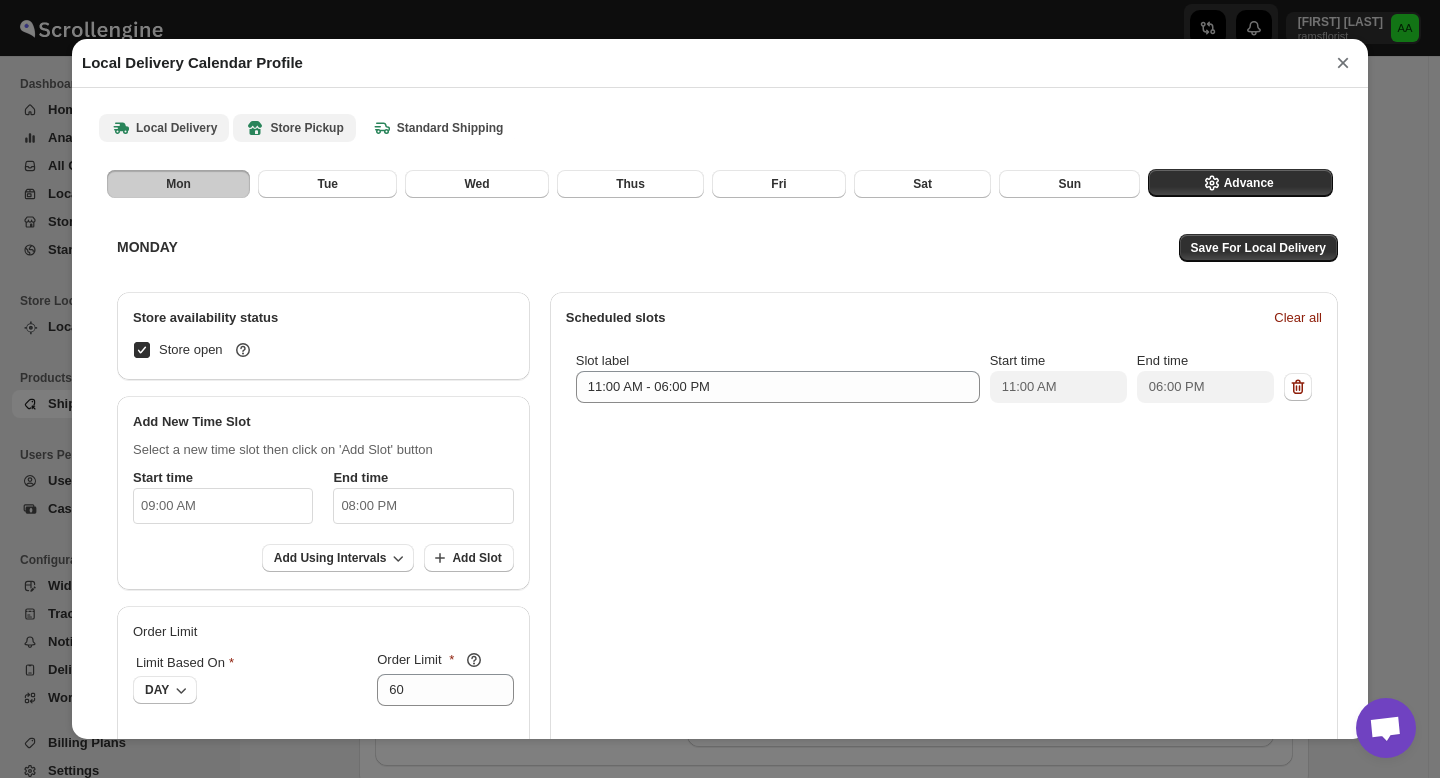 click on "Store Pickup" at bounding box center (294, 128) 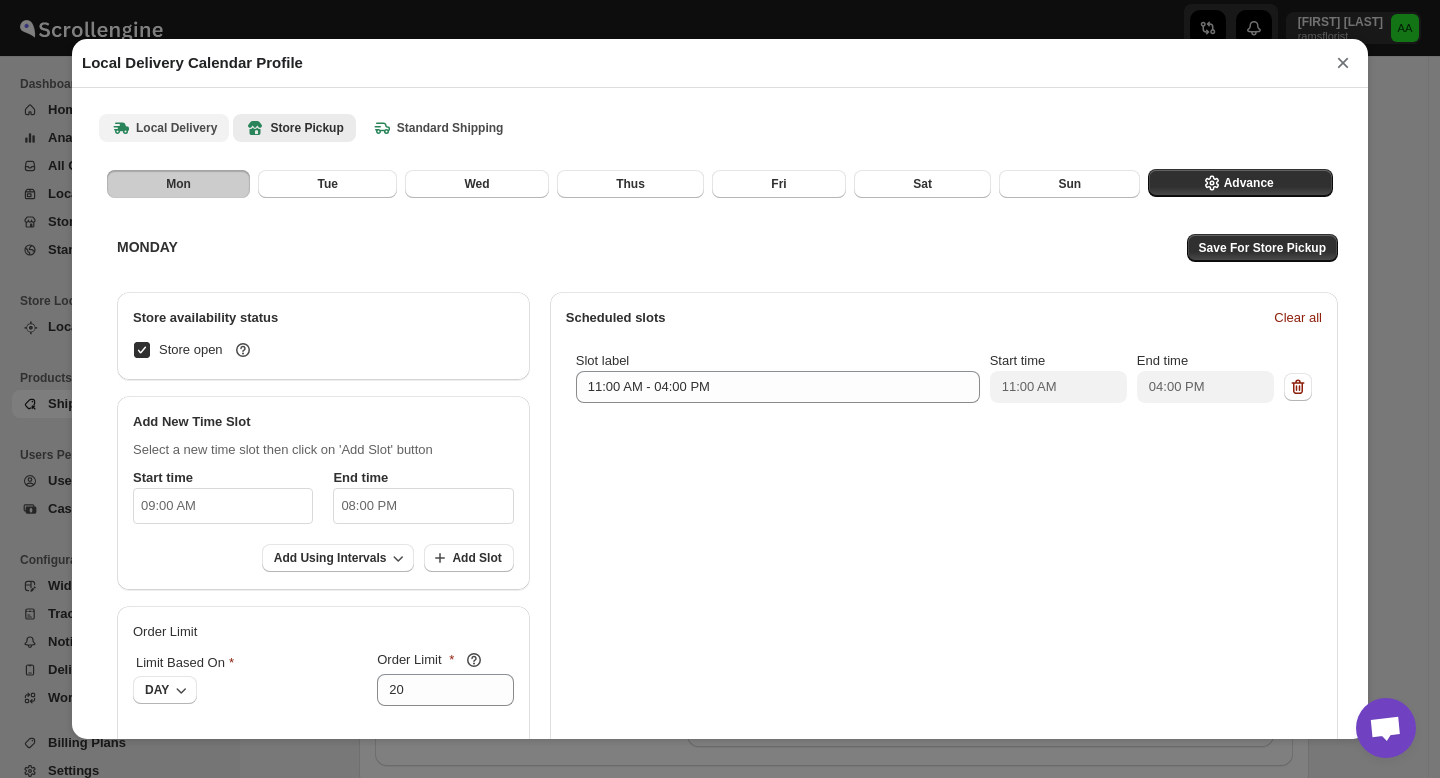 click on "Local Delivery" at bounding box center [164, 128] 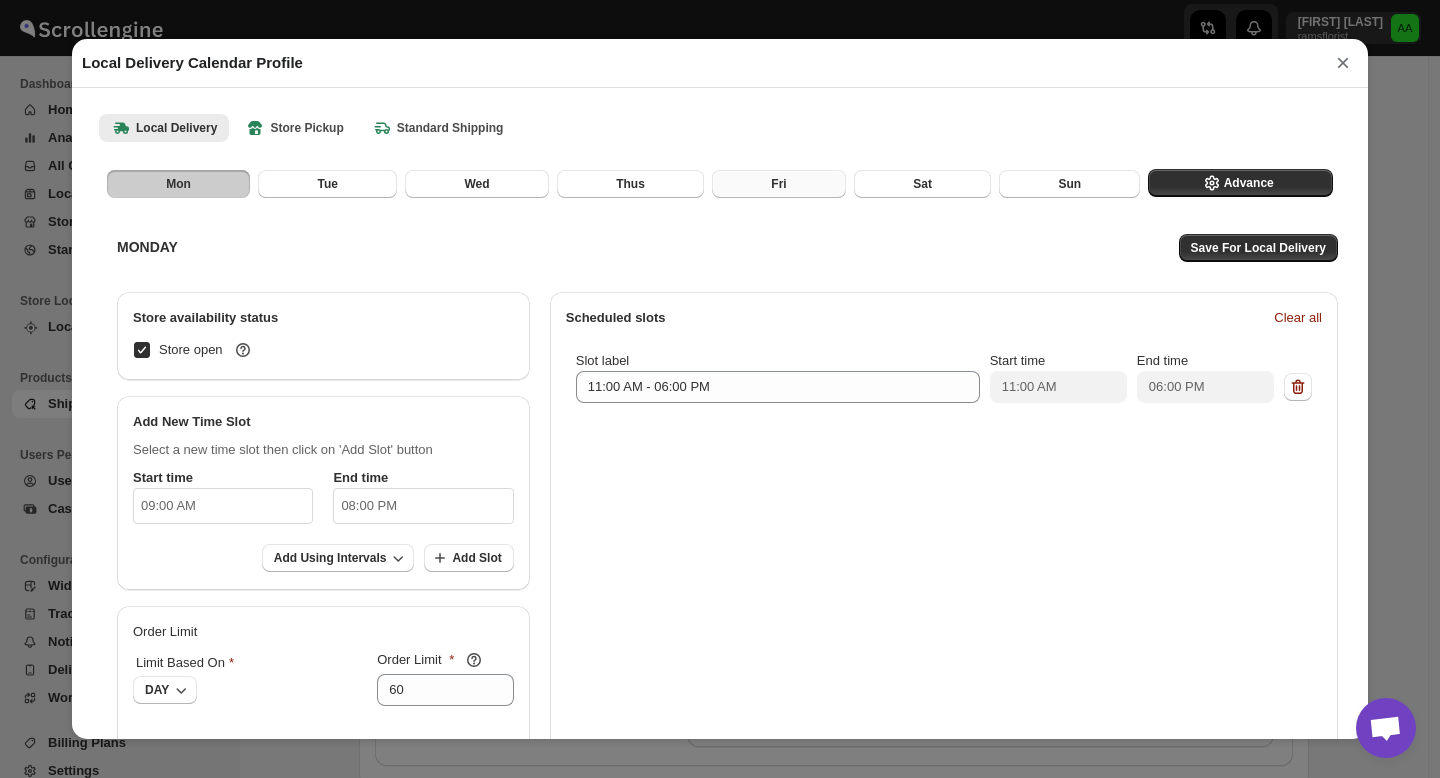 click on "Fri" at bounding box center (778, 184) 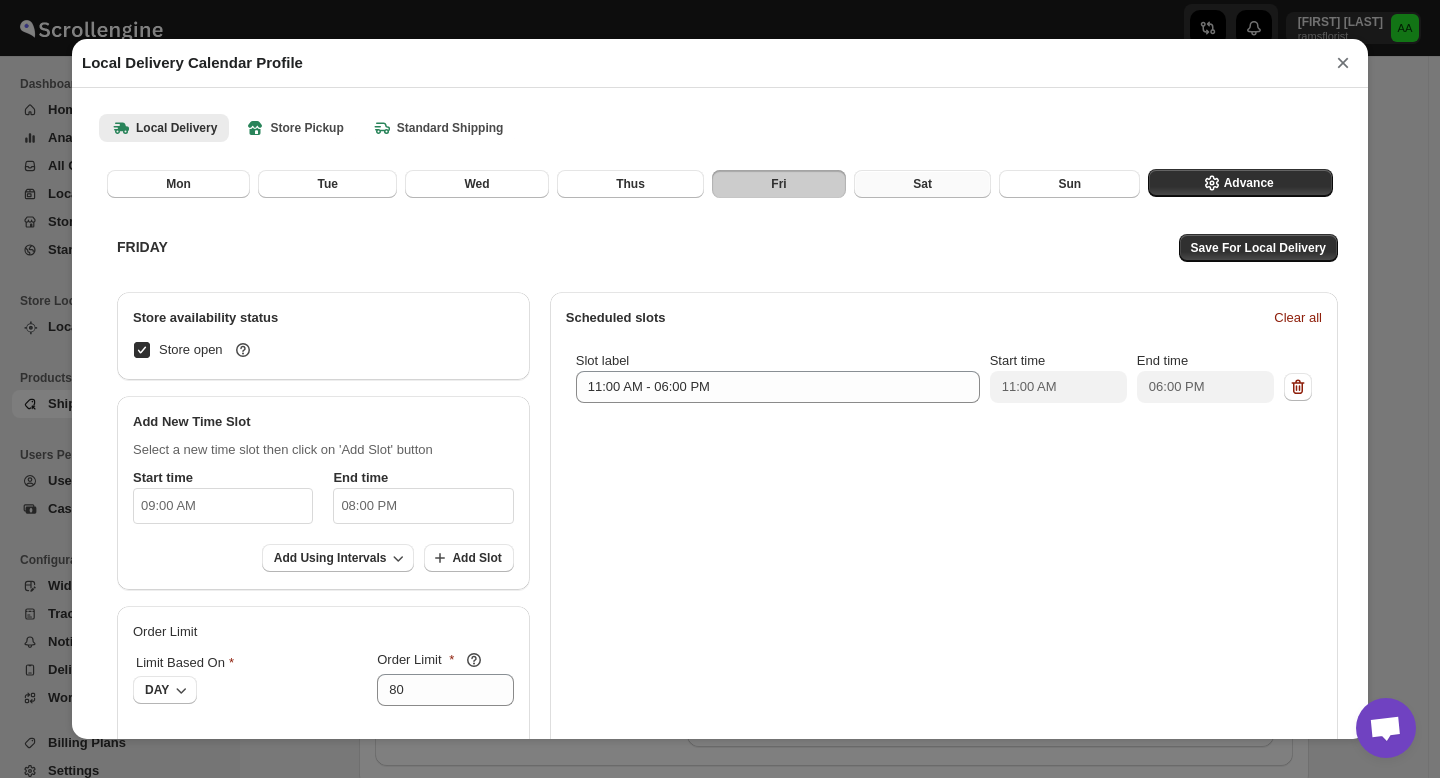 click on "Sat" at bounding box center (922, 184) 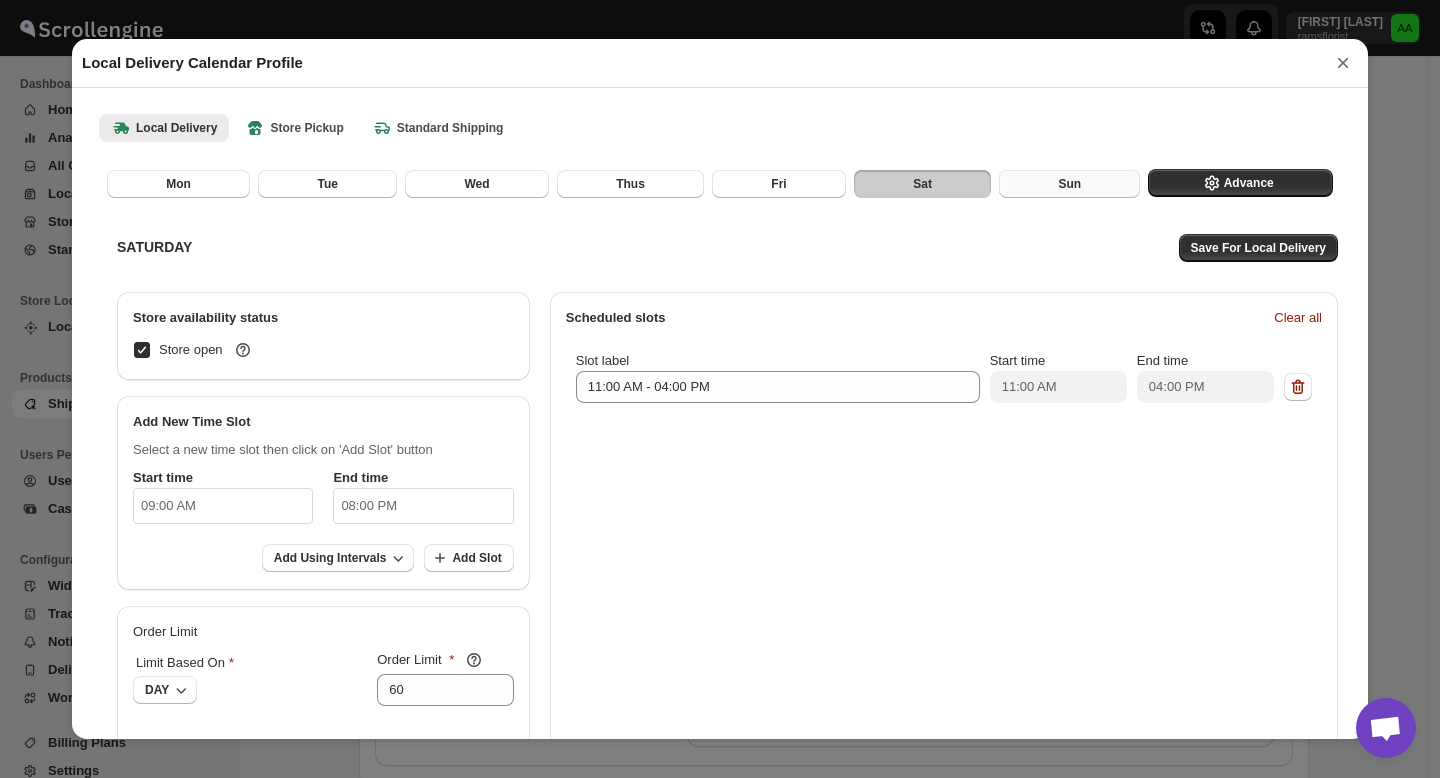 click on "Sun" at bounding box center [1069, 184] 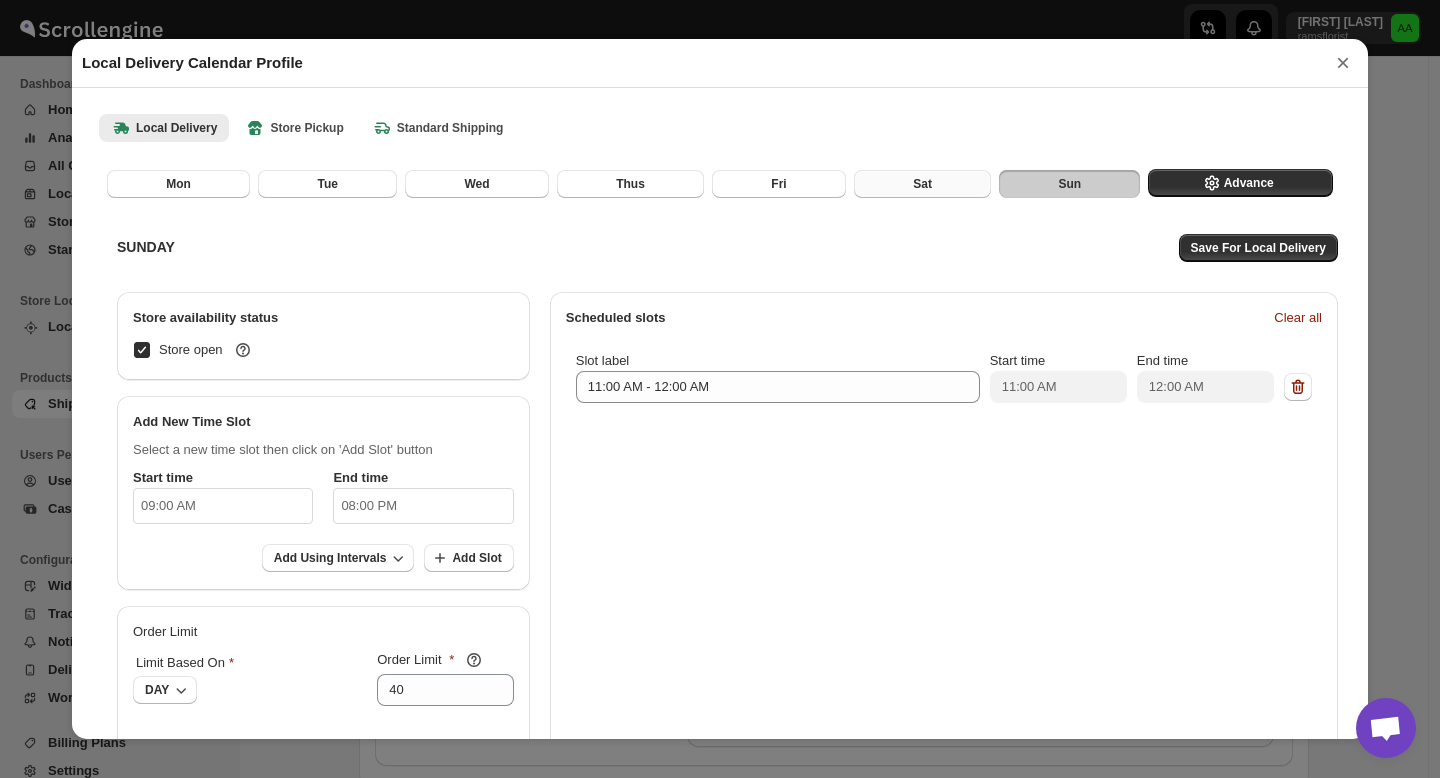 click on "Sat" at bounding box center [922, 184] 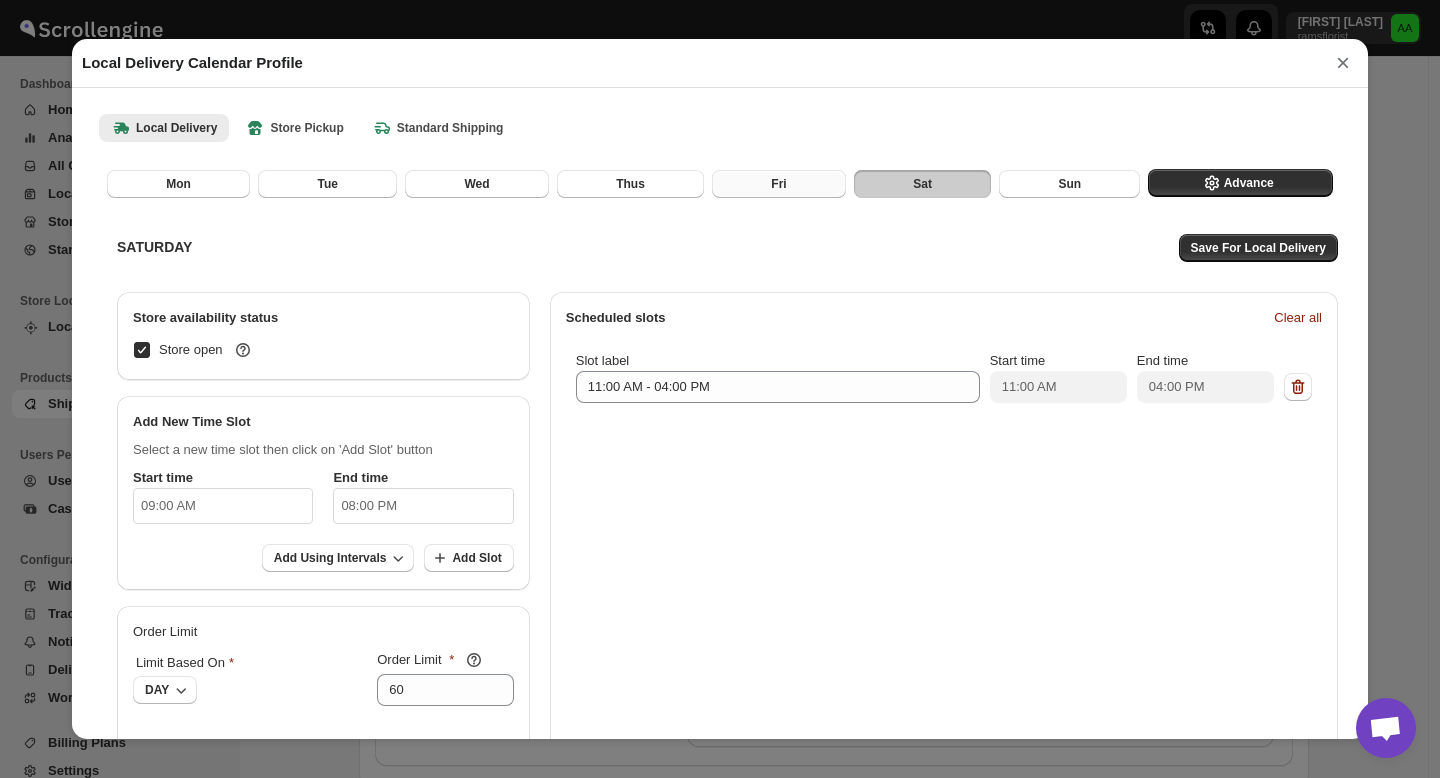 click on "Fri" at bounding box center (778, 184) 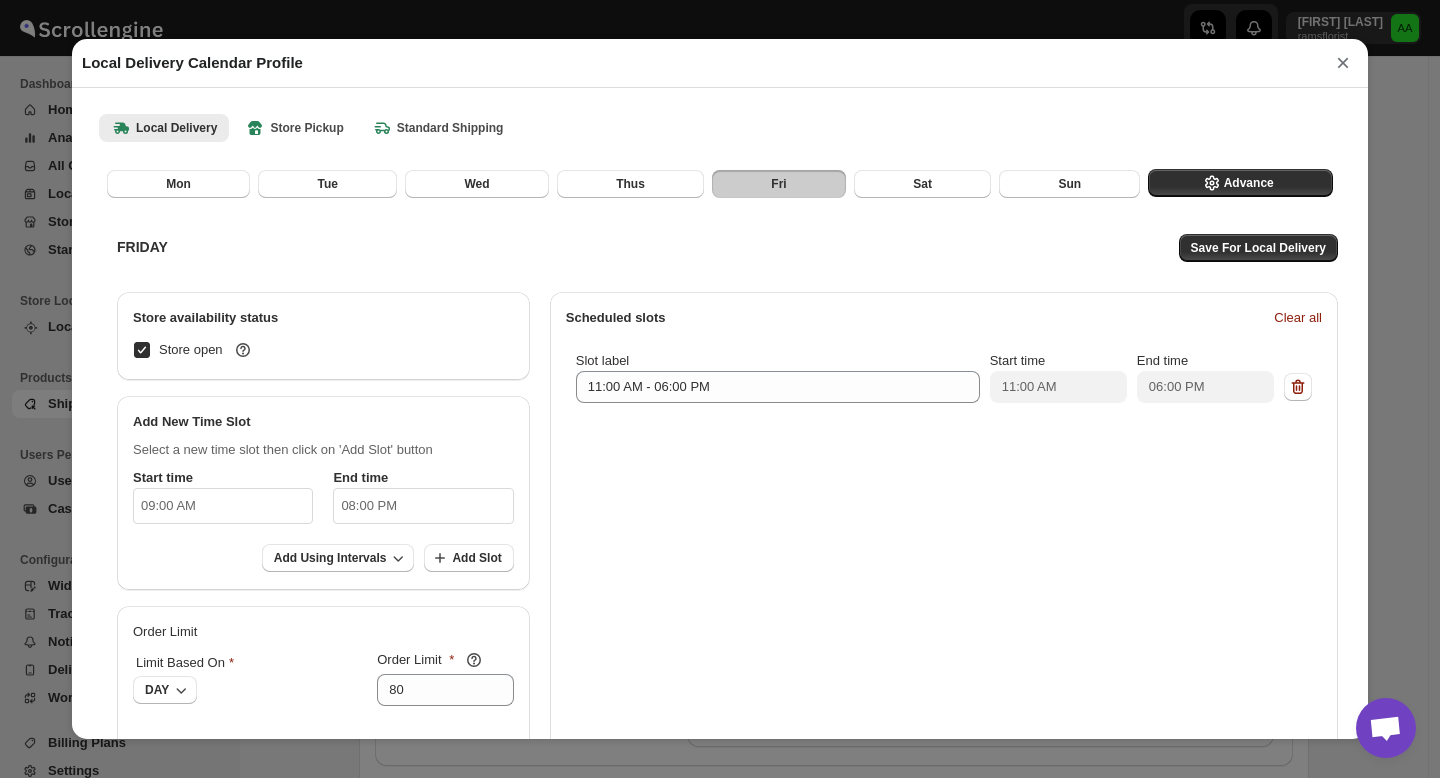 click on "×" at bounding box center (1343, 63) 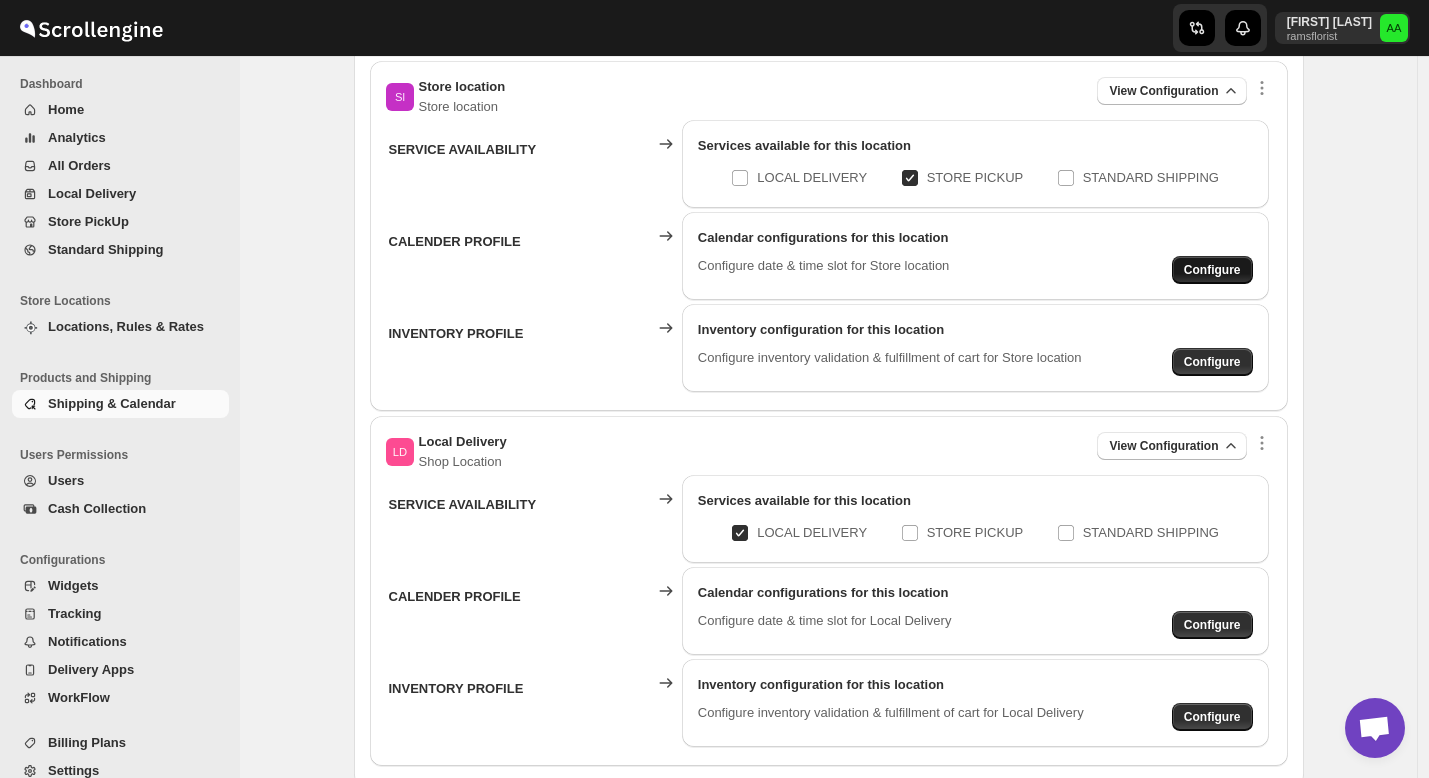 click on "Configure" at bounding box center (1212, 270) 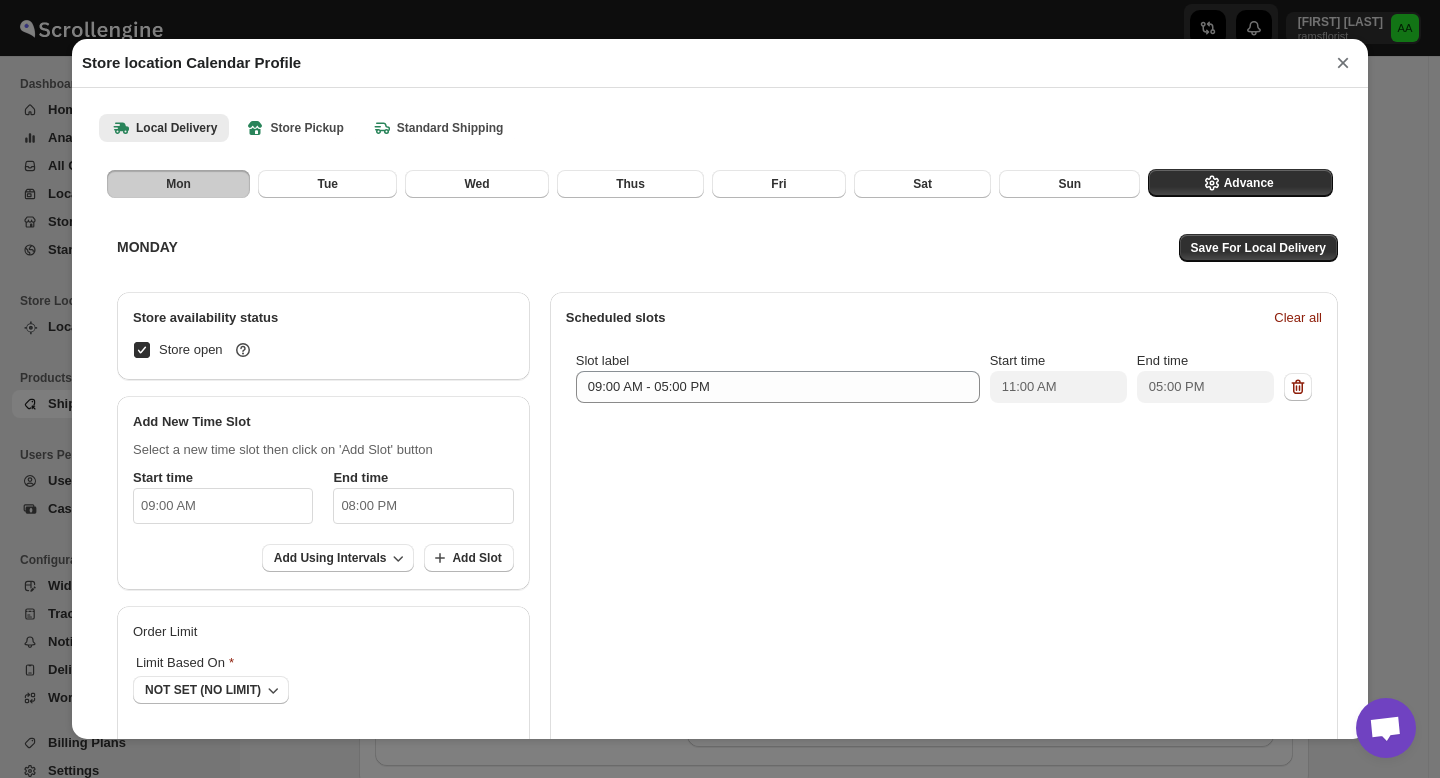 click on "09:00 AM" at bounding box center [223, 506] 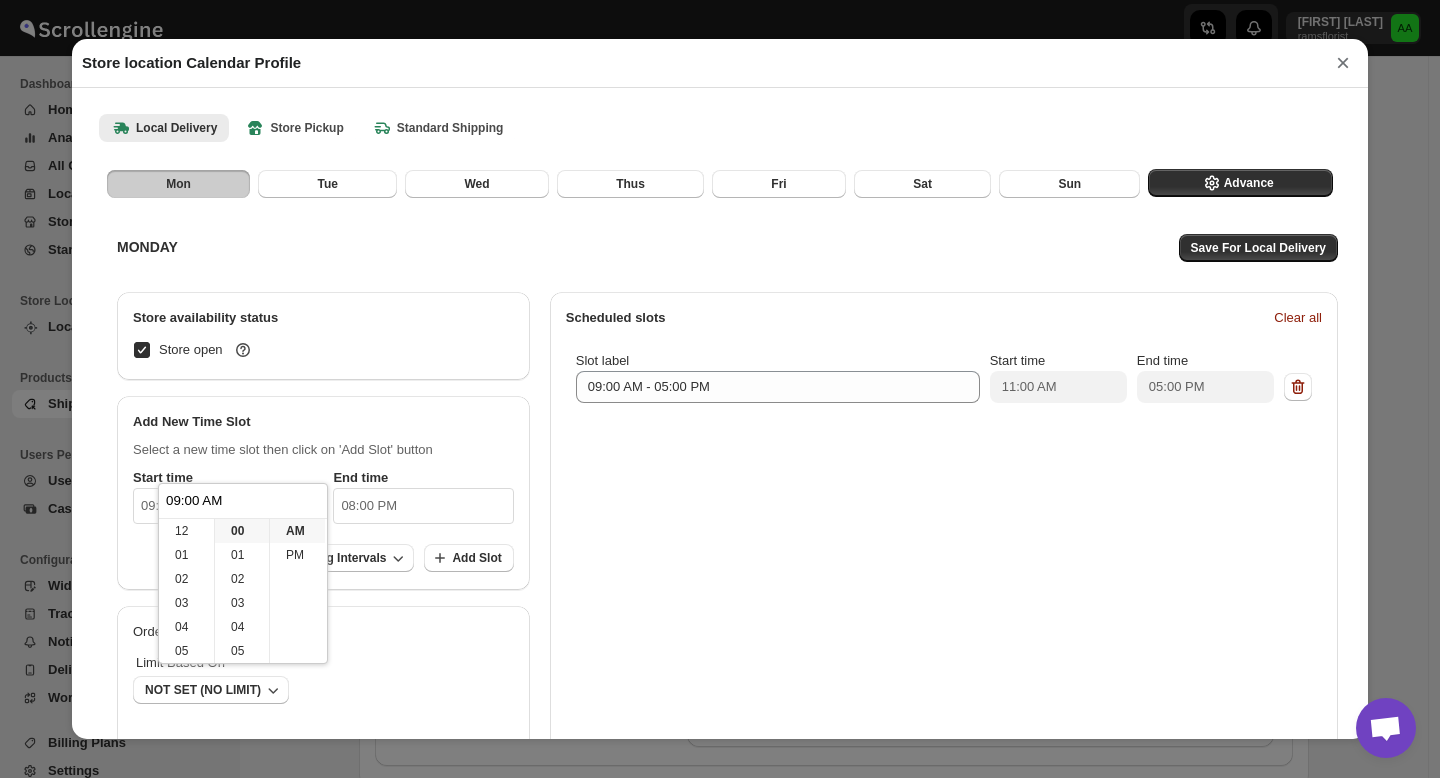 scroll, scrollTop: 144, scrollLeft: 0, axis: vertical 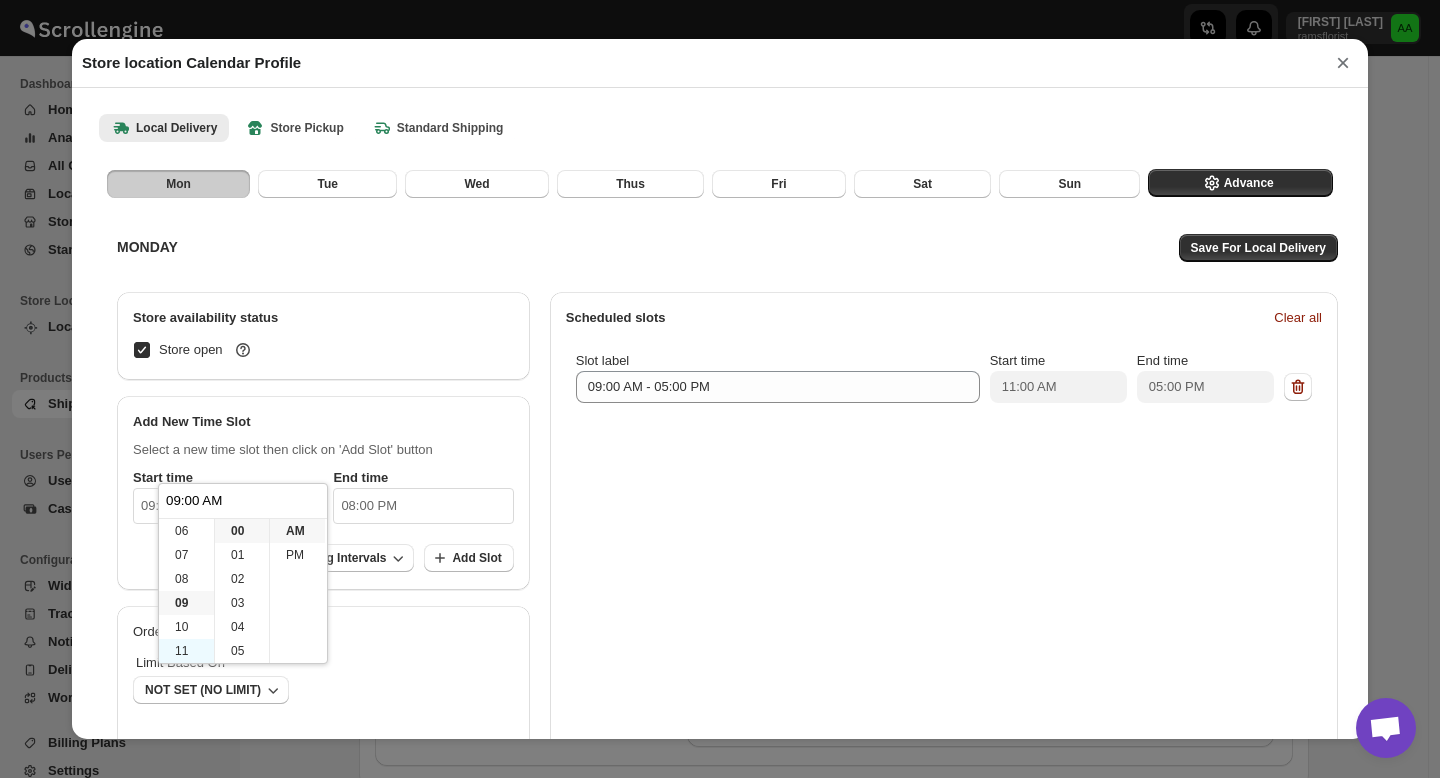 click on "11" at bounding box center [186, 651] 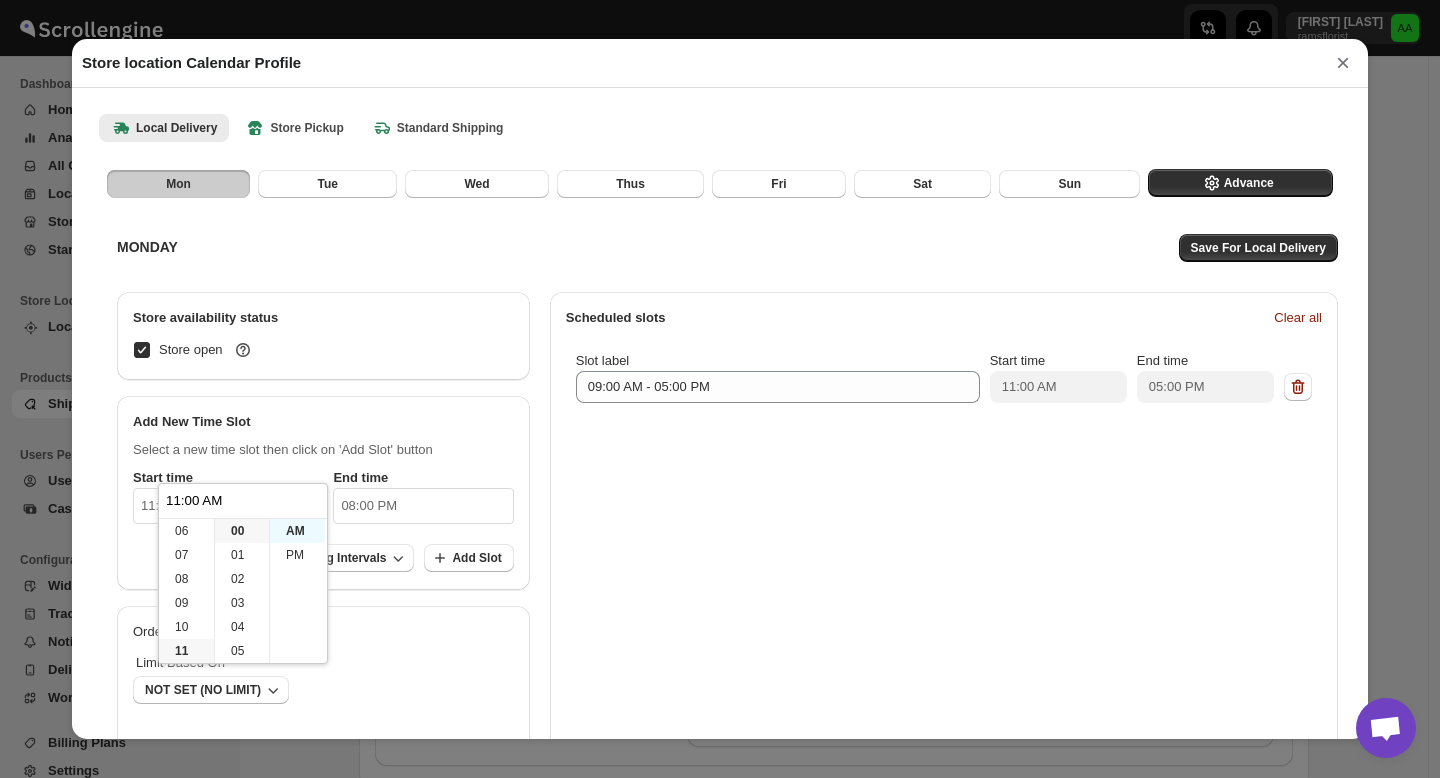 click on "AM" at bounding box center (297, 531) 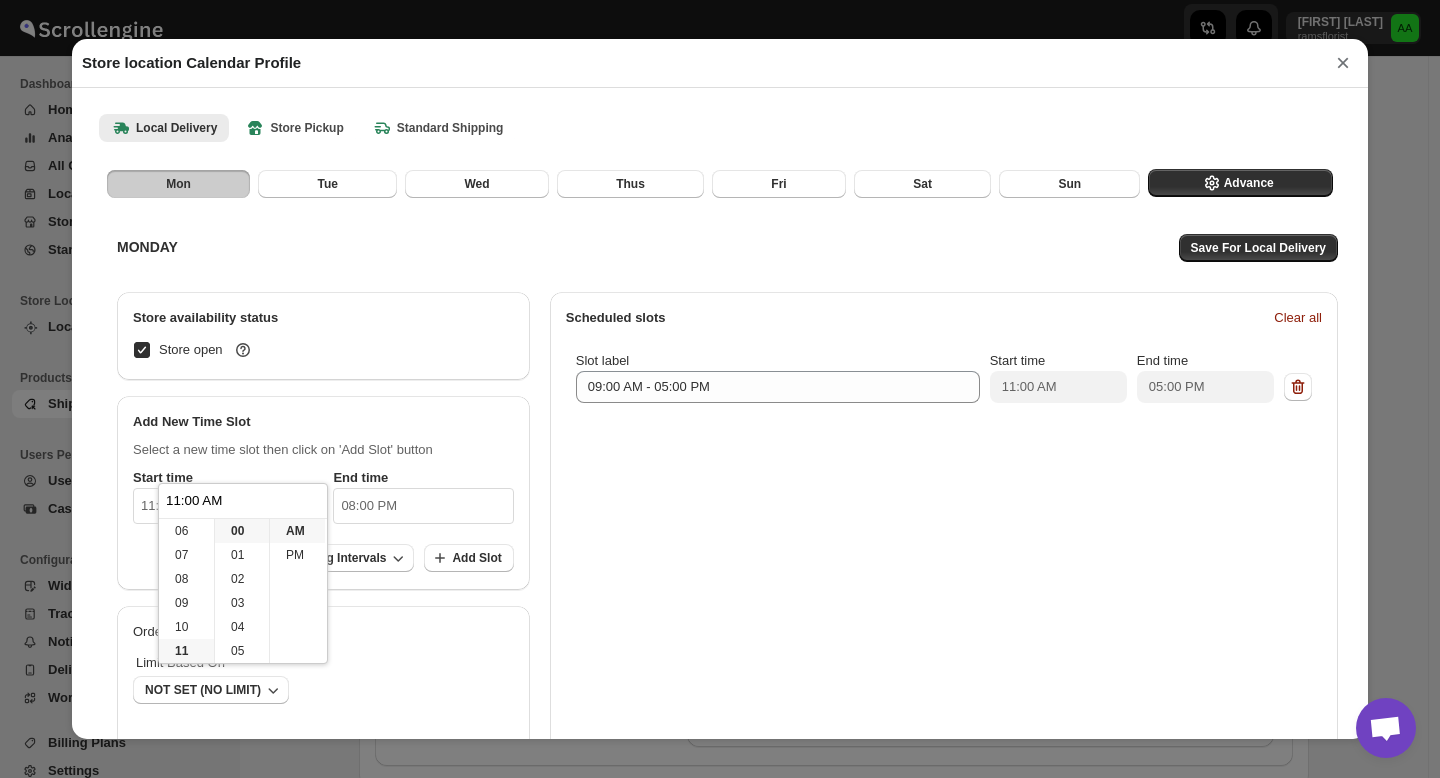 click on "08:00 PM" at bounding box center [423, 506] 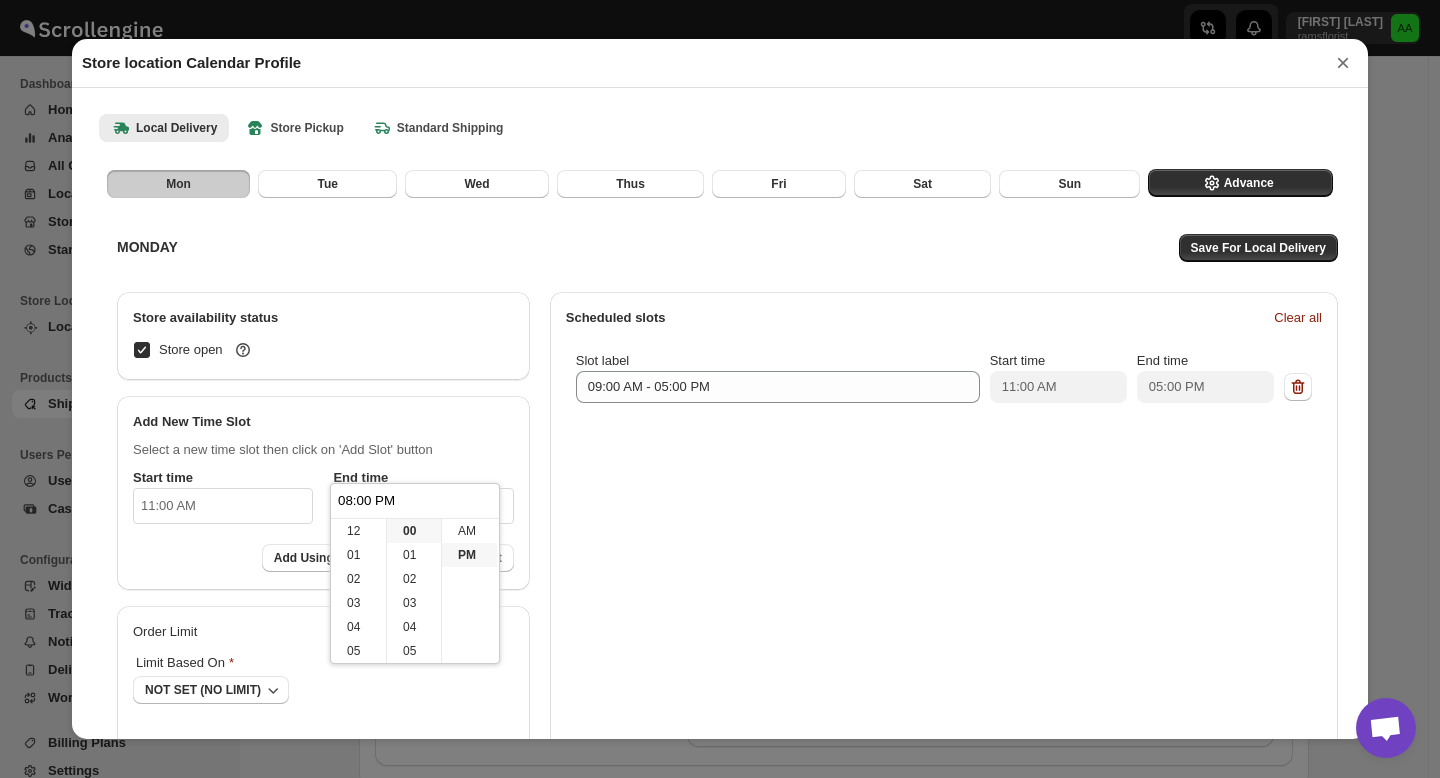scroll, scrollTop: 144, scrollLeft: 0, axis: vertical 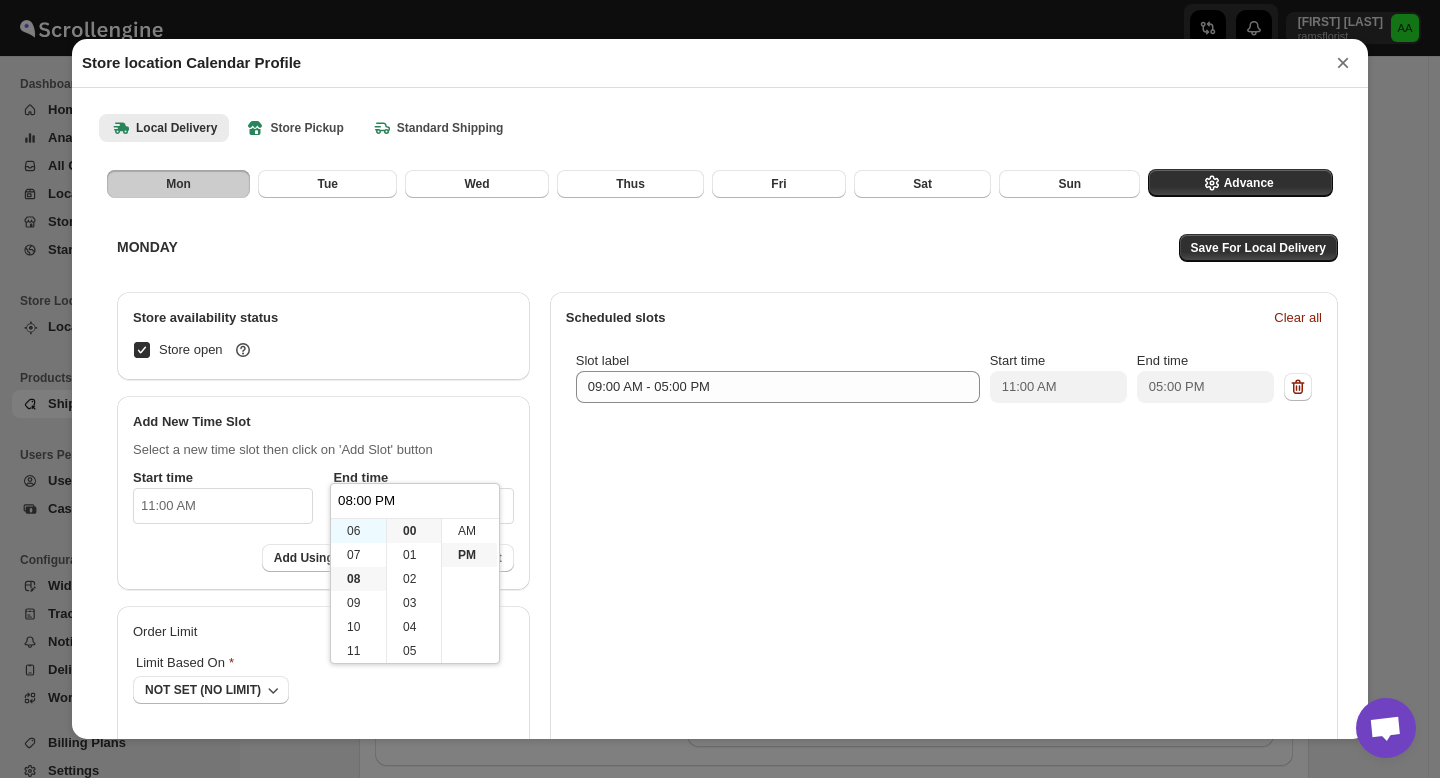click on "06" at bounding box center [358, 531] 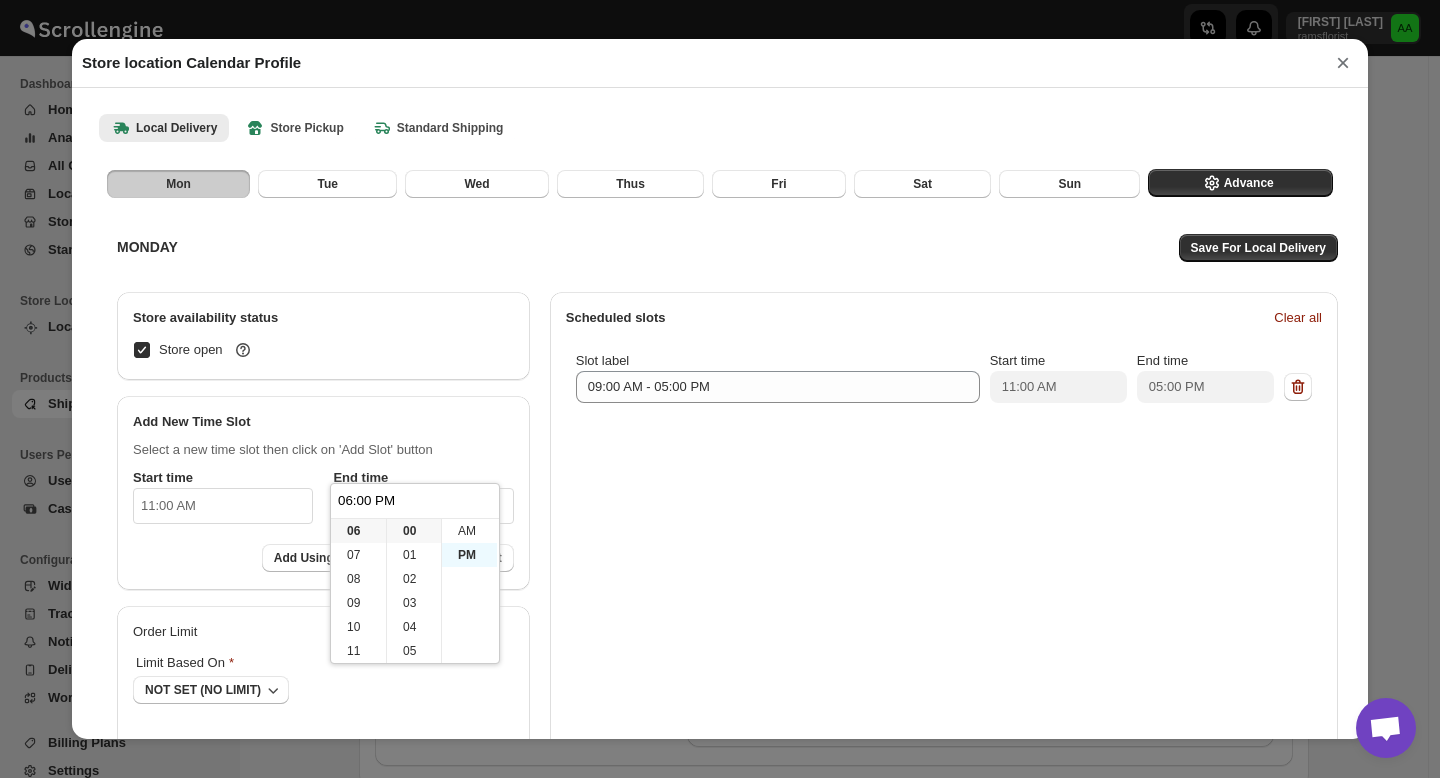 click on "PM" at bounding box center [469, 555] 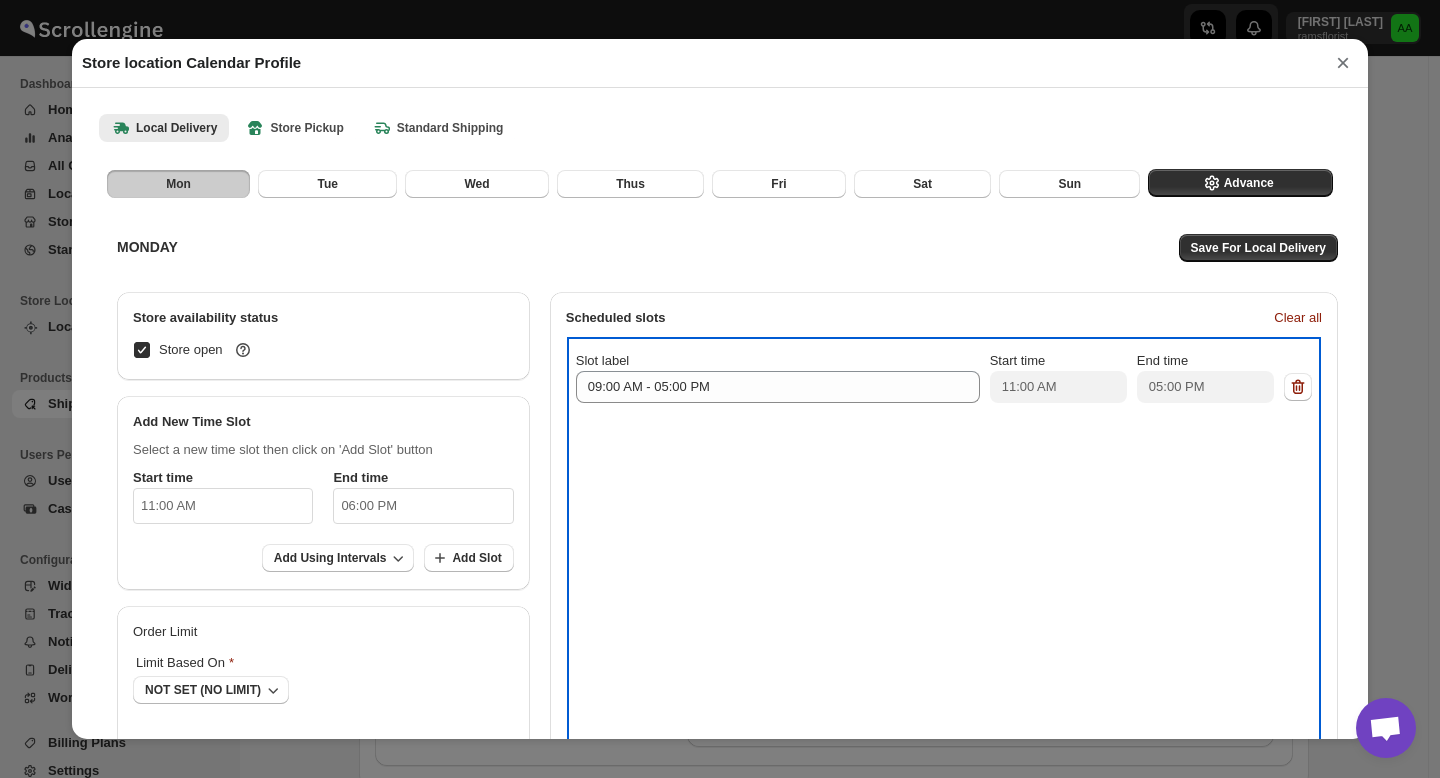 click on "Slot label 09:00 AM - 05:00 PM Start time 11:00 AM End time 05:00 PM" at bounding box center [944, 545] 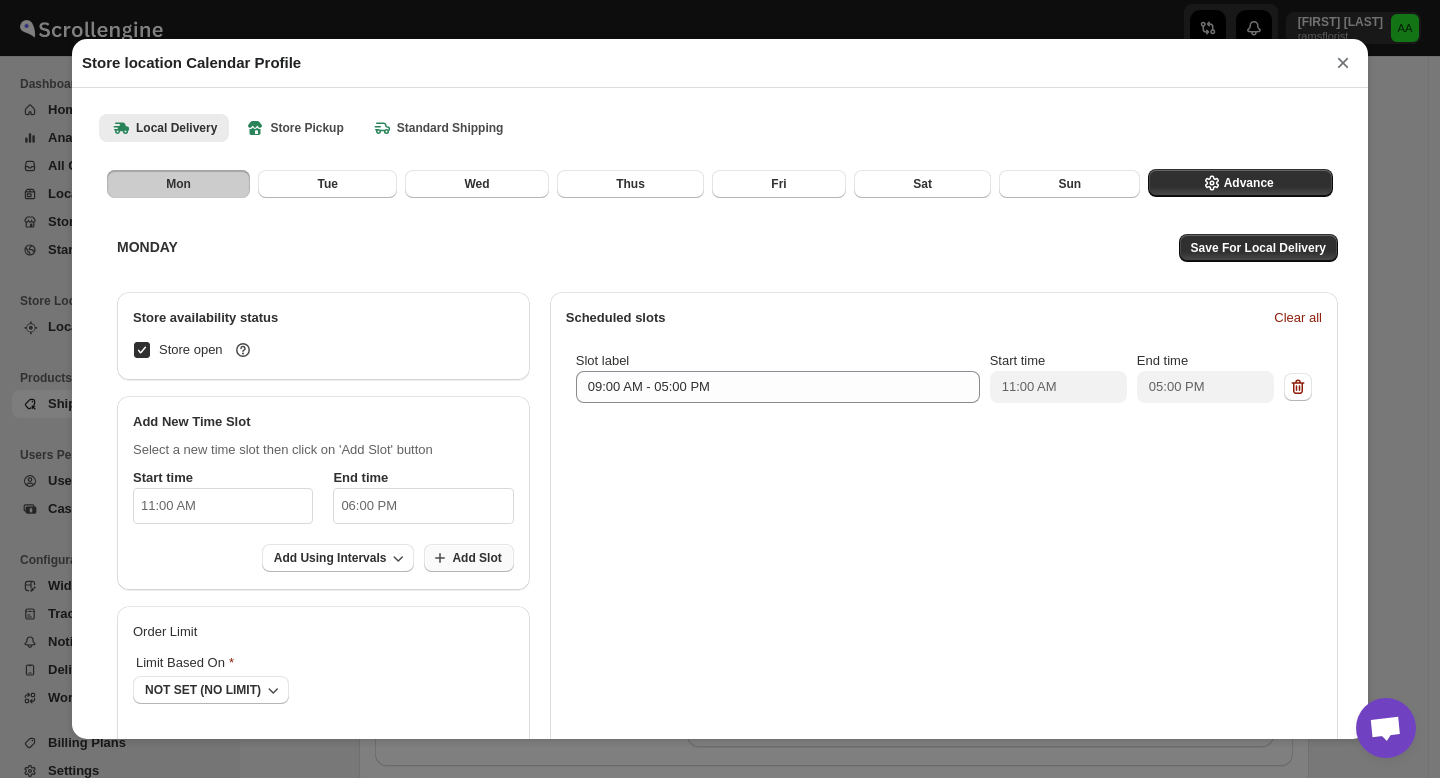 click on "Add Slot" at bounding box center (476, 558) 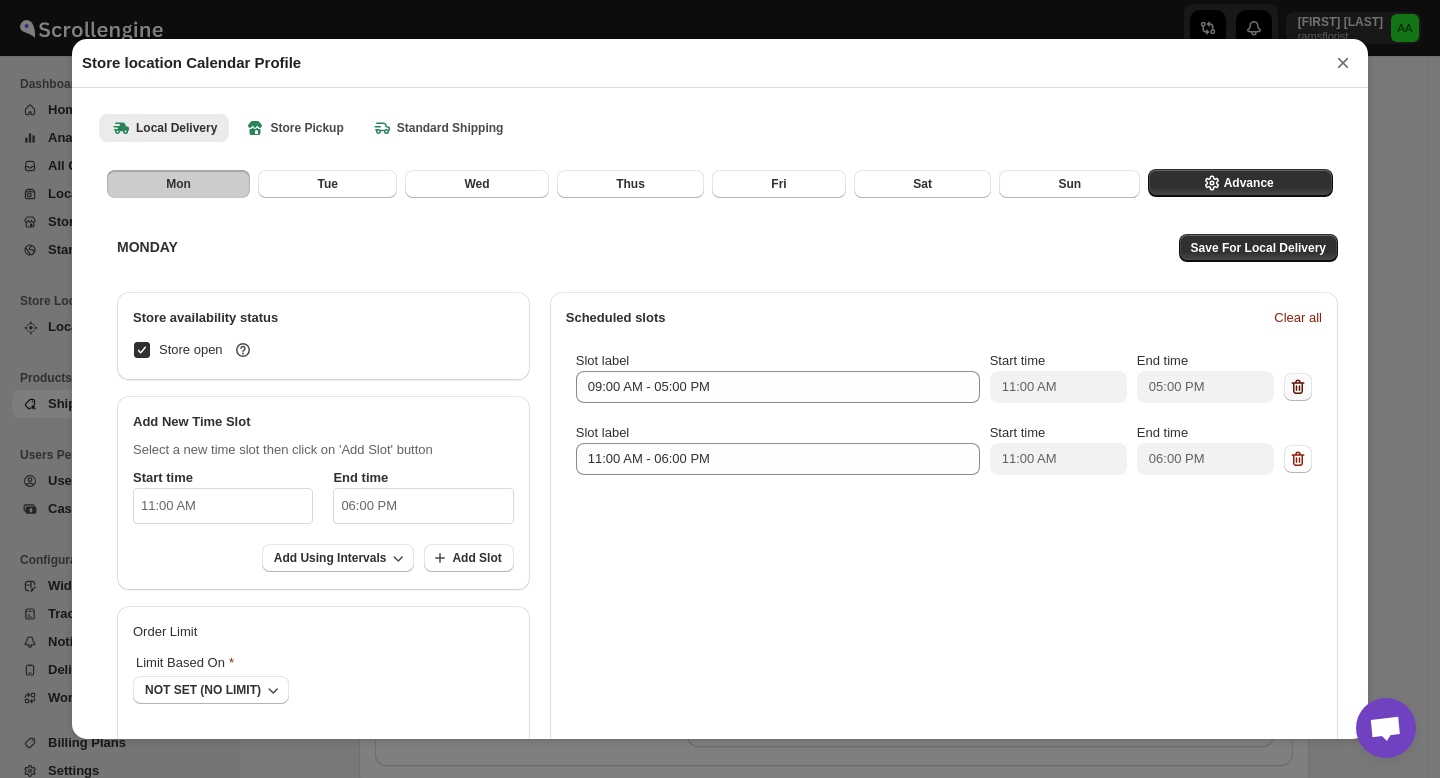 click 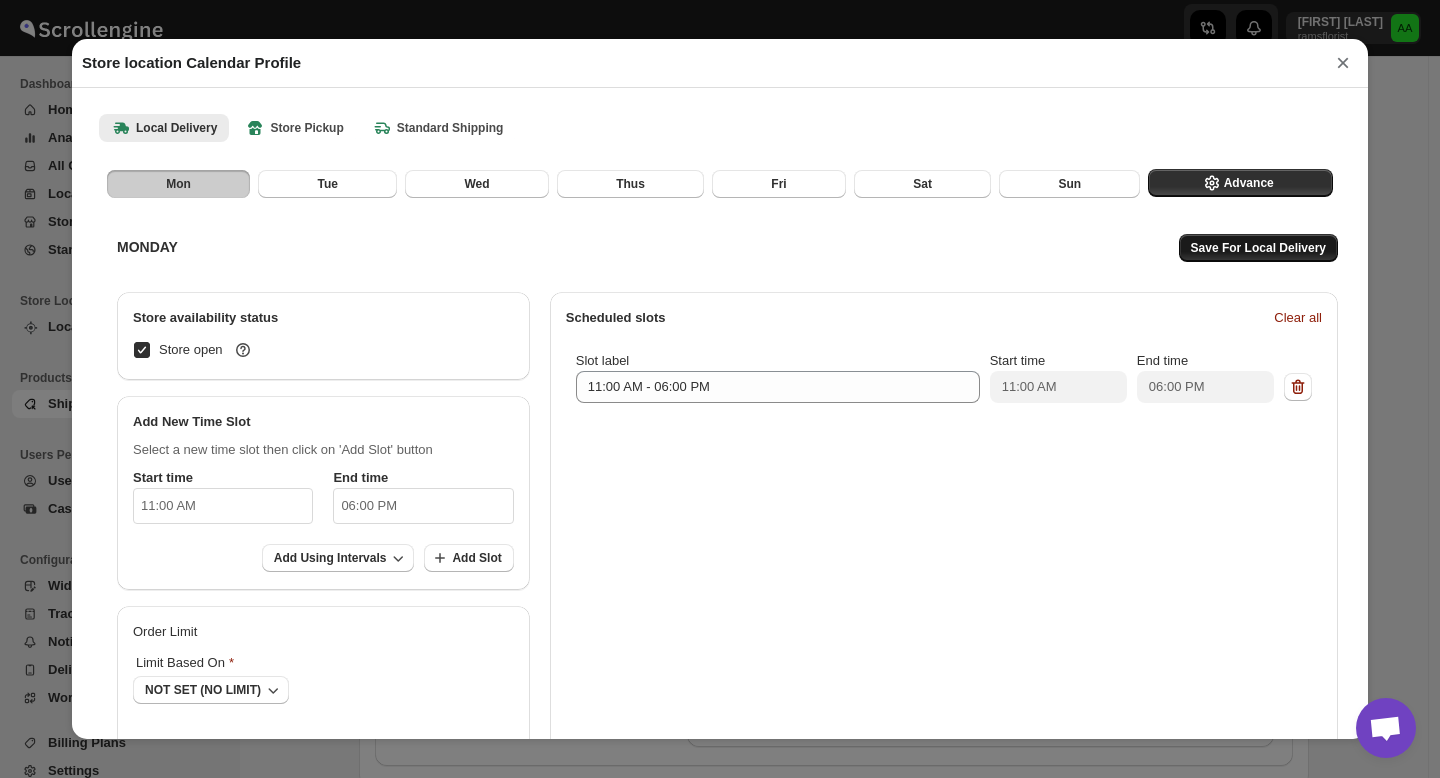 click on "Save For Local Delivery" at bounding box center [1258, 248] 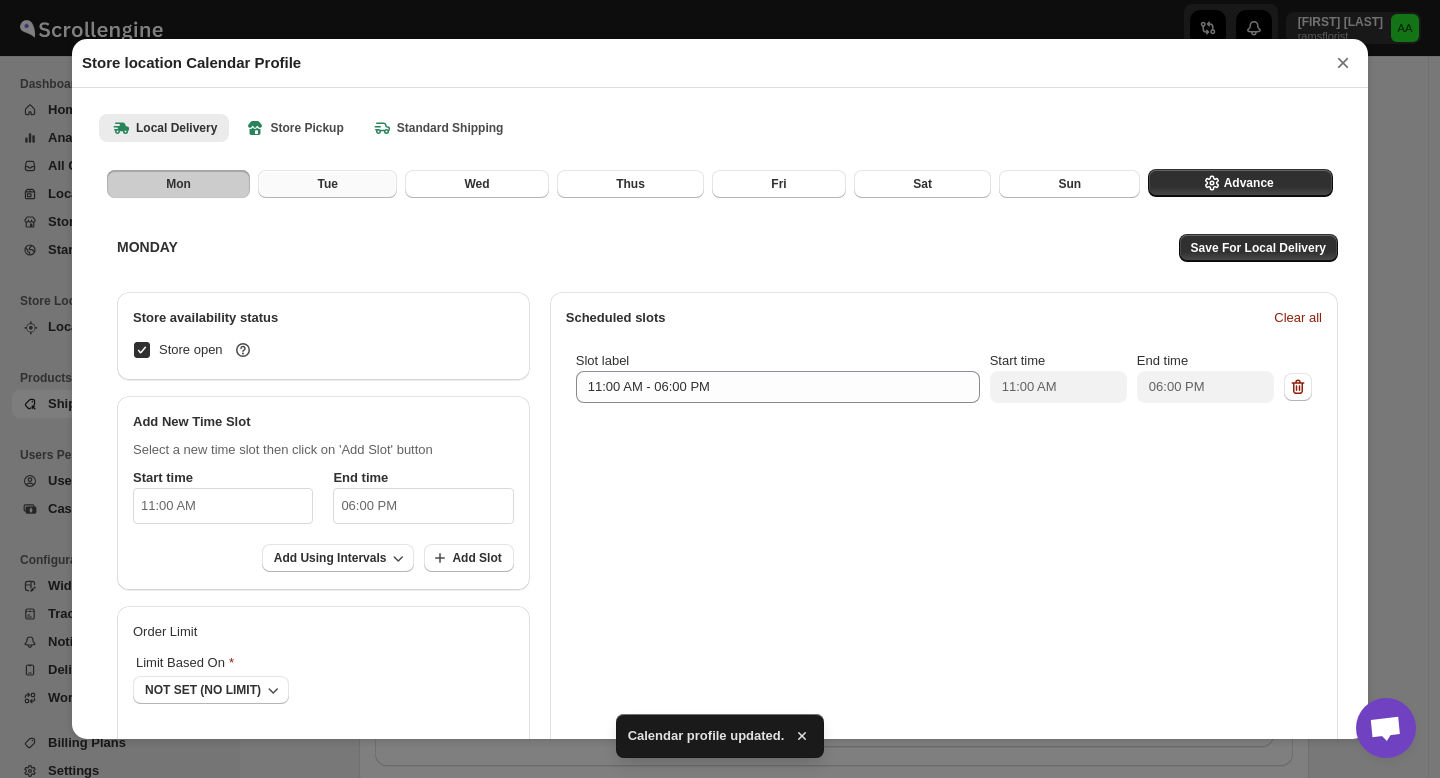 click on "Tue" at bounding box center [327, 184] 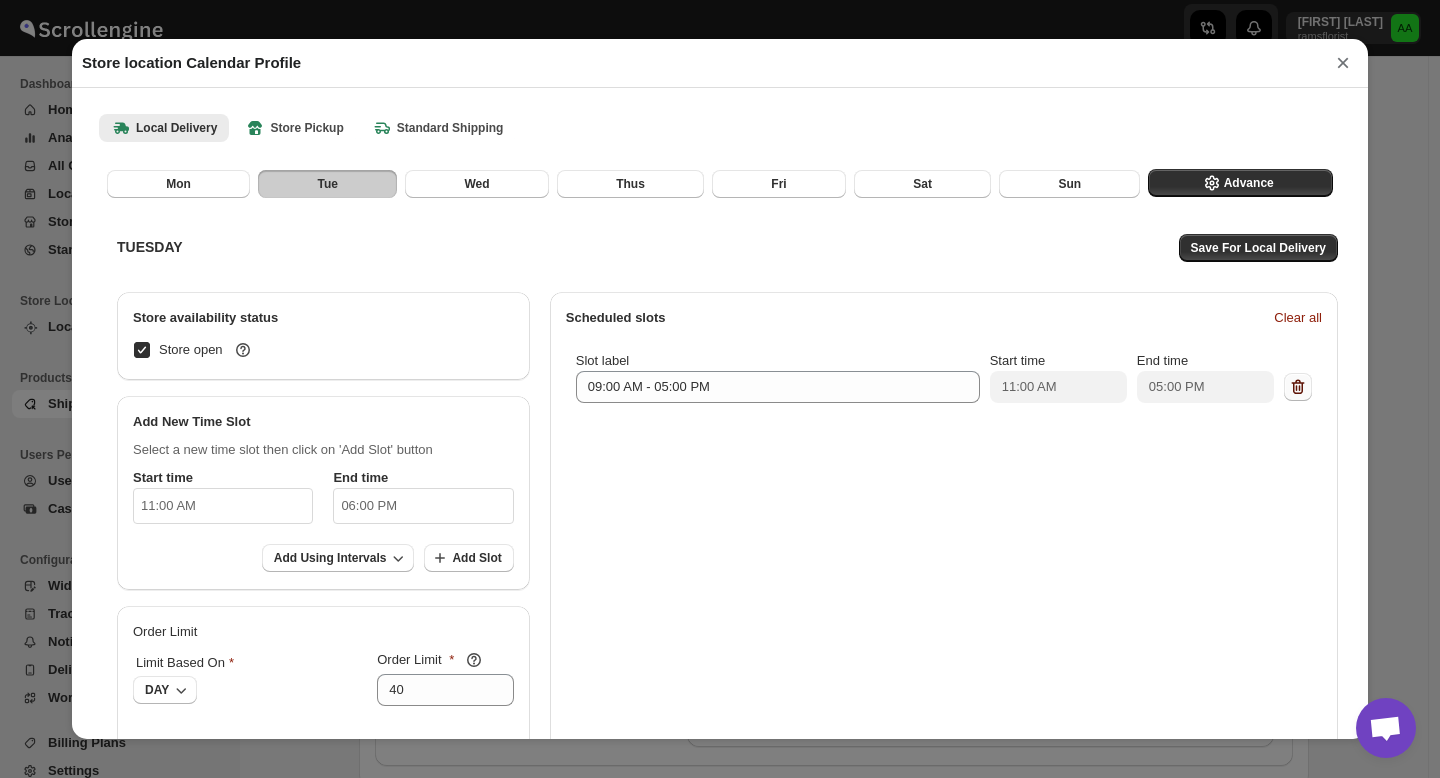 click 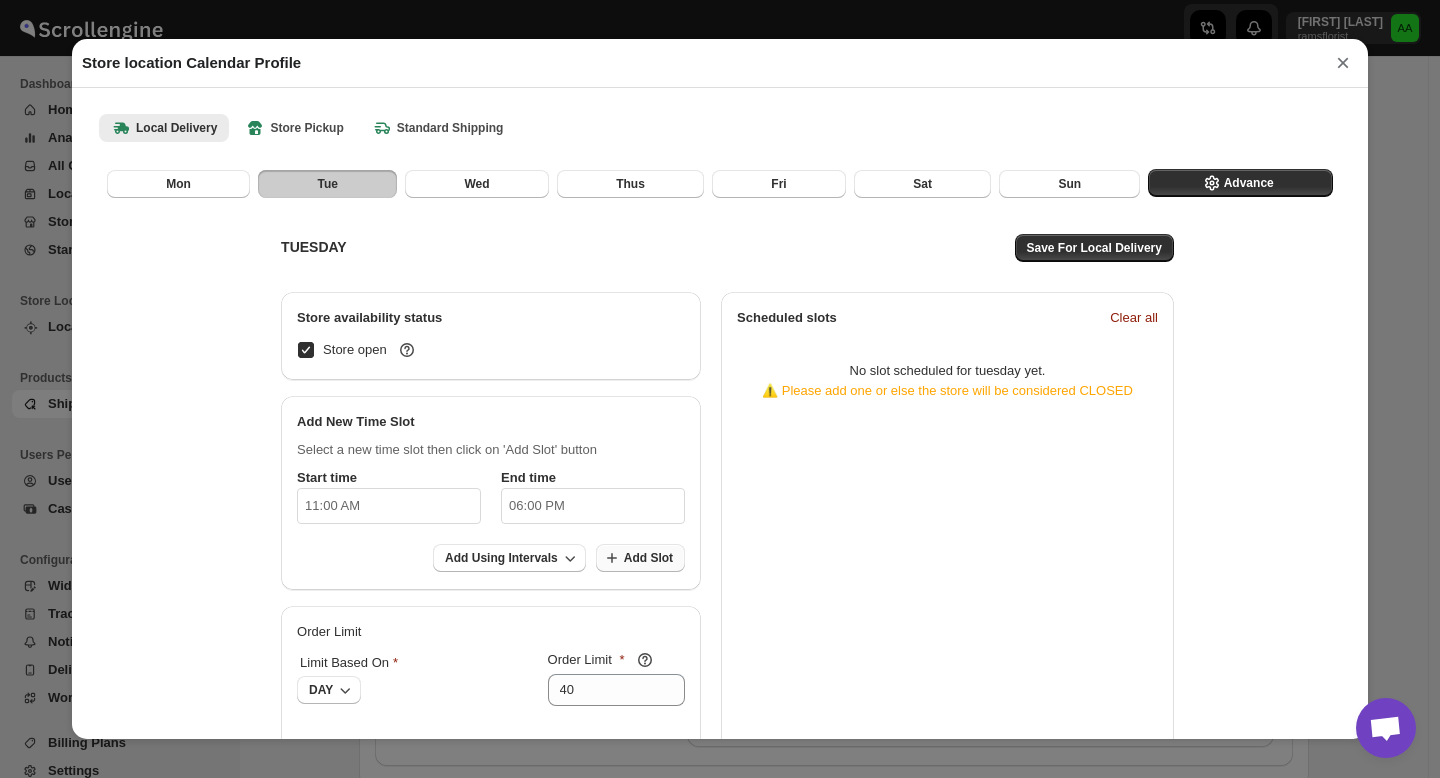 click on "Add Slot" at bounding box center (648, 558) 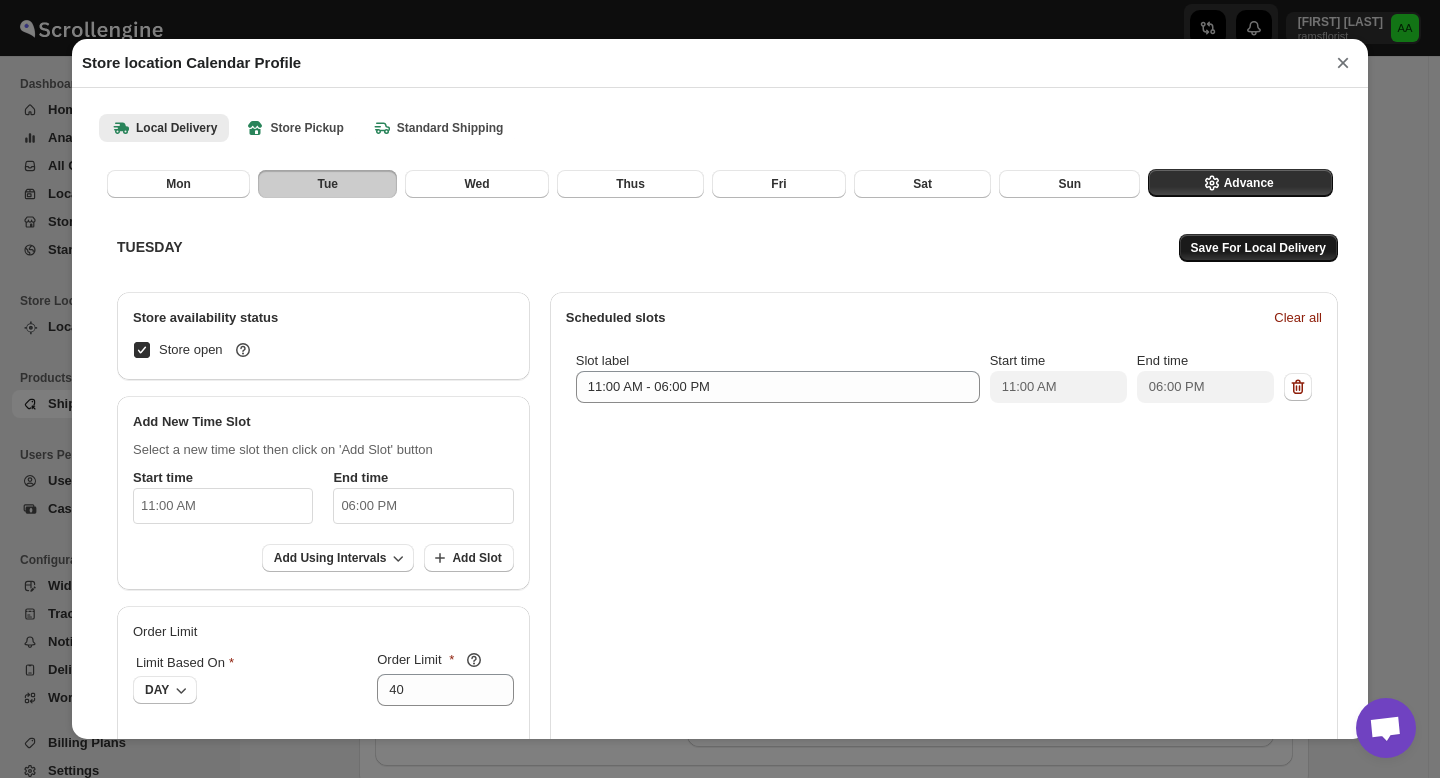 click on "Save For Local Delivery" at bounding box center (1258, 248) 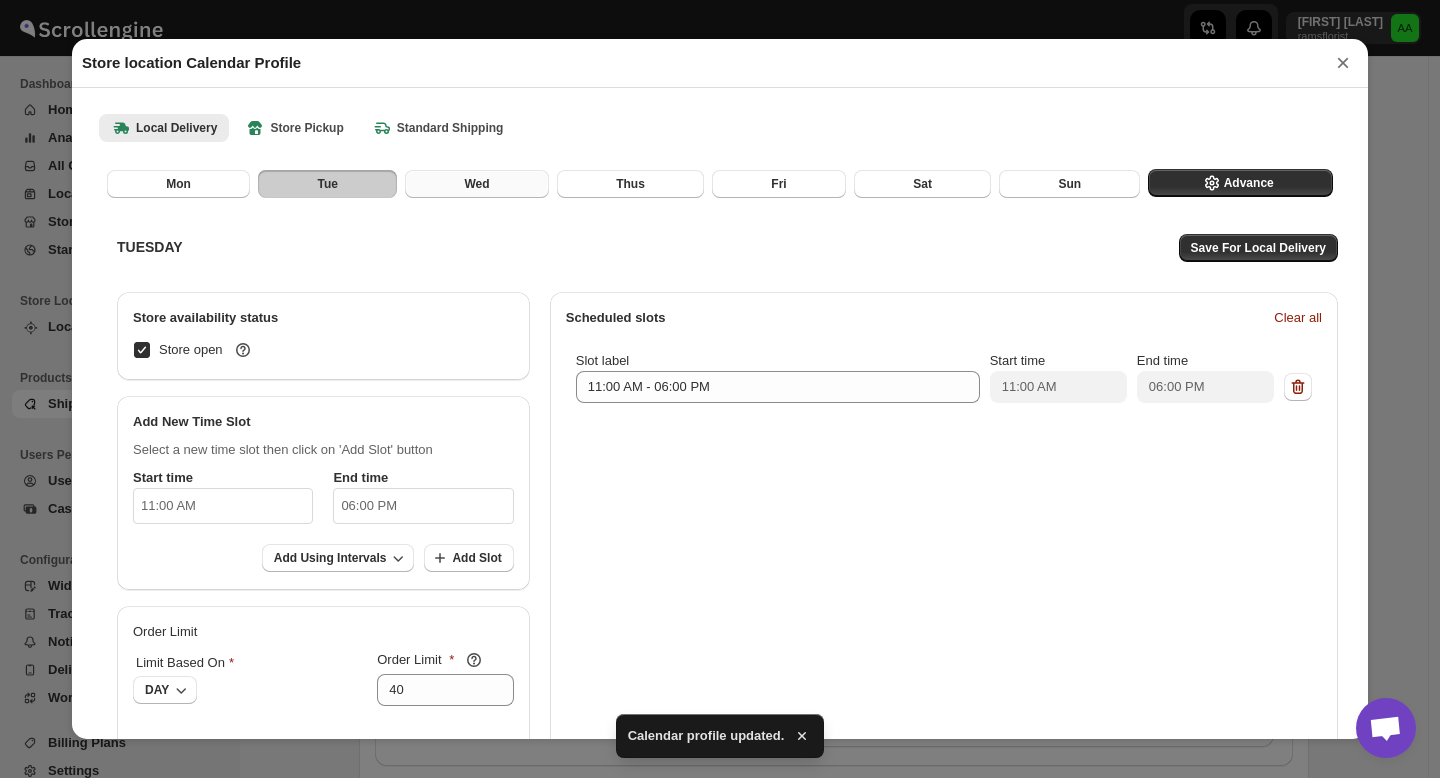 click on "Wed" at bounding box center (477, 184) 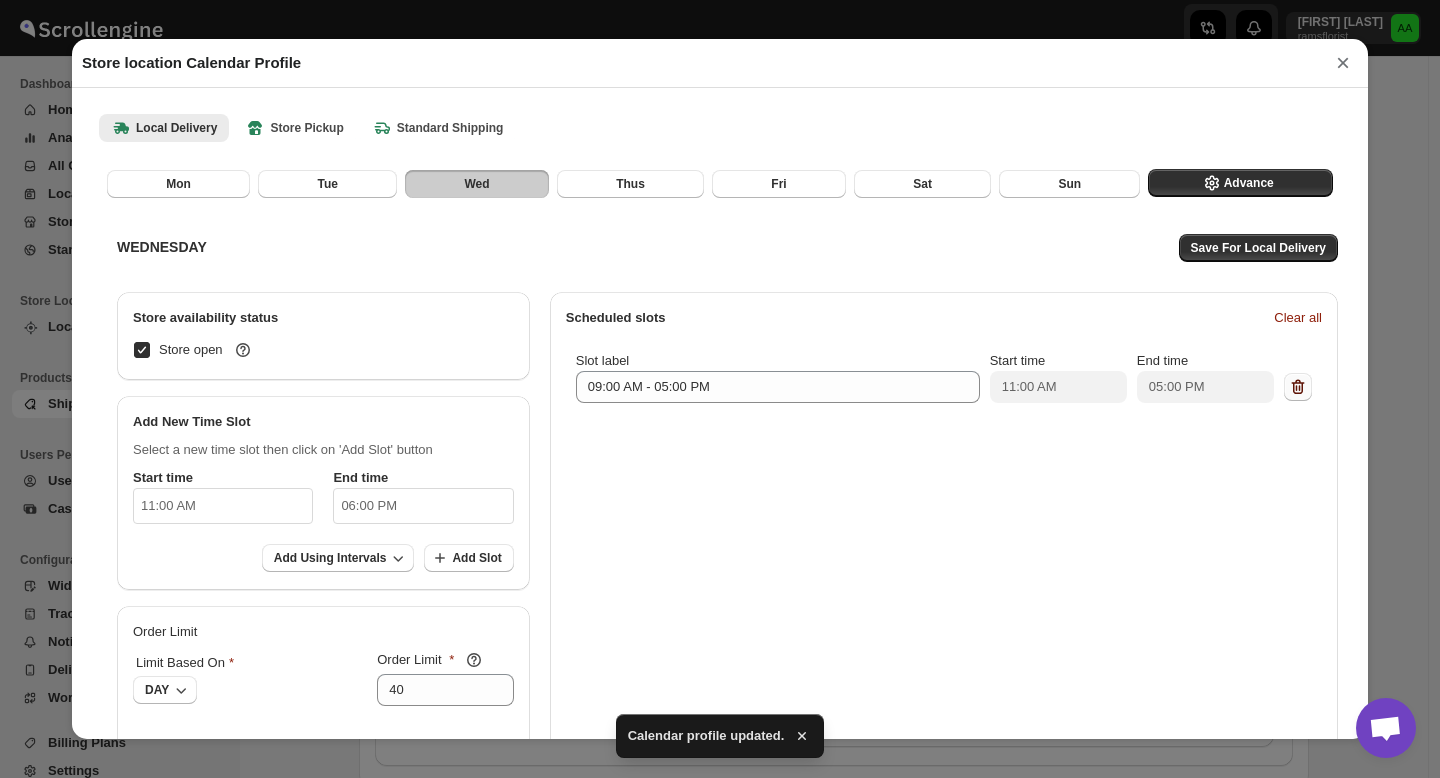 click 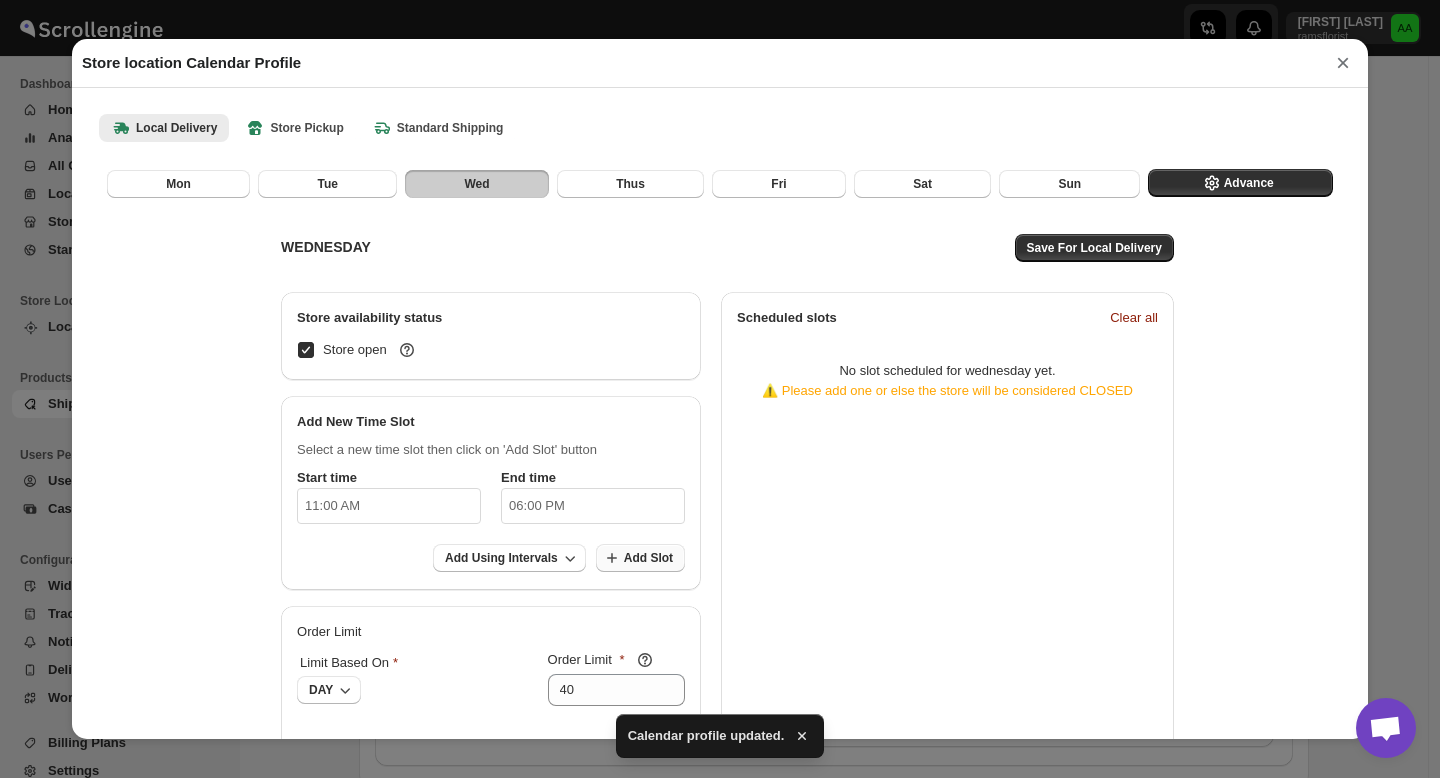 click on "Add Slot" at bounding box center [648, 558] 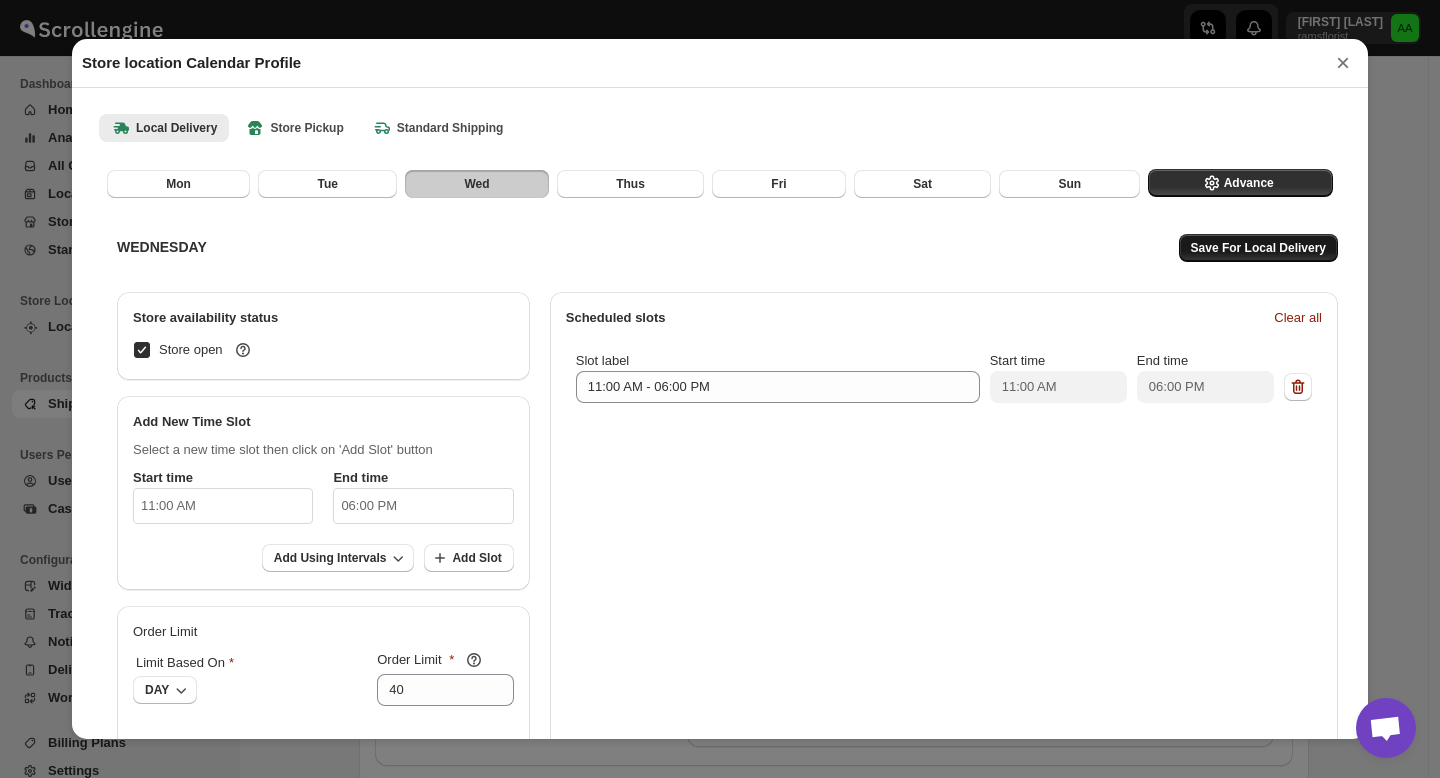 click on "Save For Local Delivery" at bounding box center [1258, 248] 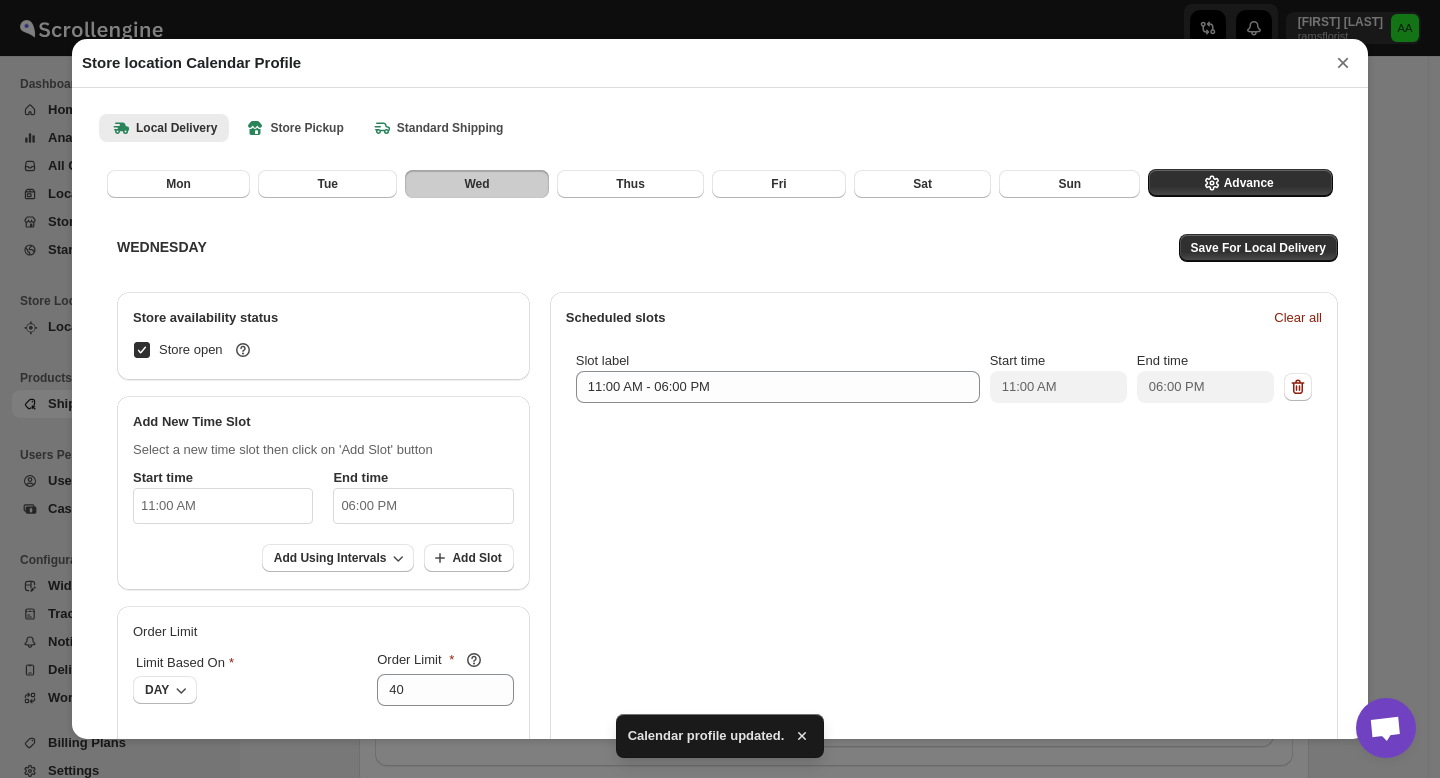 click on "Thus" at bounding box center (630, 184) 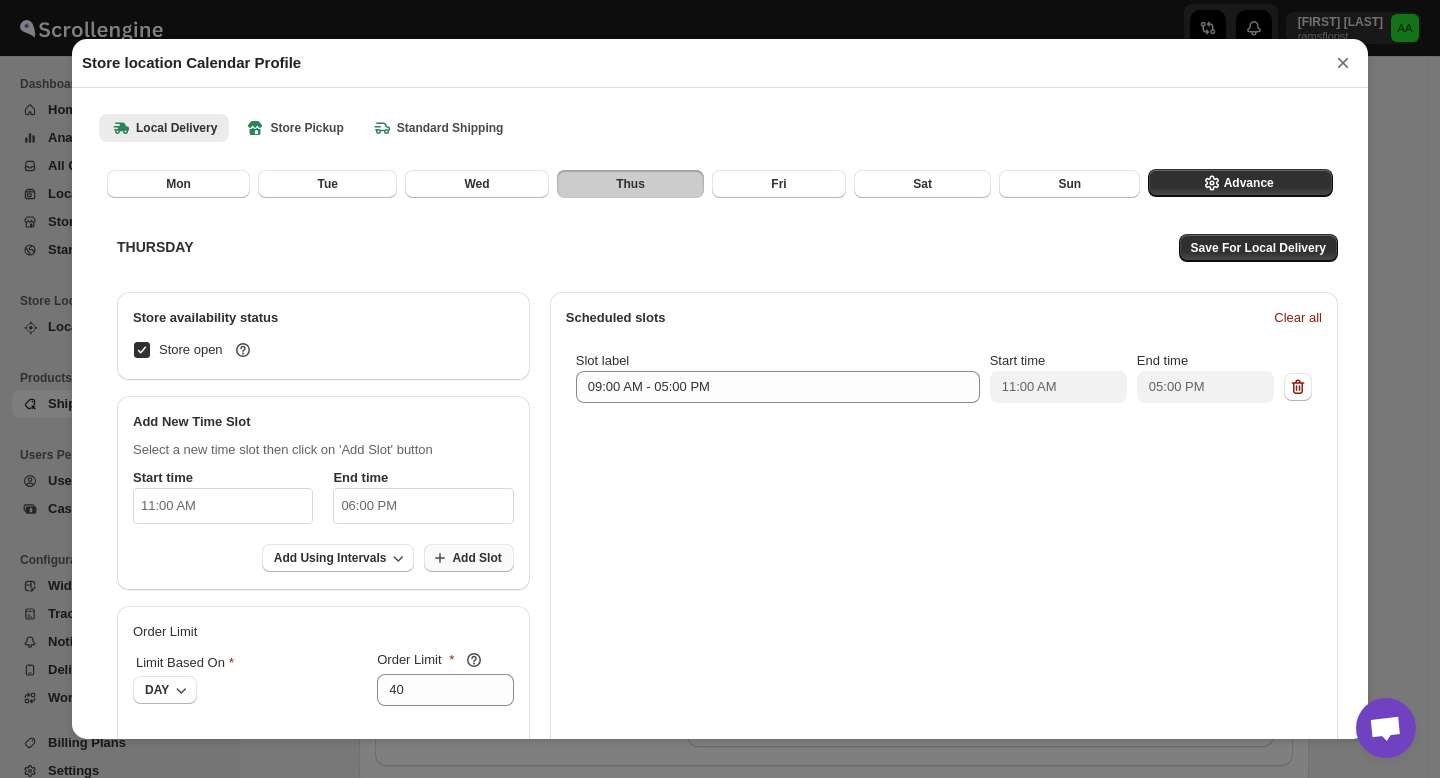 click on "Add Slot" at bounding box center [476, 558] 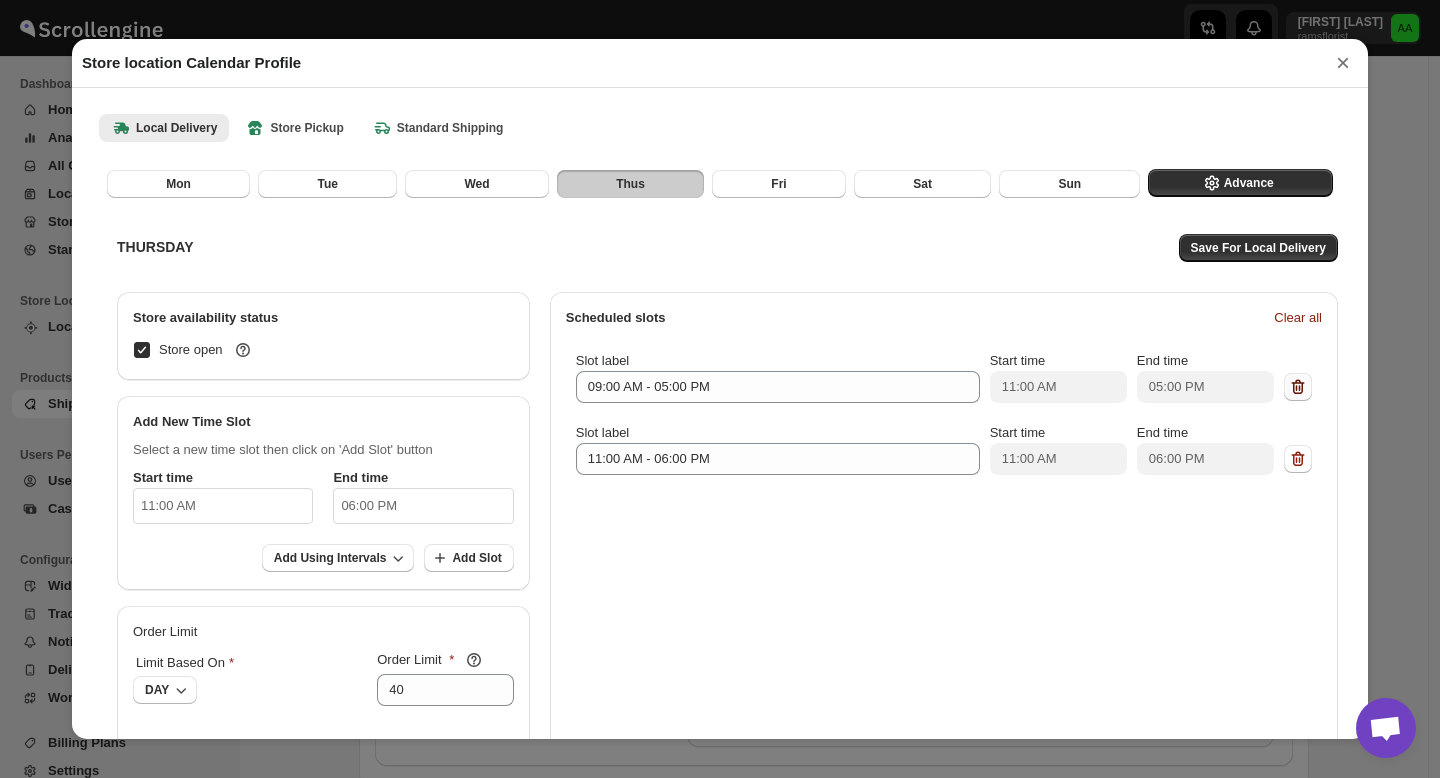 click 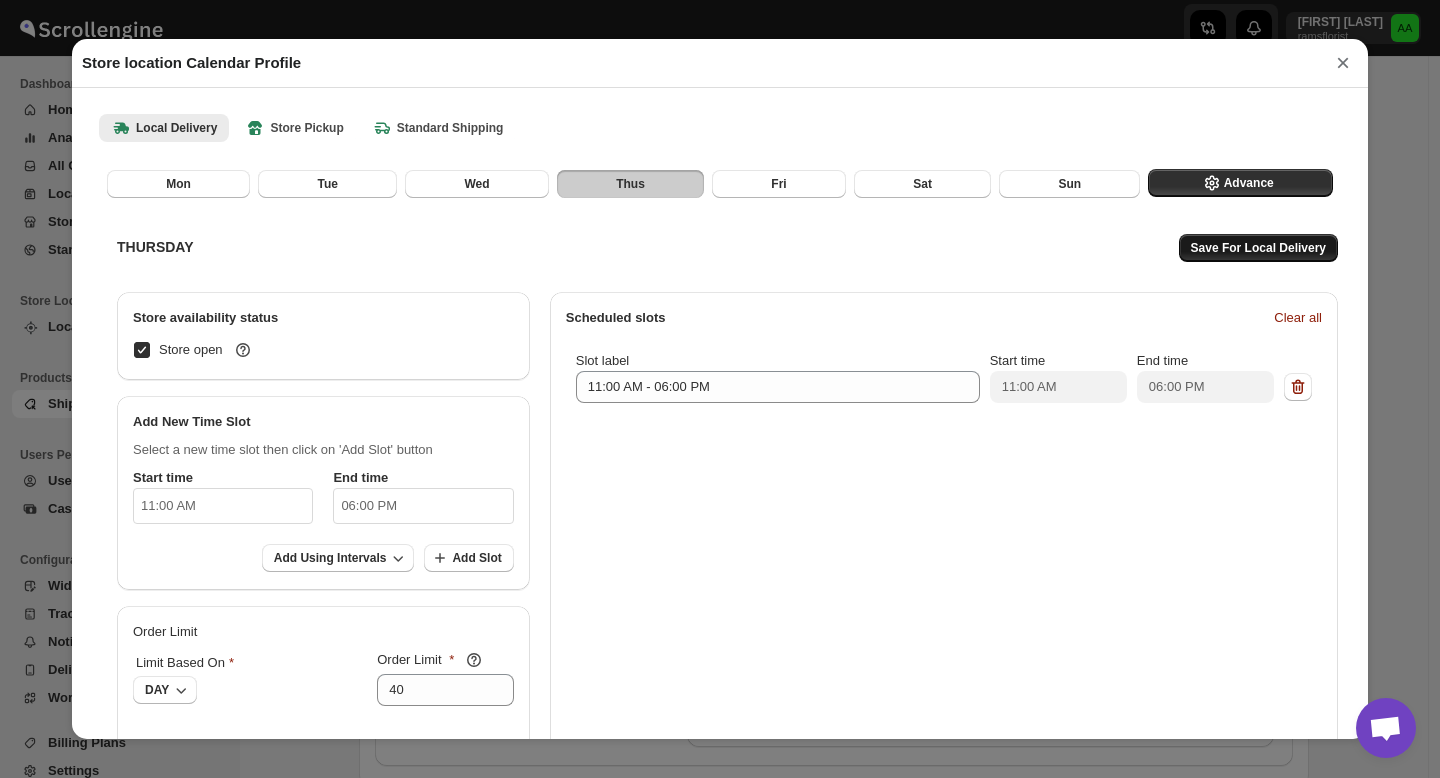 click on "Save For Local Delivery" at bounding box center [1258, 248] 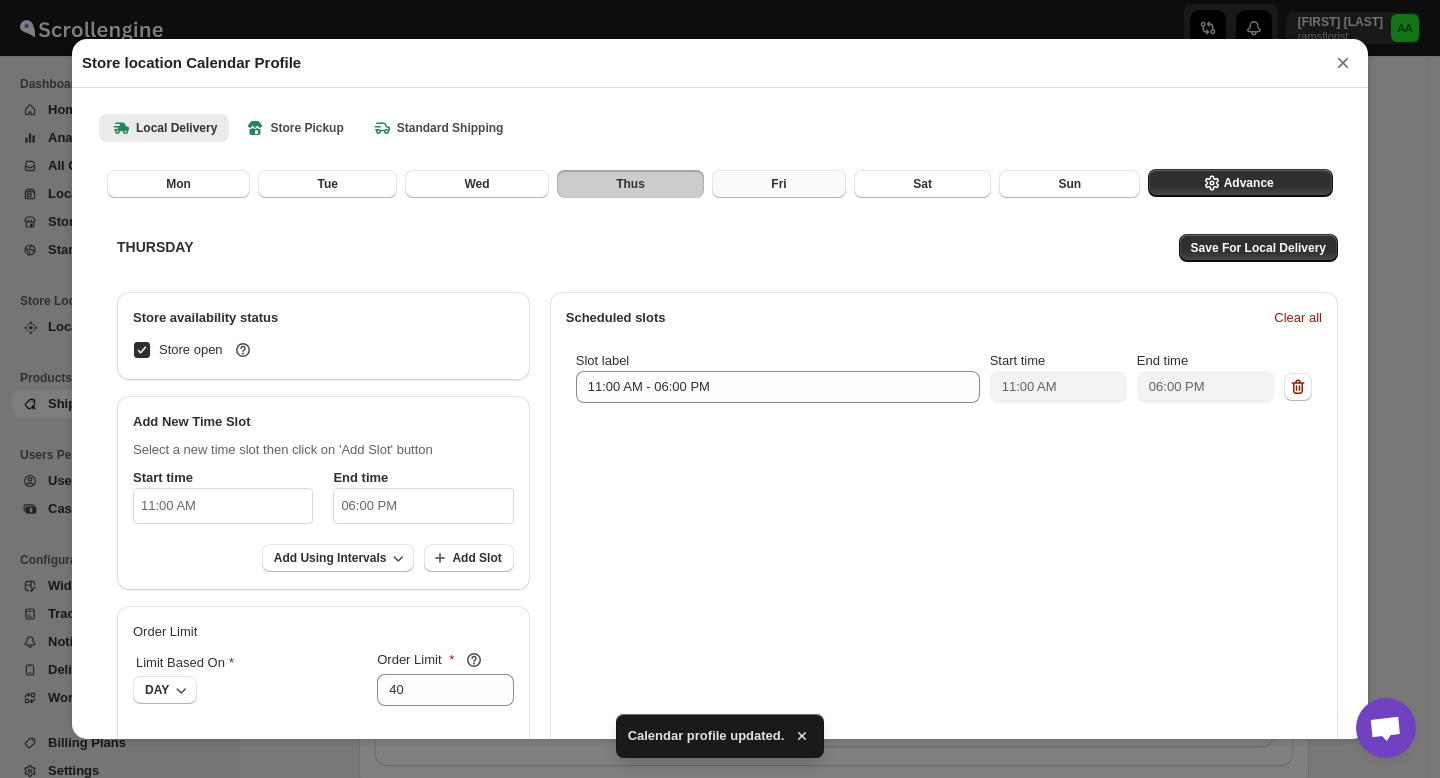 click on "Fri" at bounding box center [778, 184] 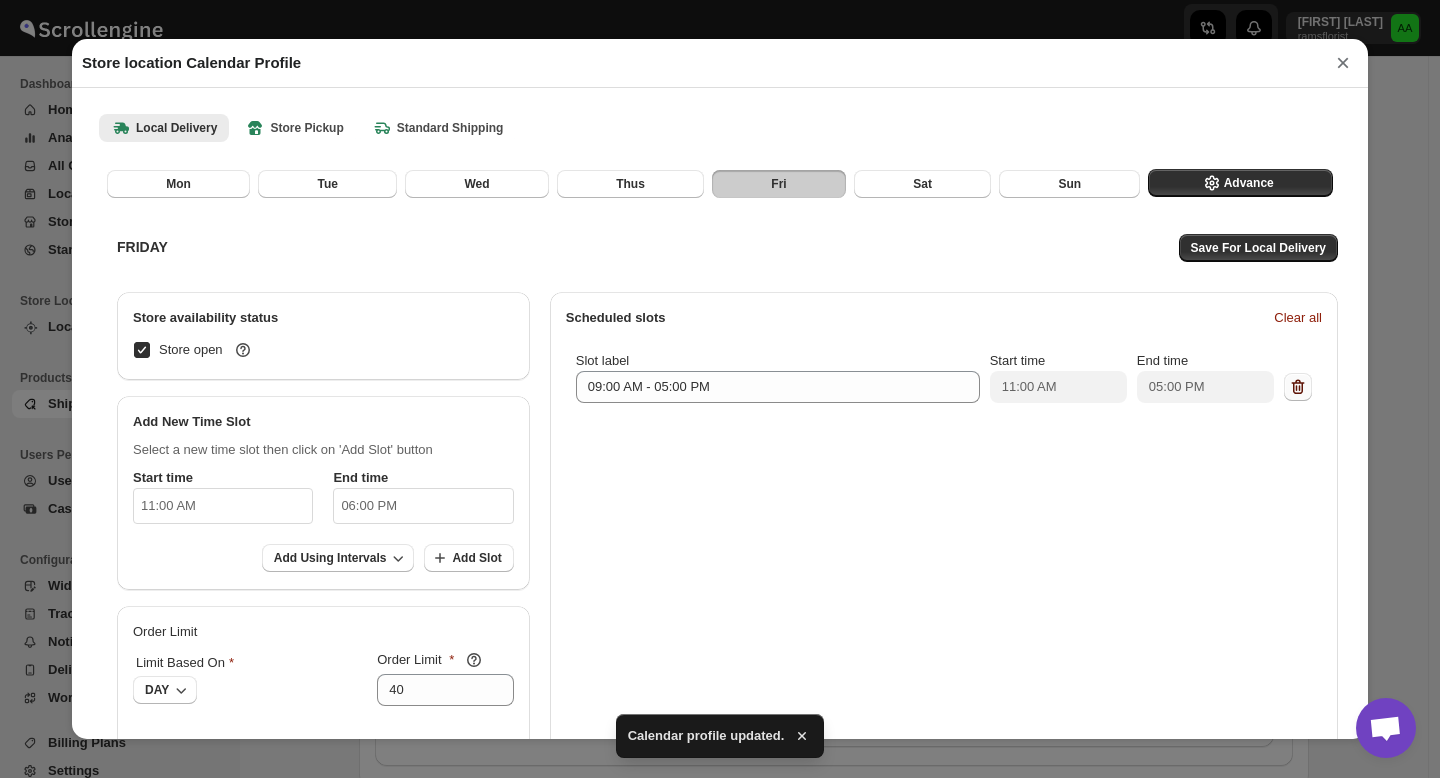 click 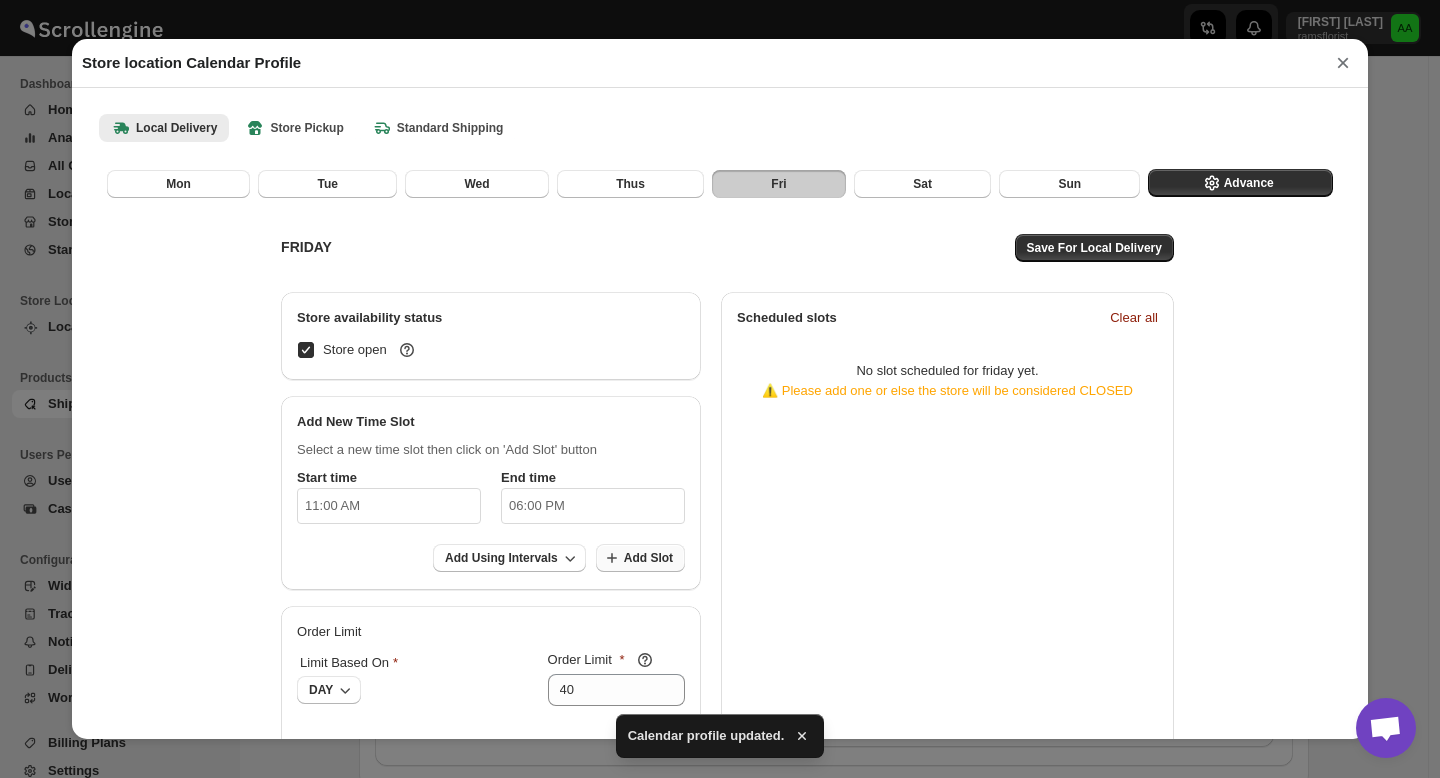 click on "Add Slot" at bounding box center [640, 558] 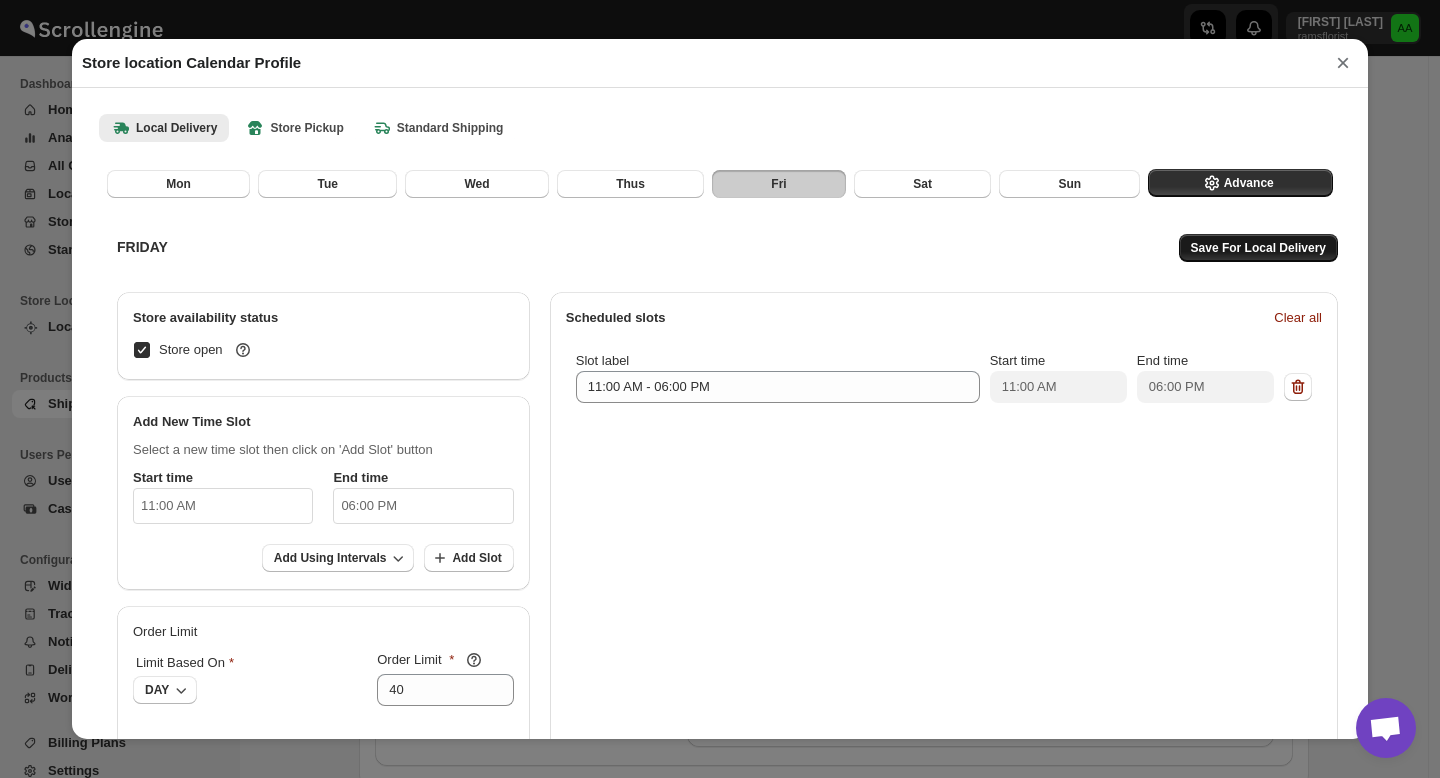 click on "Save For Local Delivery" at bounding box center [1258, 248] 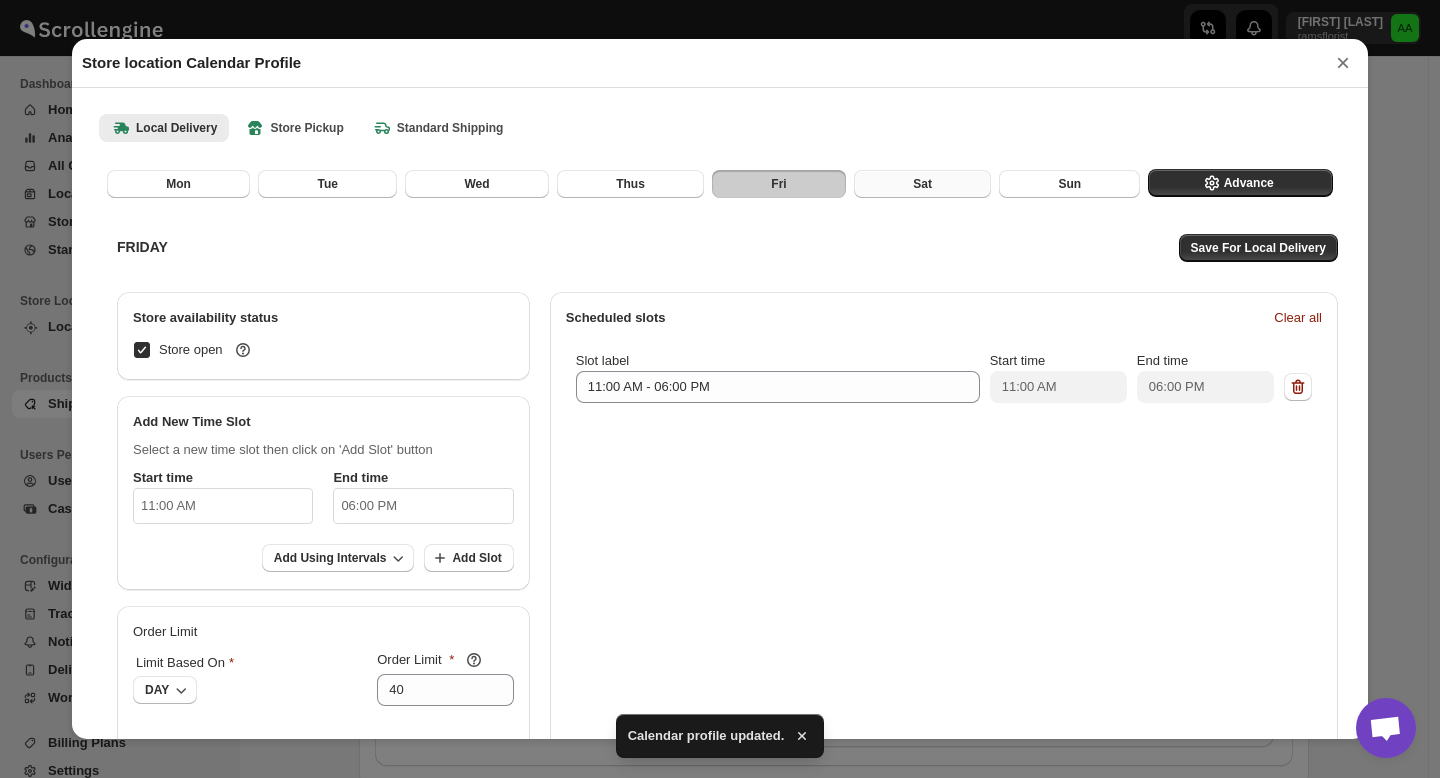 click on "Sat" at bounding box center (922, 184) 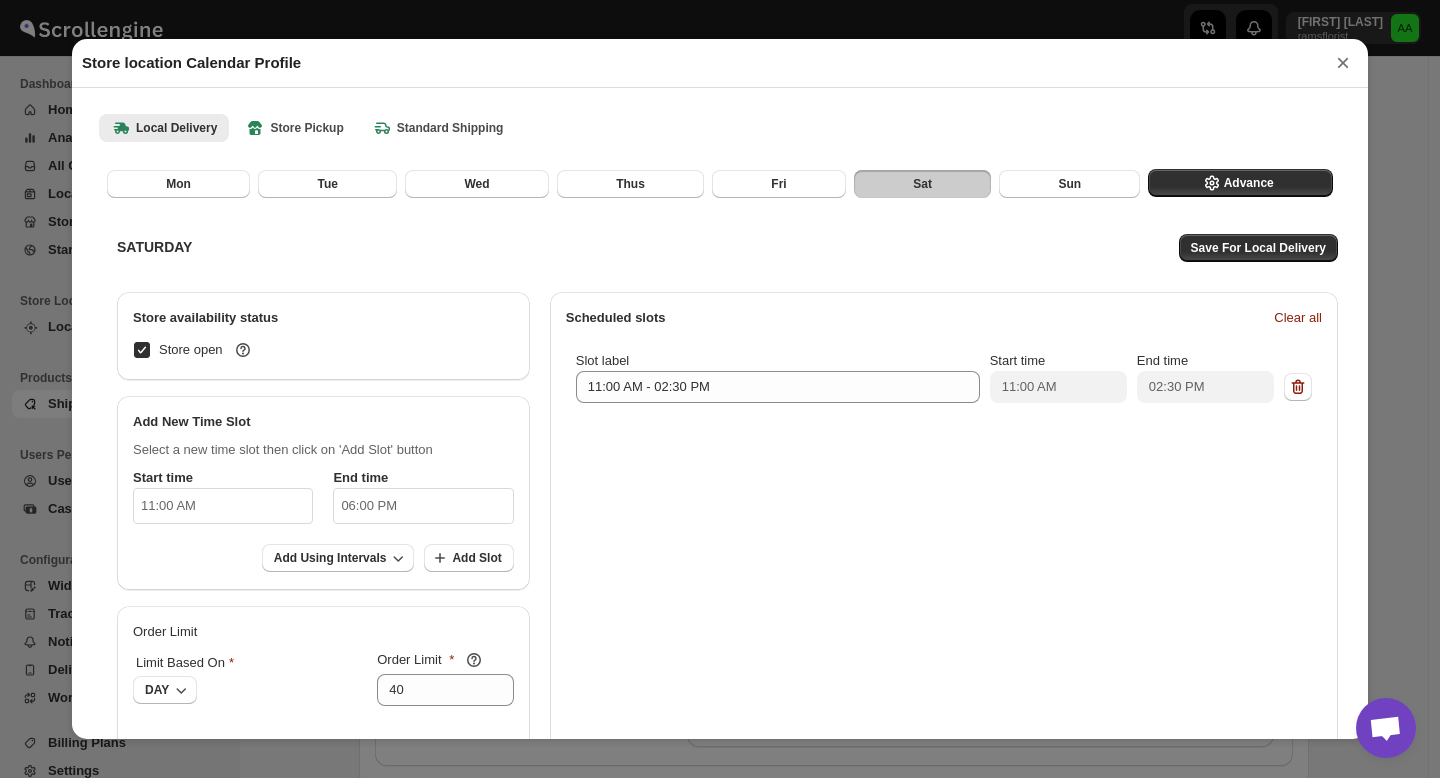 click on "06:00 PM" at bounding box center (423, 506) 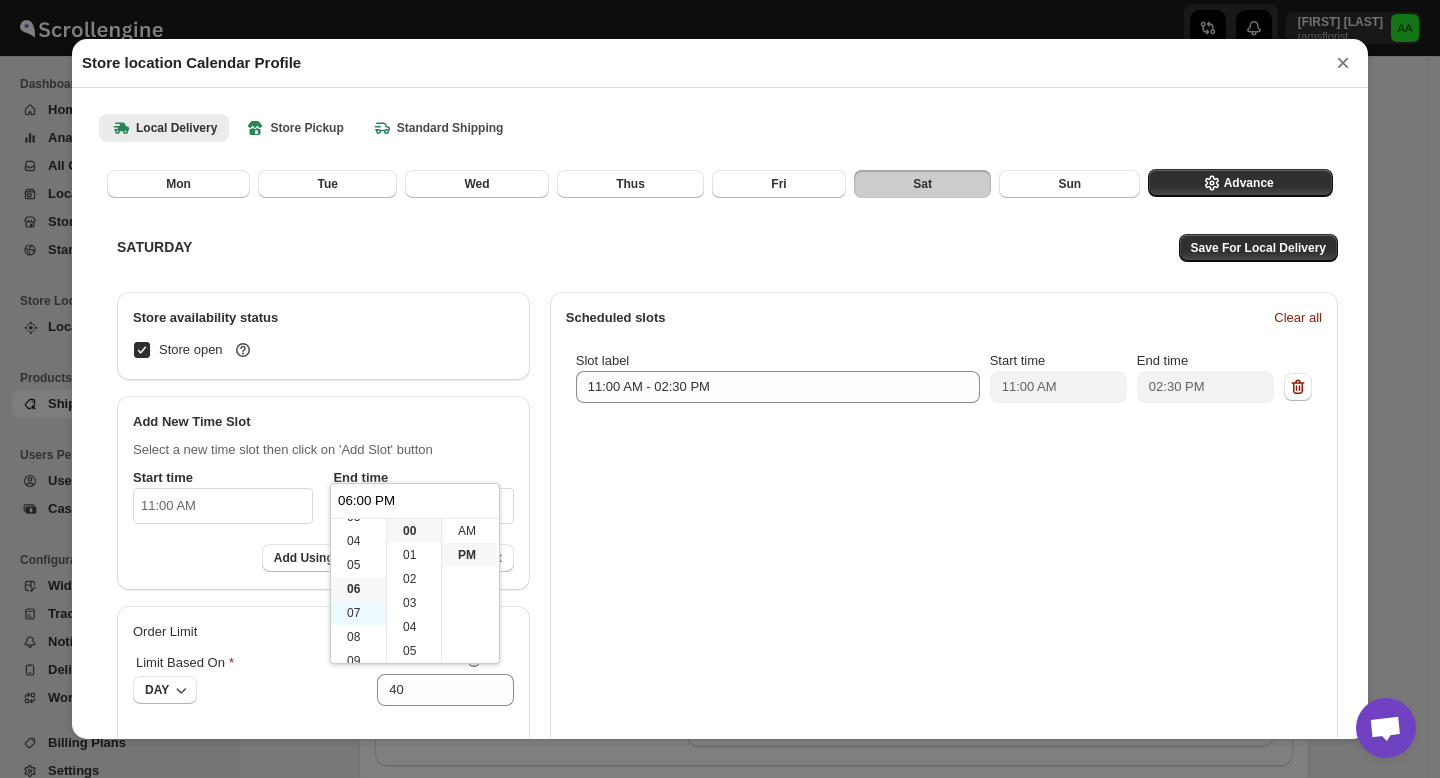 scroll, scrollTop: 87, scrollLeft: 0, axis: vertical 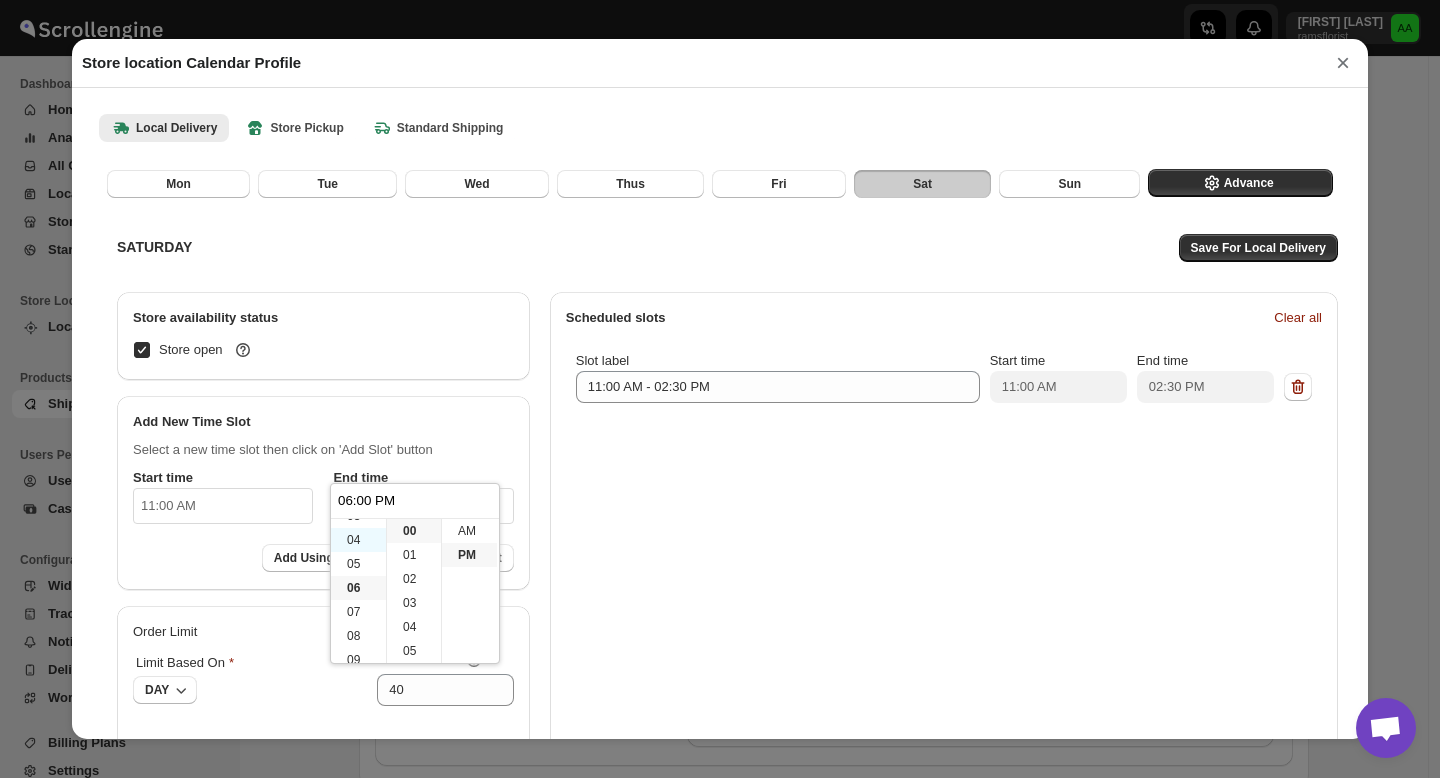 click on "04" at bounding box center (358, 540) 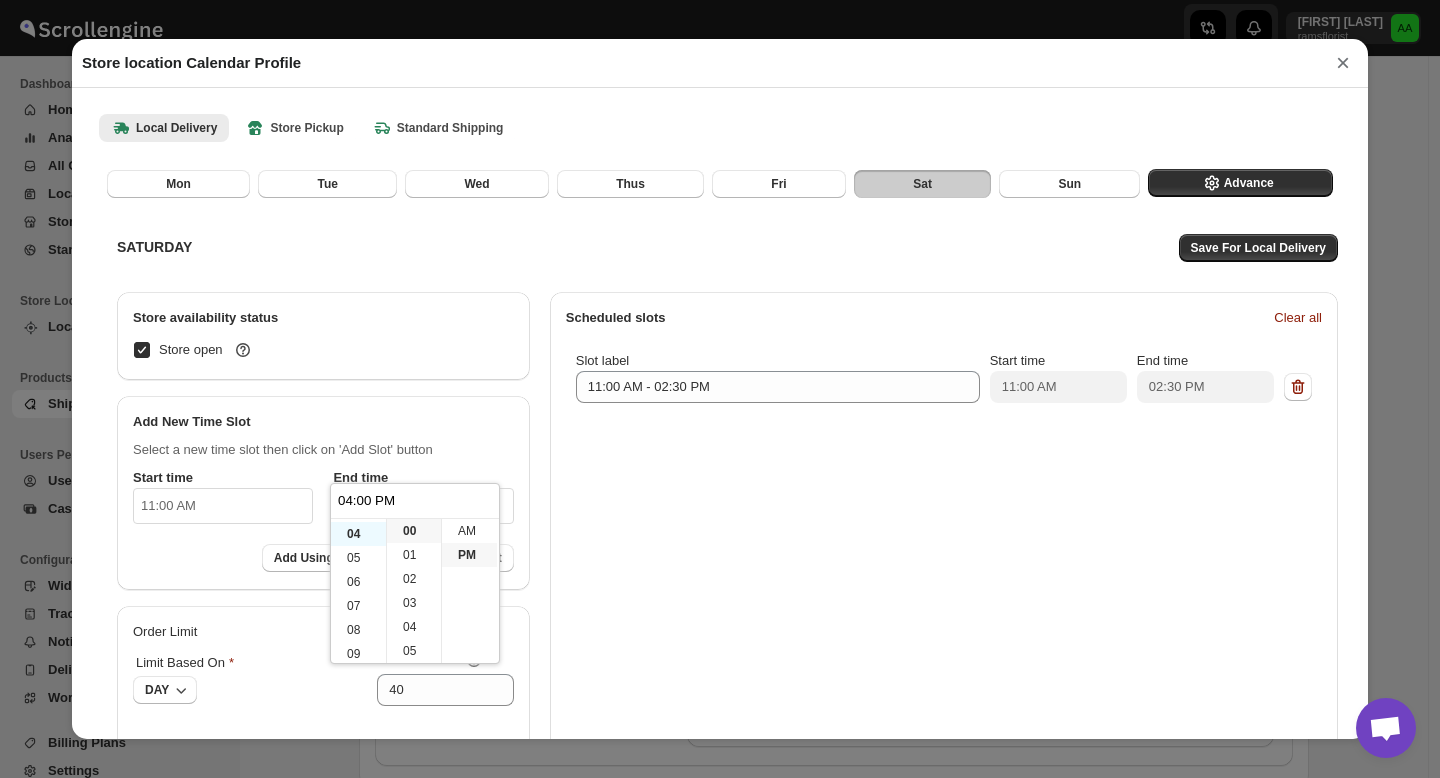 scroll, scrollTop: 96, scrollLeft: 0, axis: vertical 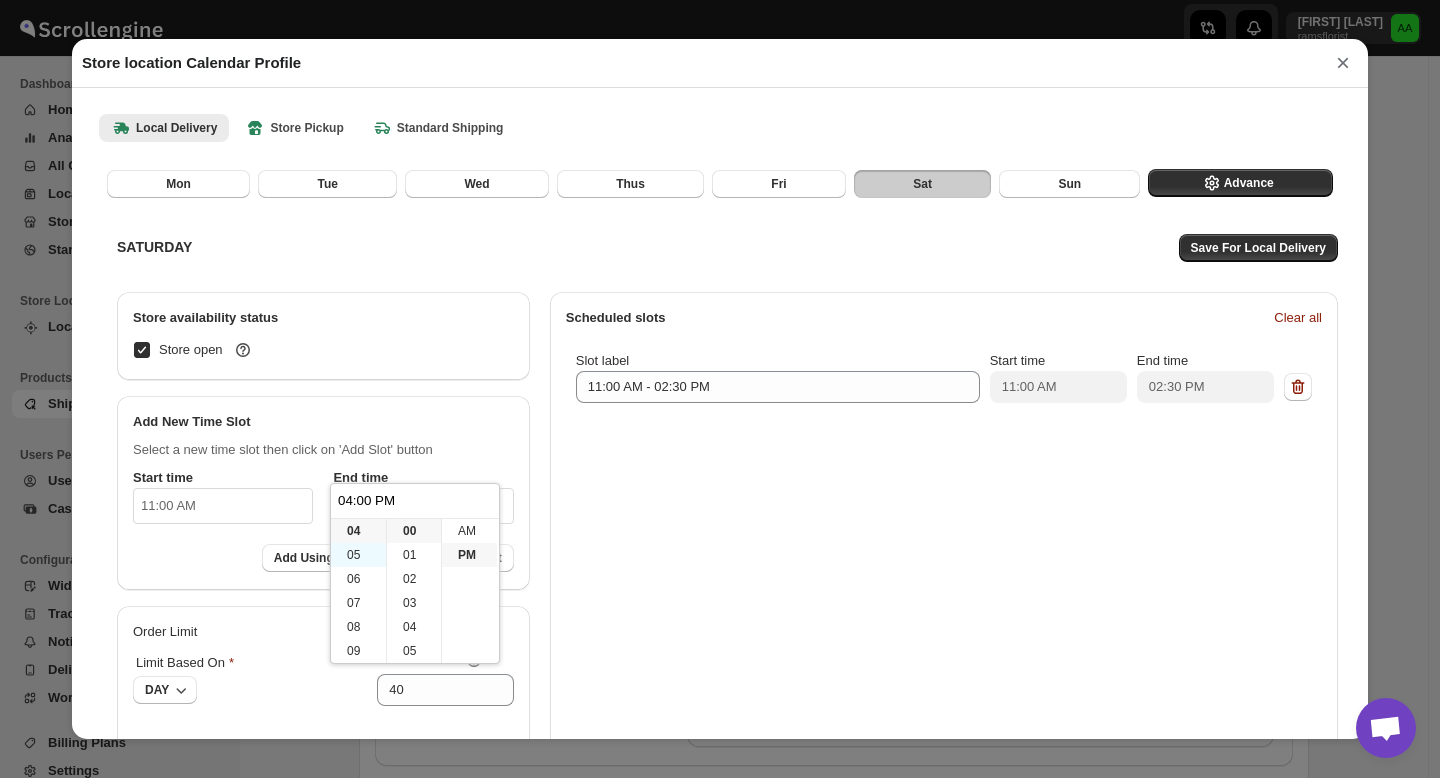 click on "05" at bounding box center [358, 555] 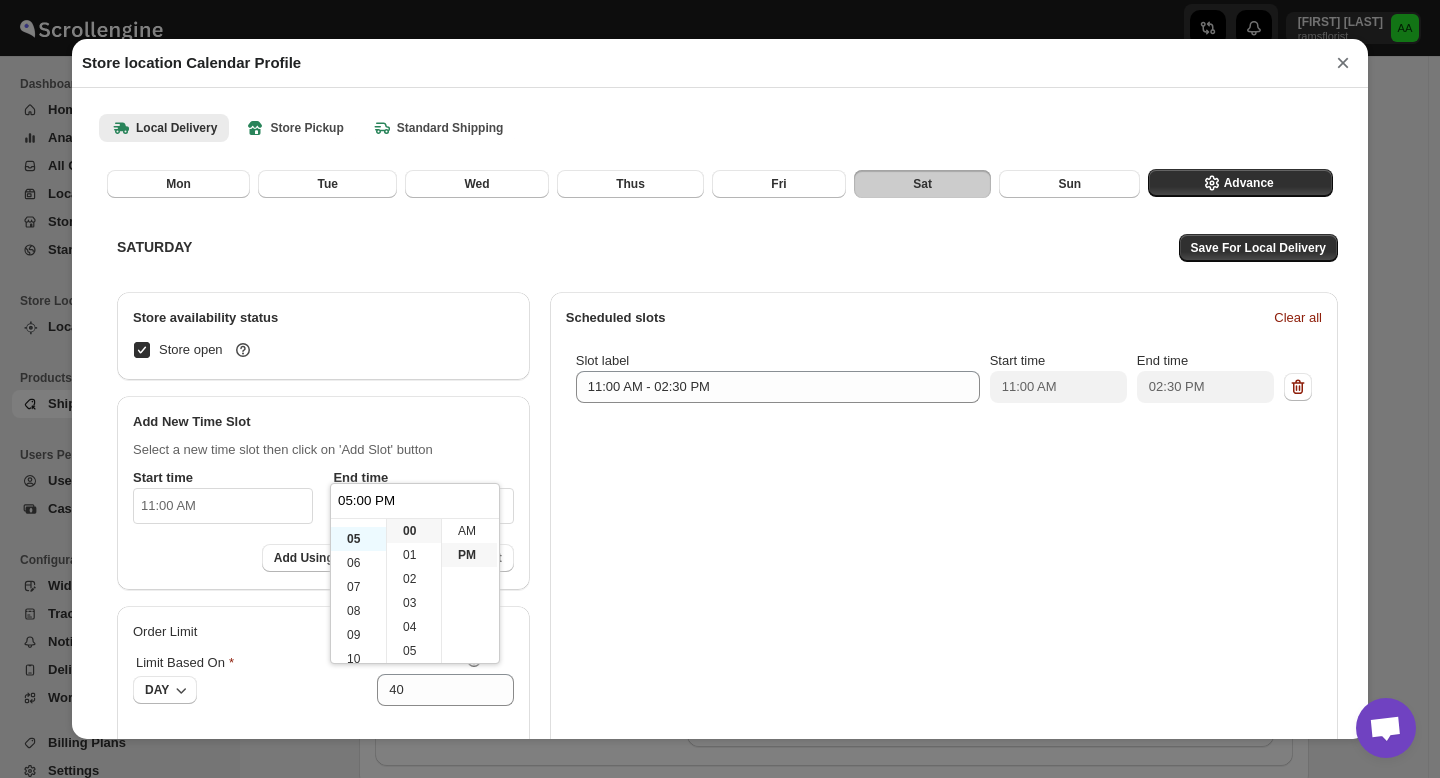 scroll, scrollTop: 120, scrollLeft: 0, axis: vertical 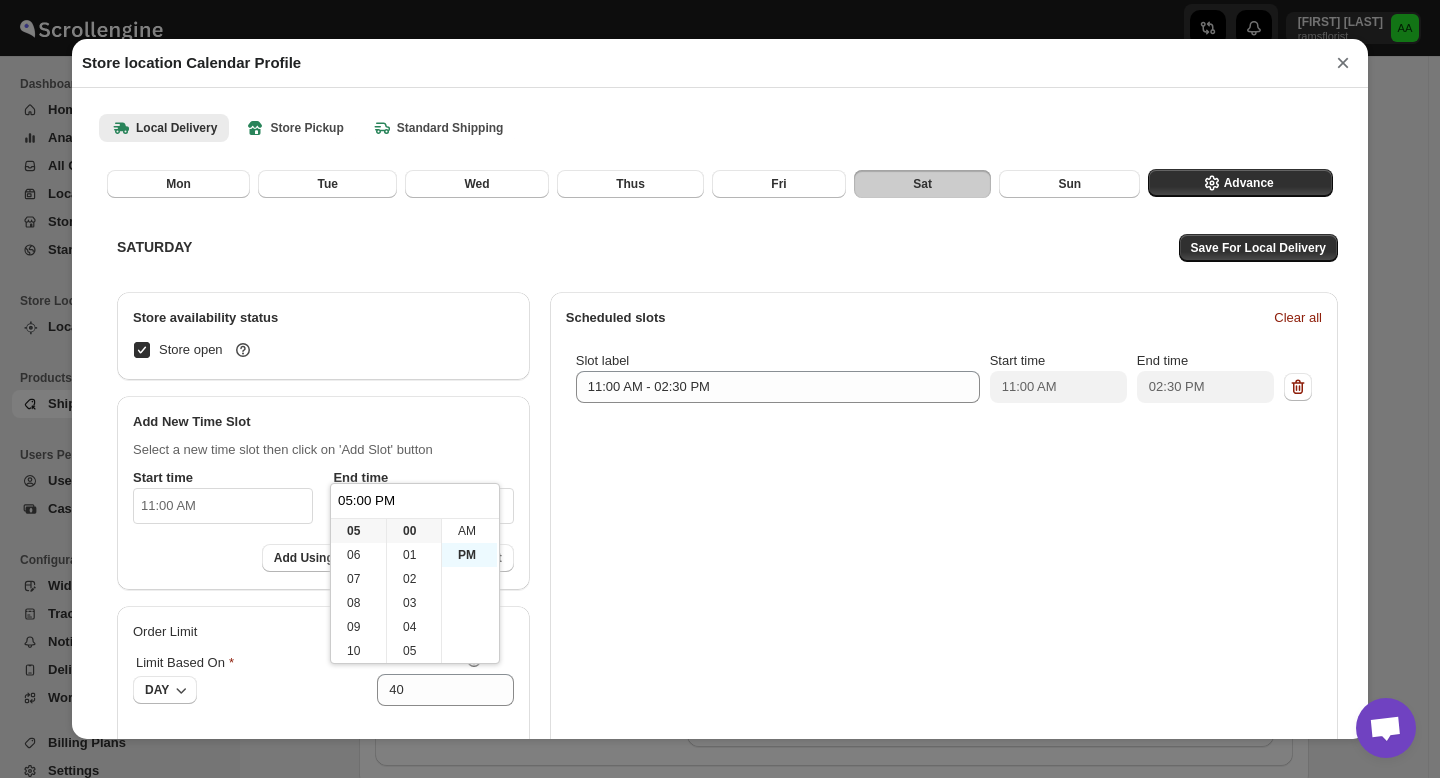 click on "PM" at bounding box center [469, 555] 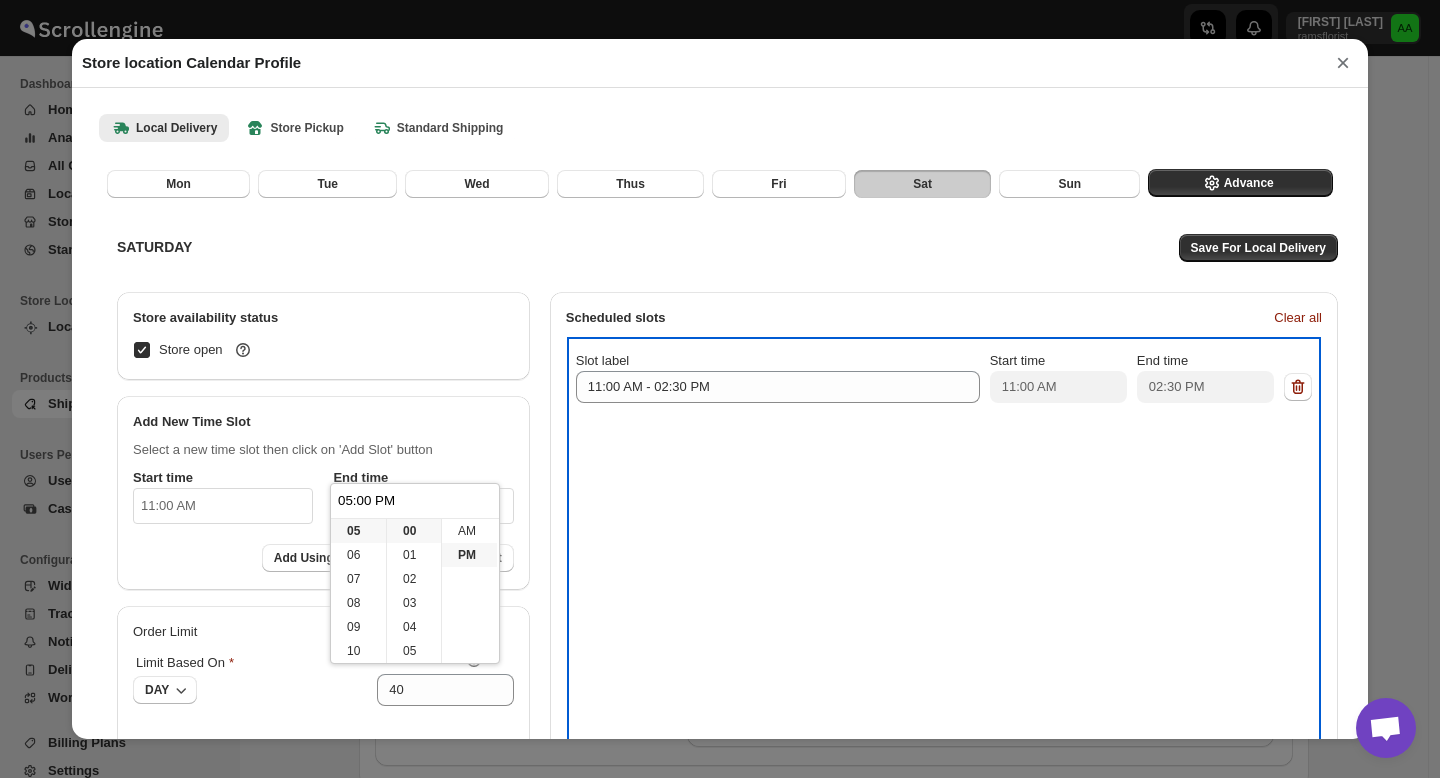 click on "Slot label 11:00 AM - 02:30 PM Start time 11:00 AM End time 02:30 PM" at bounding box center [944, 545] 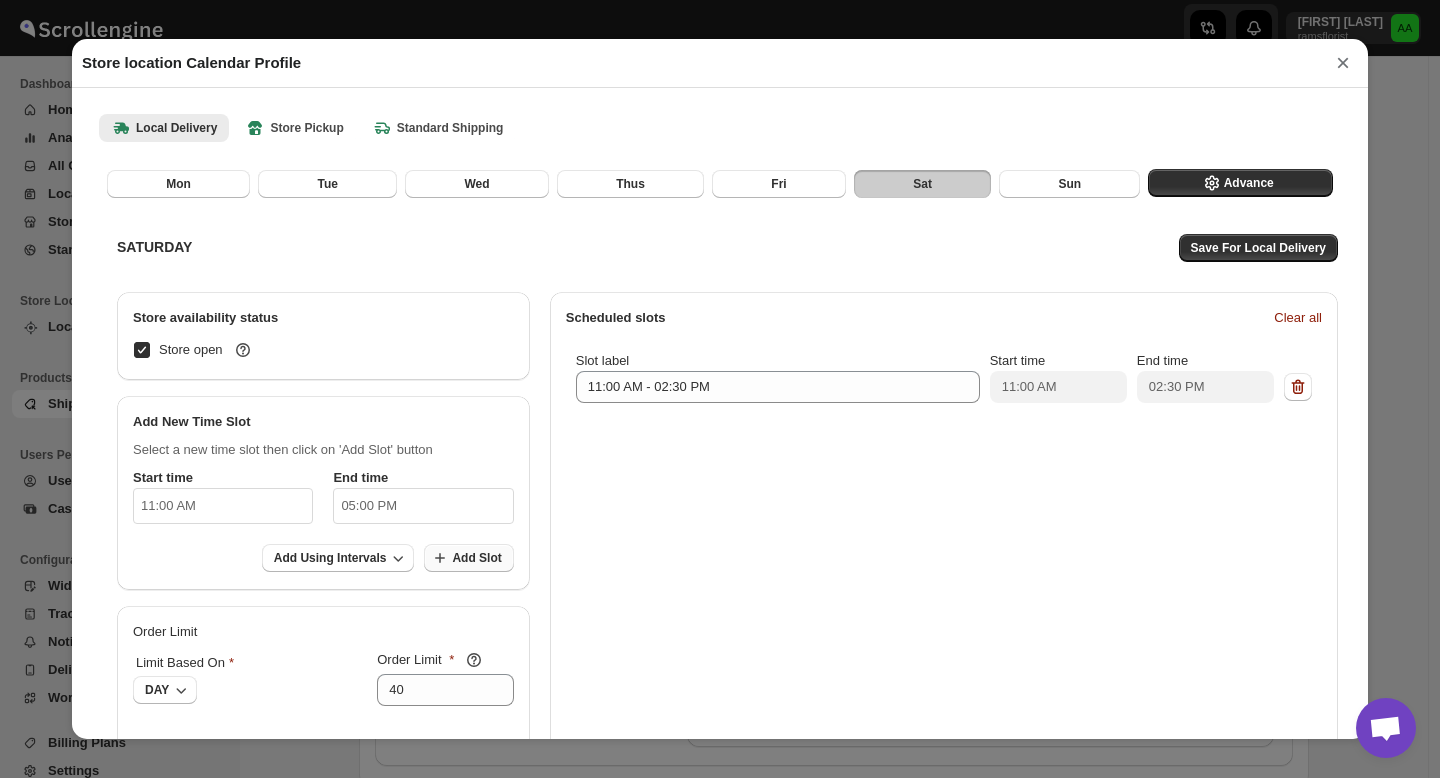click on "Add Slot" at bounding box center [476, 558] 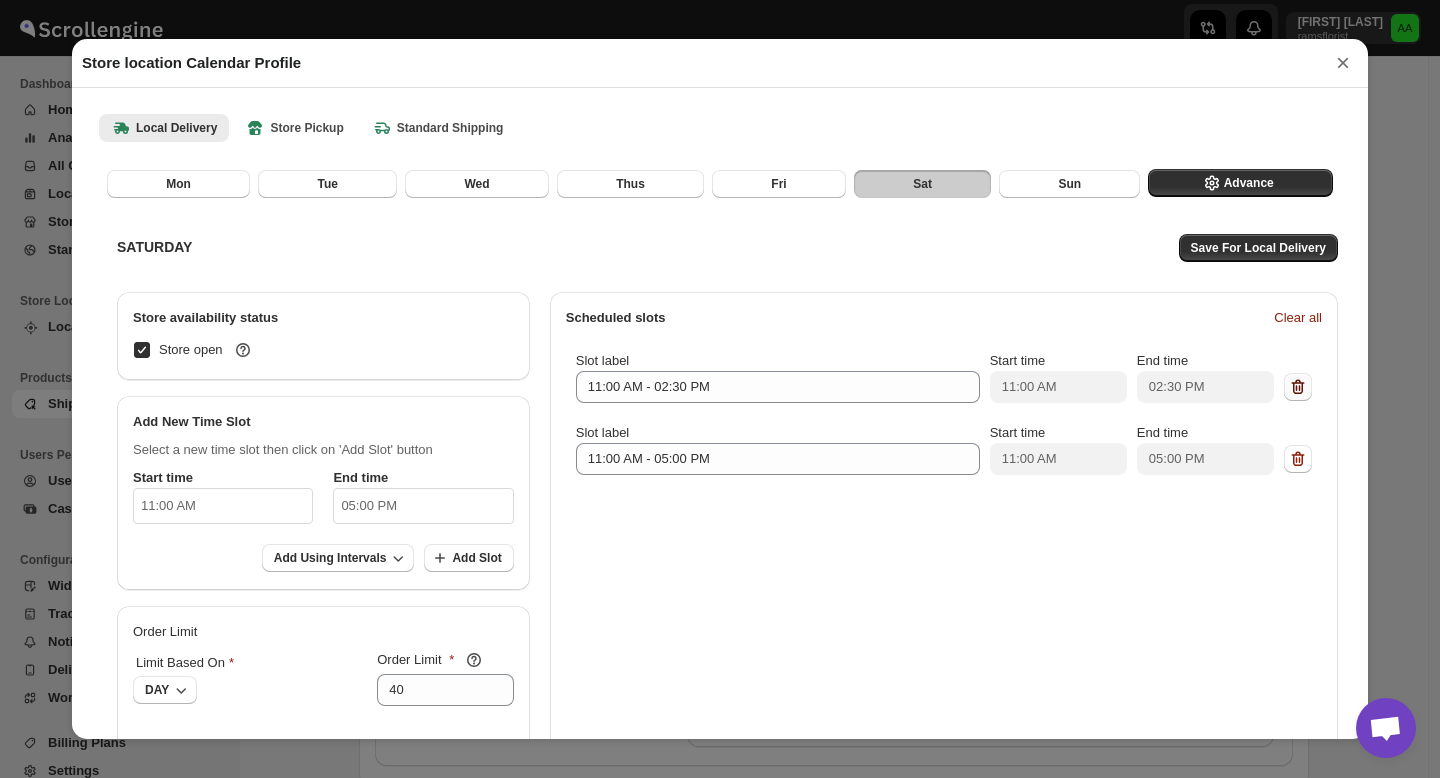 click 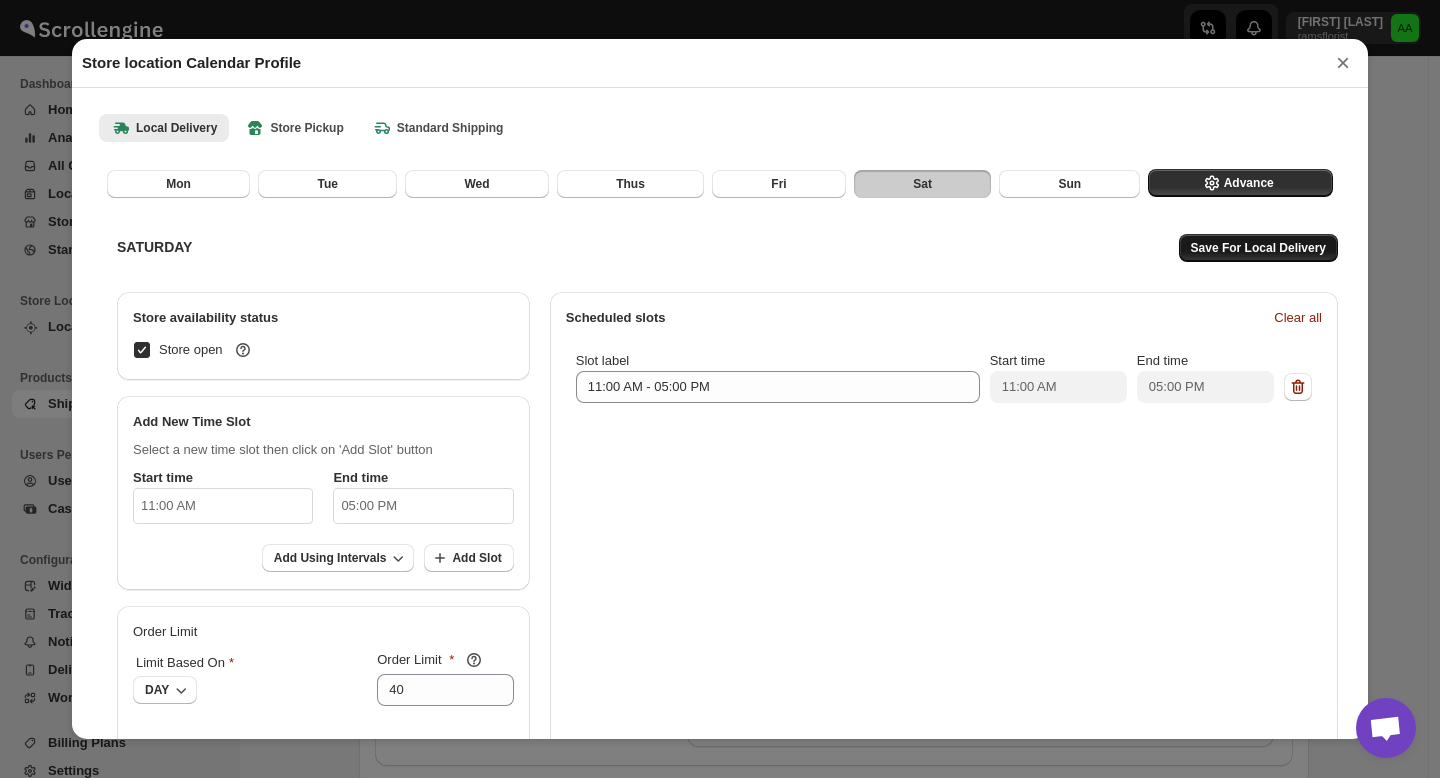 click on "Save For Local Delivery" at bounding box center (1258, 248) 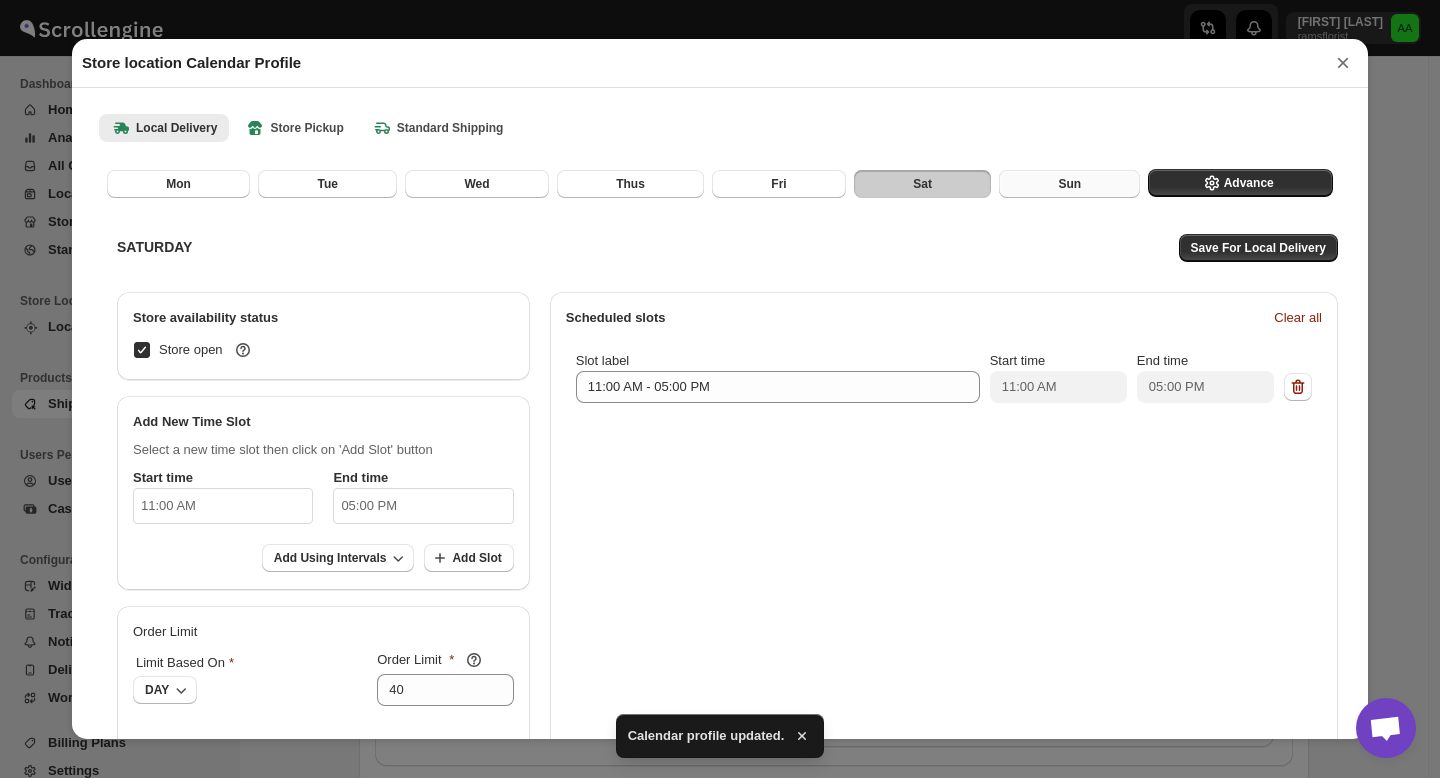 click on "Sun" at bounding box center (1069, 184) 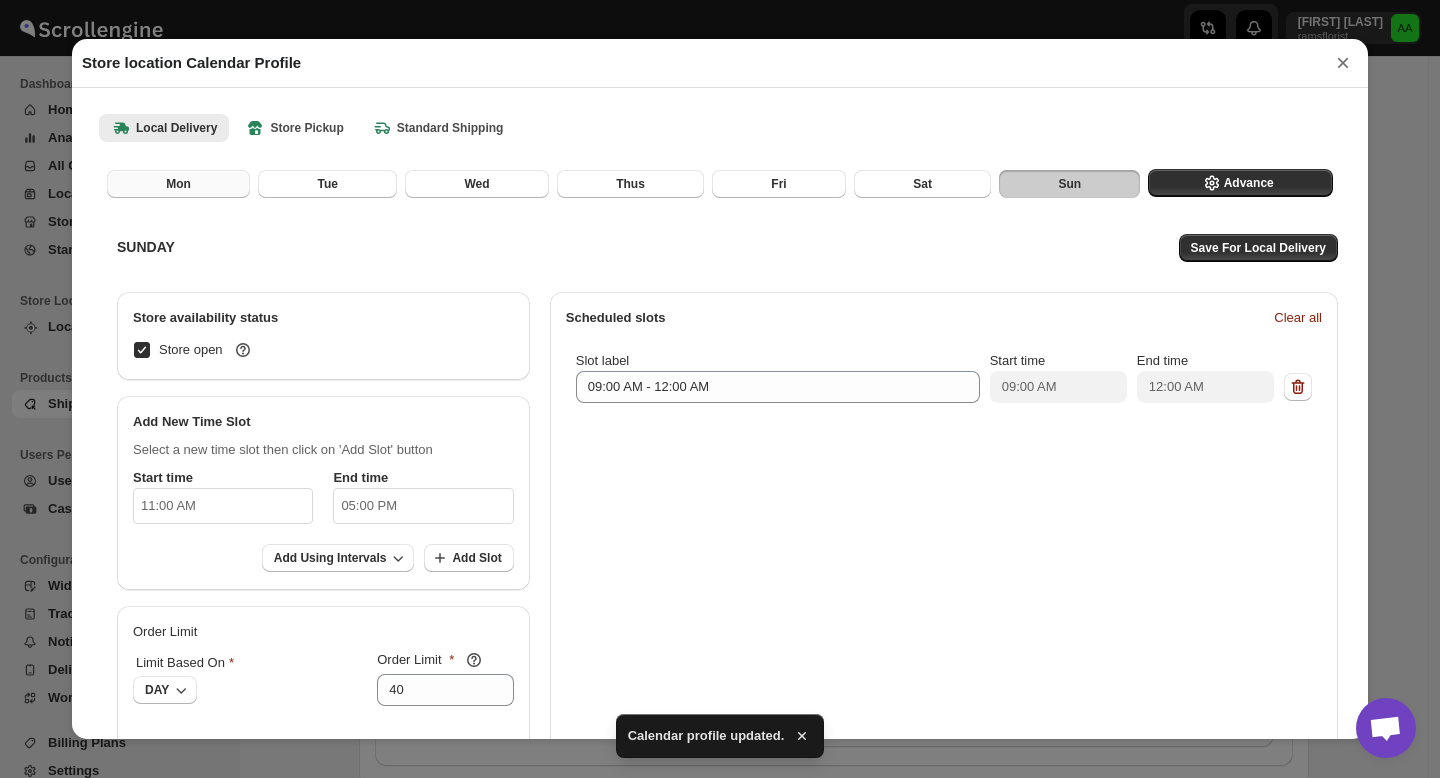 click on "Mon" at bounding box center (178, 184) 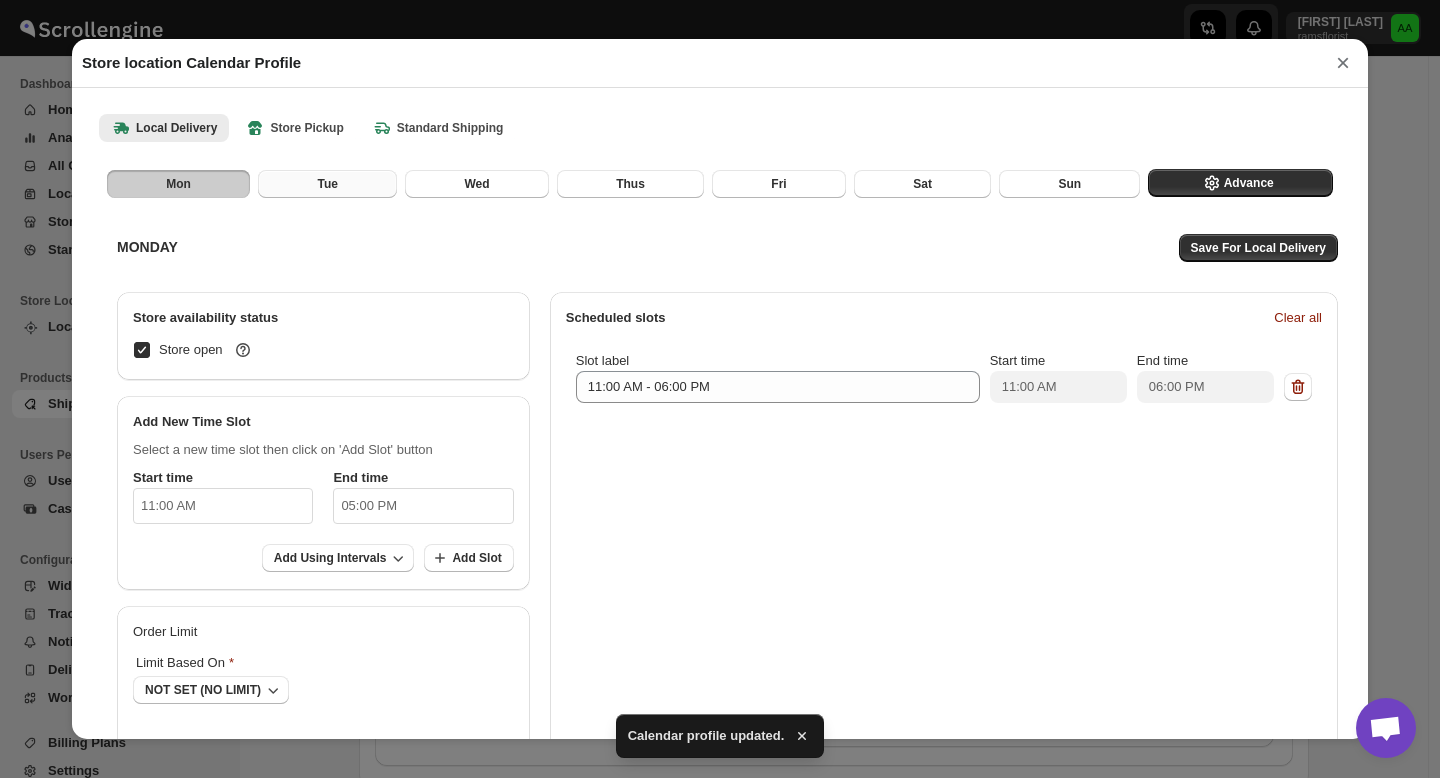 click on "Tue" at bounding box center (327, 184) 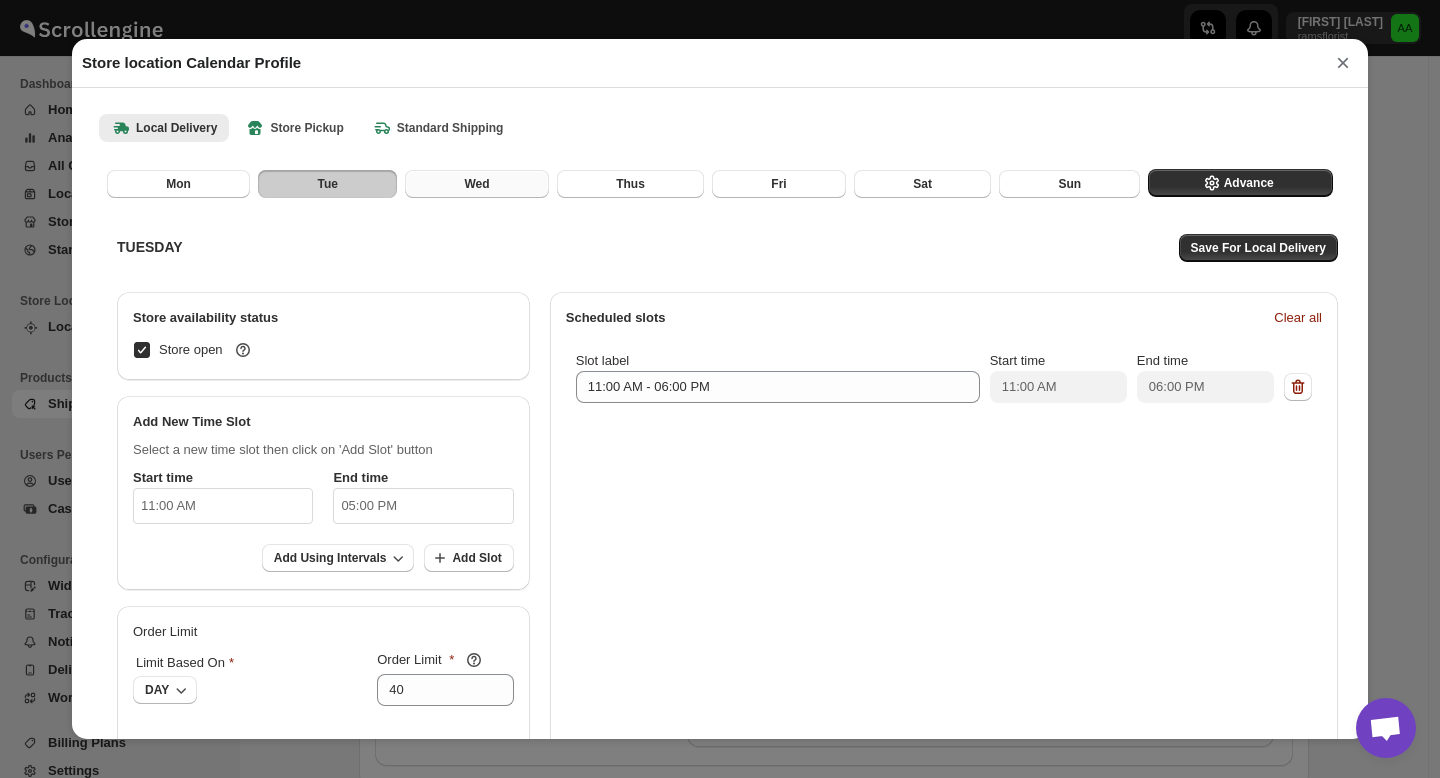 click on "Wed" at bounding box center [477, 184] 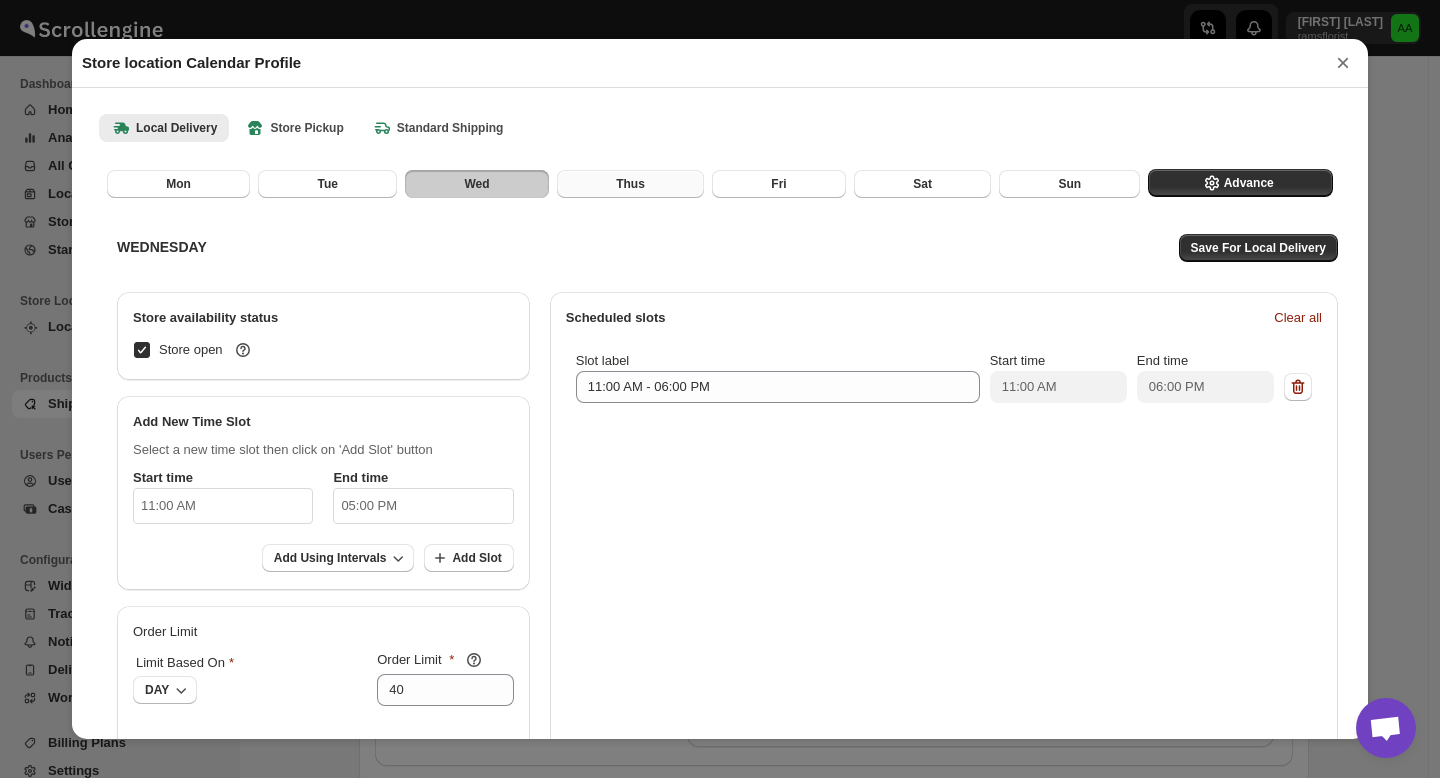 click on "Thus" at bounding box center [630, 184] 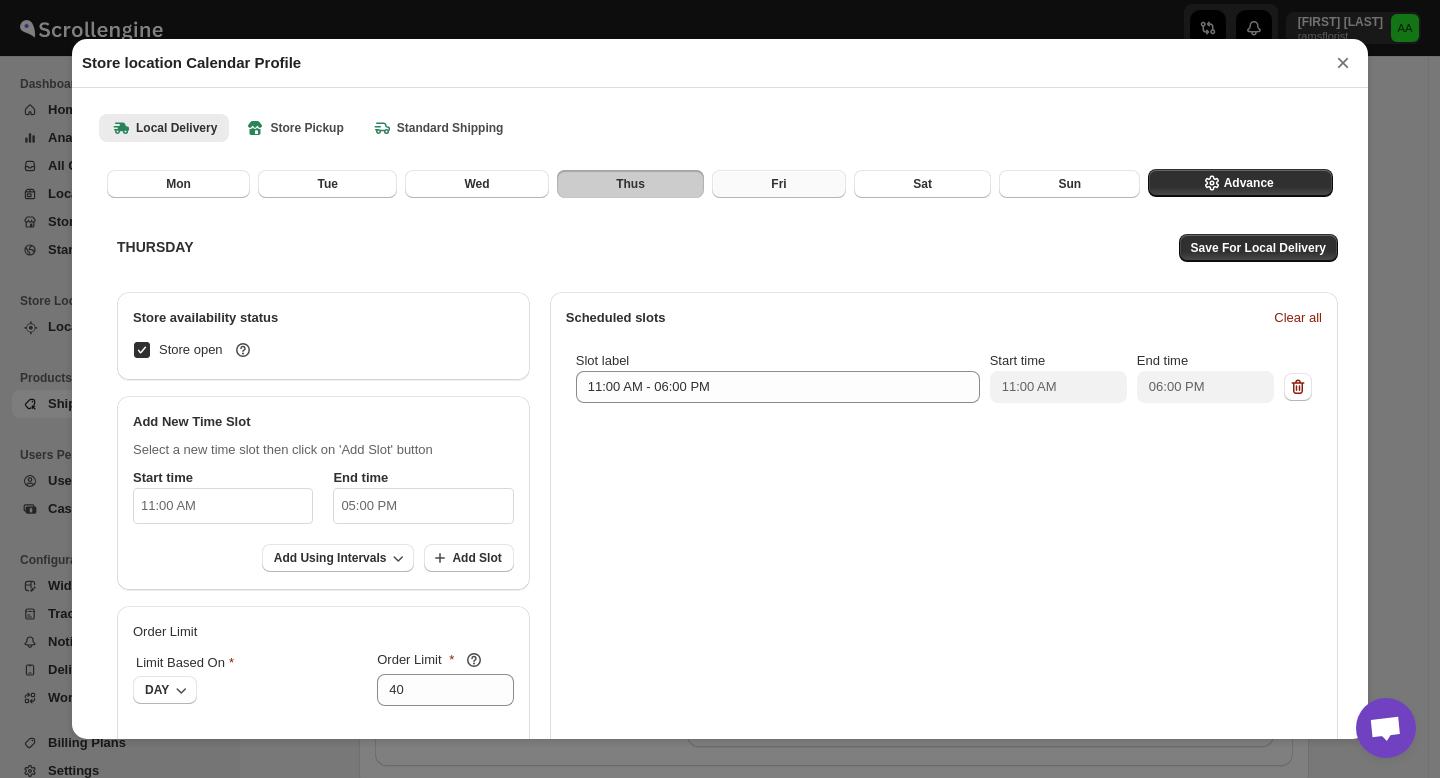 click on "Fri" at bounding box center [778, 184] 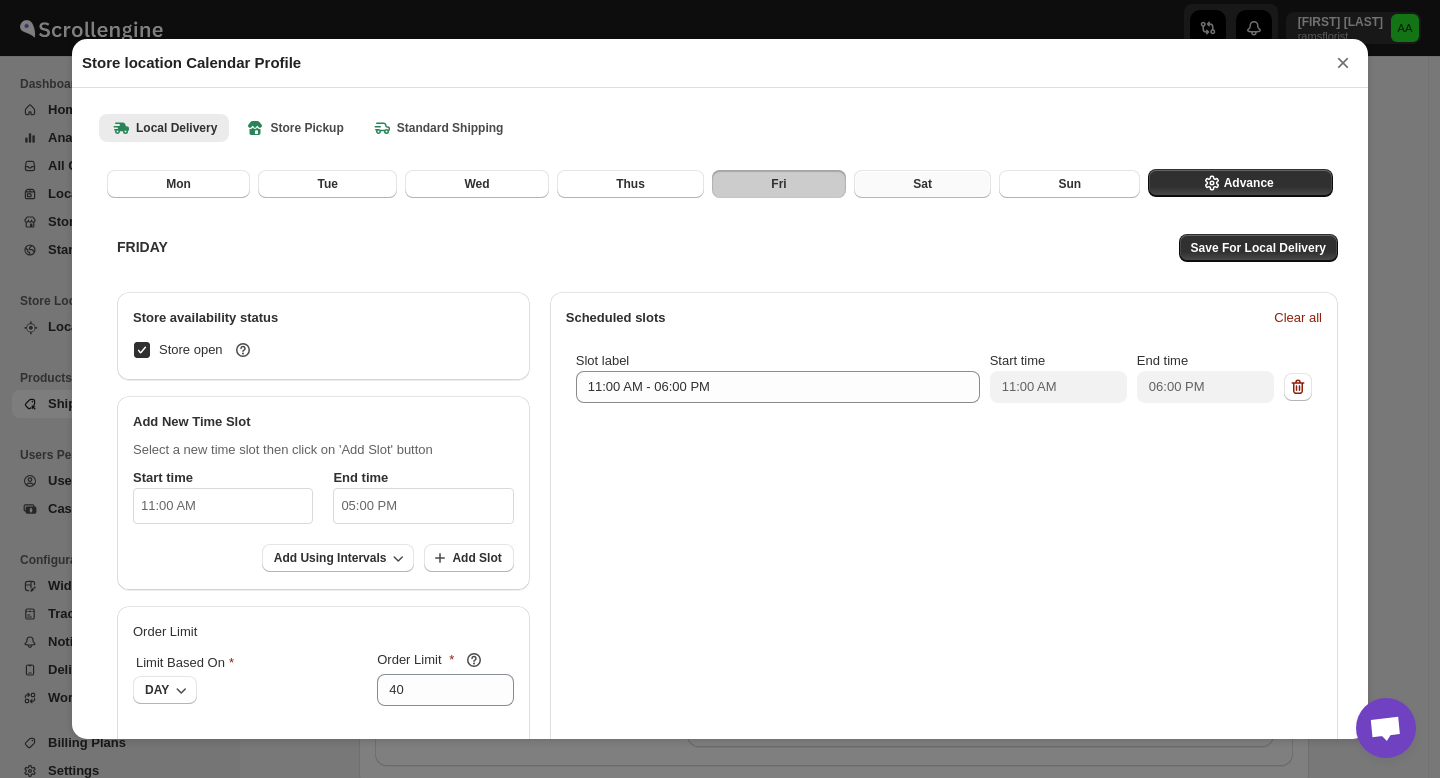 click on "Sat" at bounding box center (922, 184) 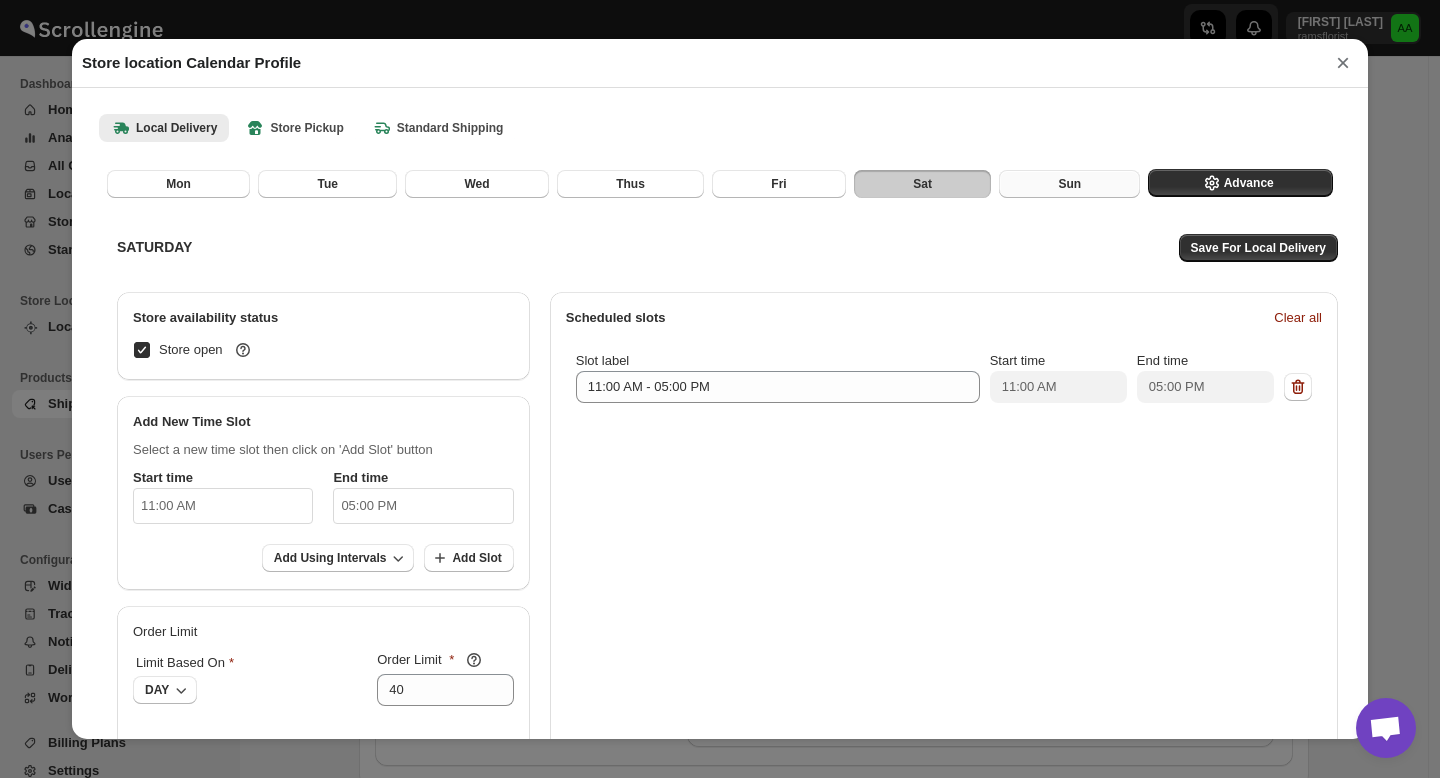 click on "Sun" at bounding box center [1069, 184] 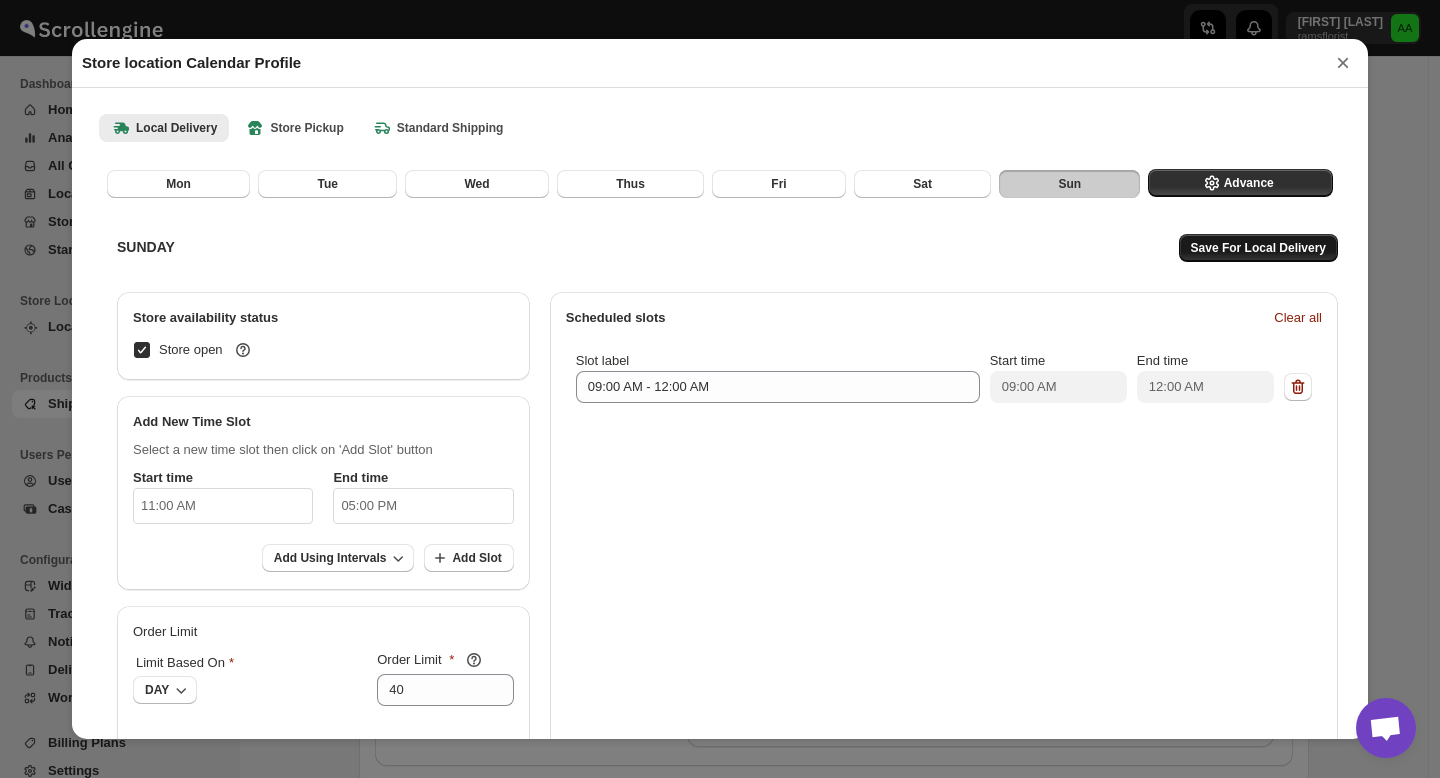 click on "Save For Local Delivery" at bounding box center [1258, 248] 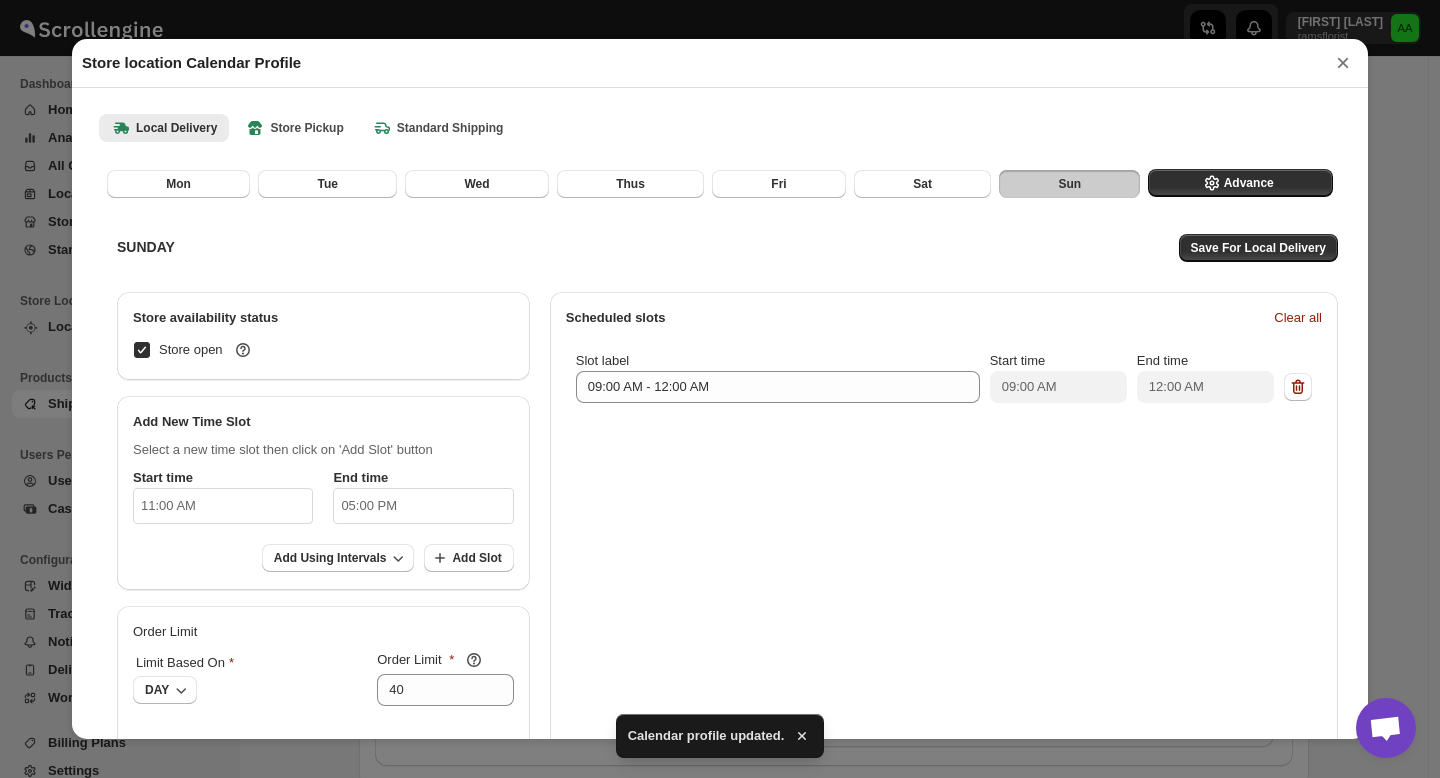 click on "×" at bounding box center [1343, 63] 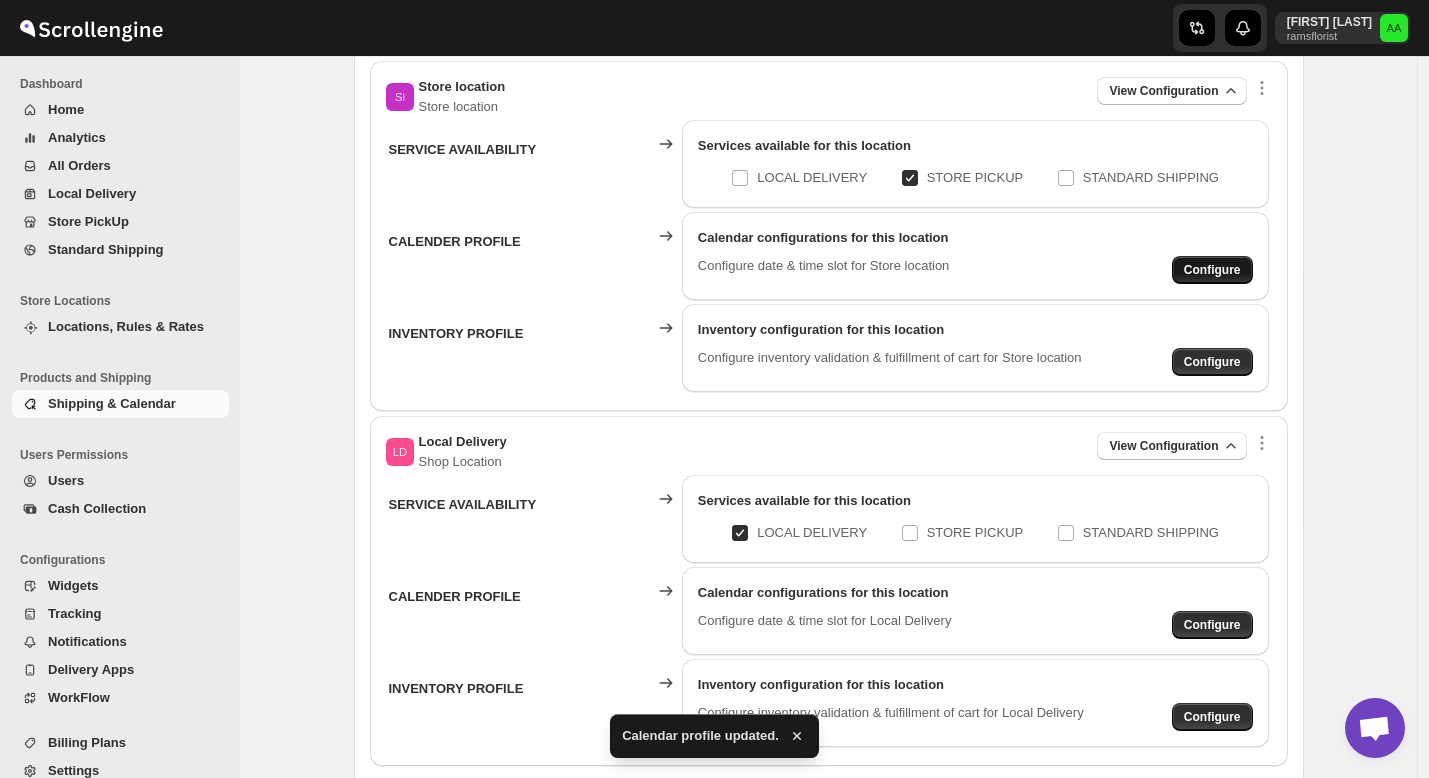 click on "Configure" at bounding box center [1212, 270] 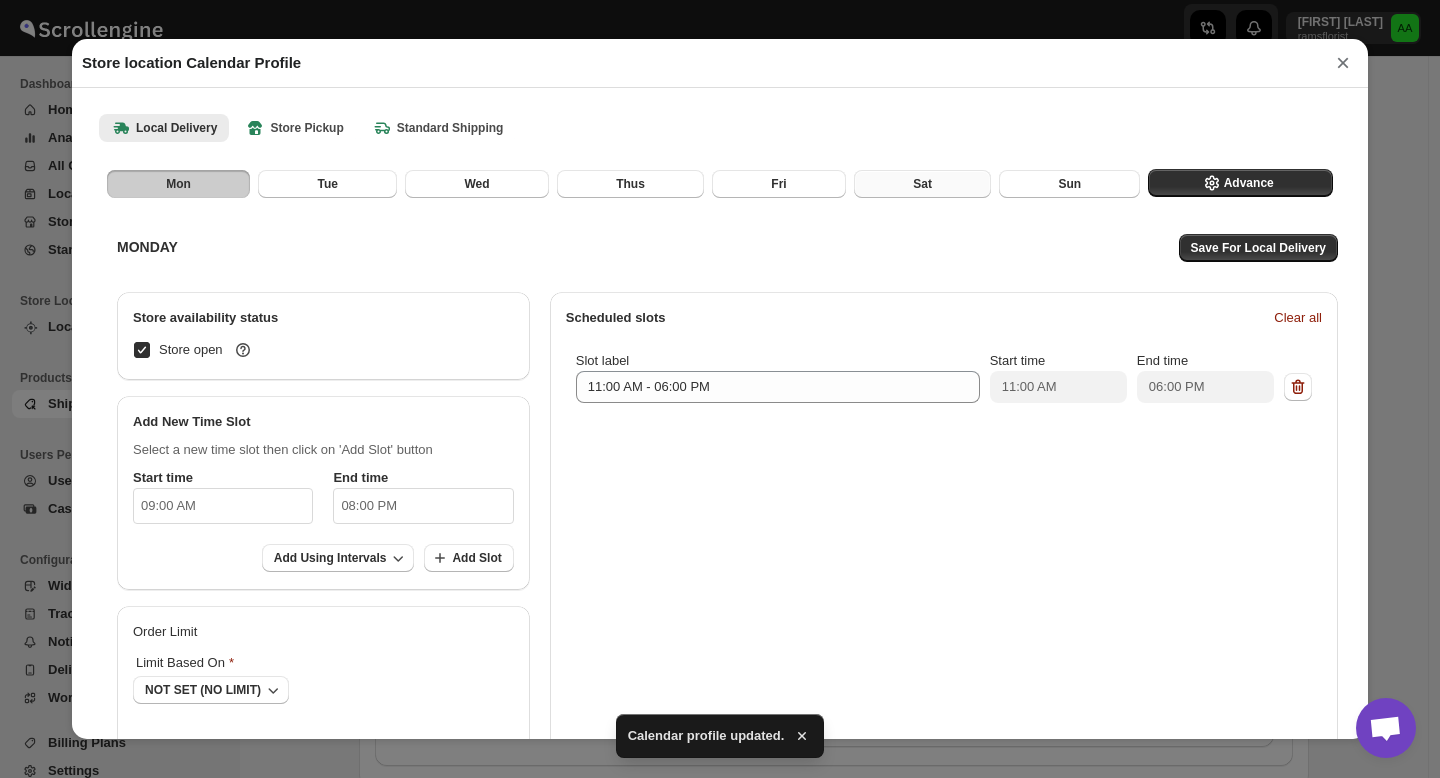 click on "Sat" at bounding box center [922, 184] 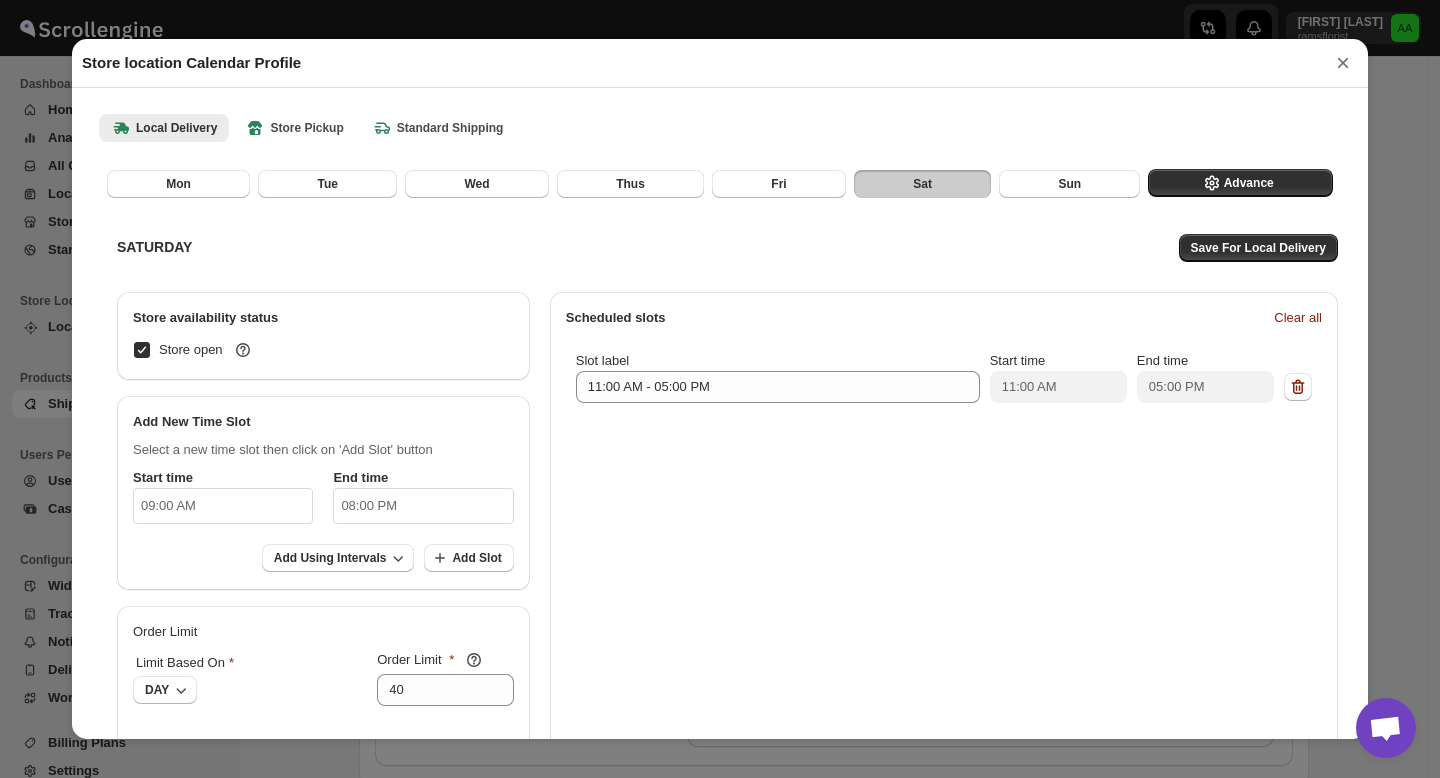 click on "×" at bounding box center [1343, 63] 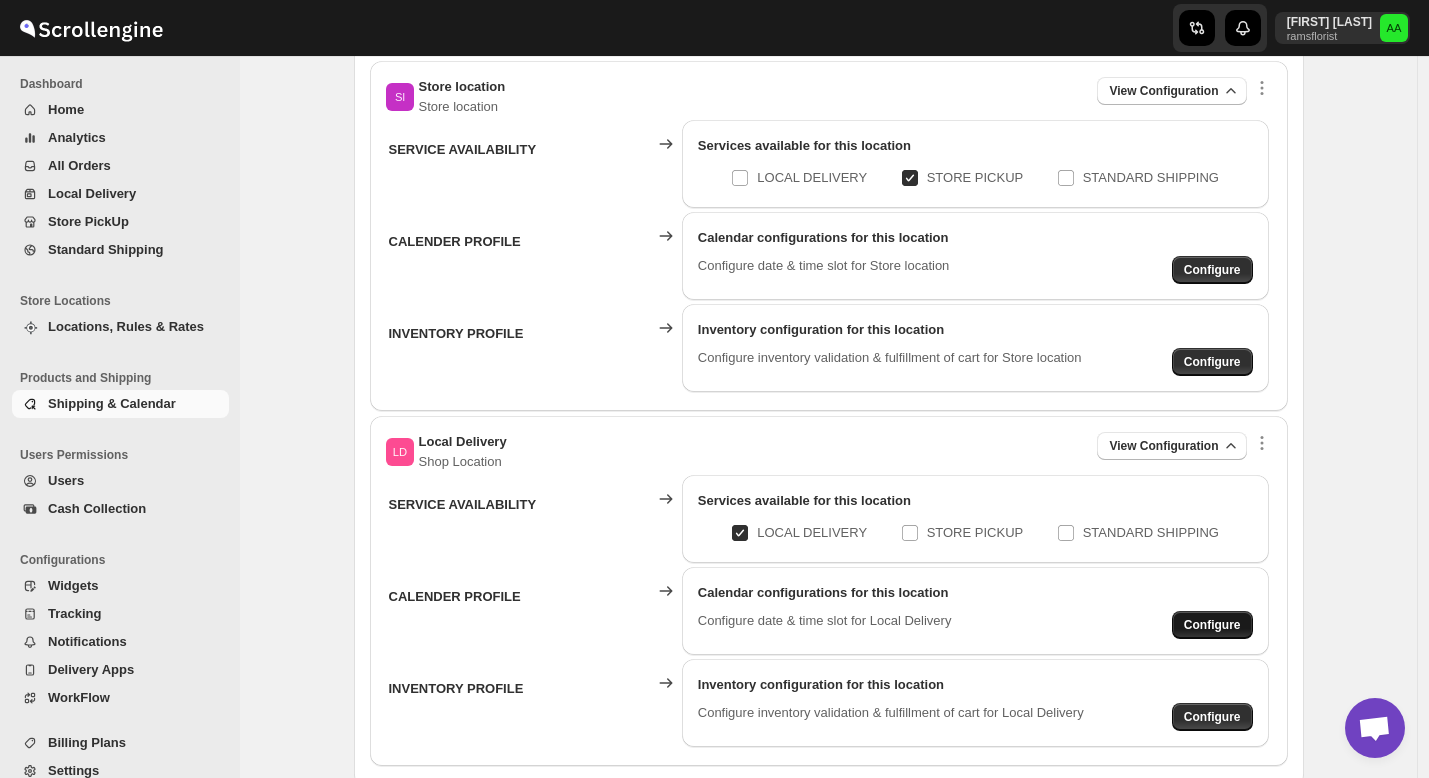 click on "Configure" at bounding box center [1212, 270] 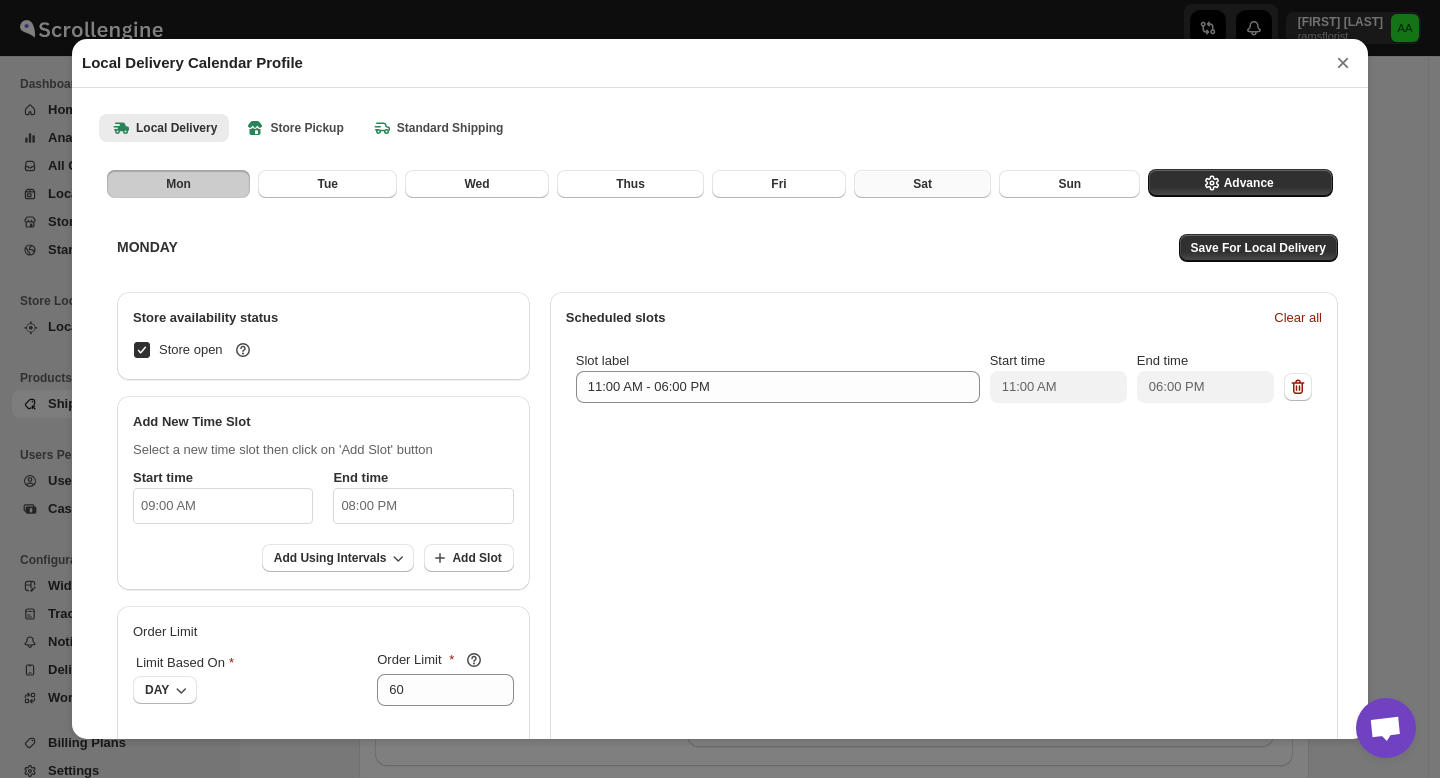 click on "Sat" at bounding box center (922, 184) 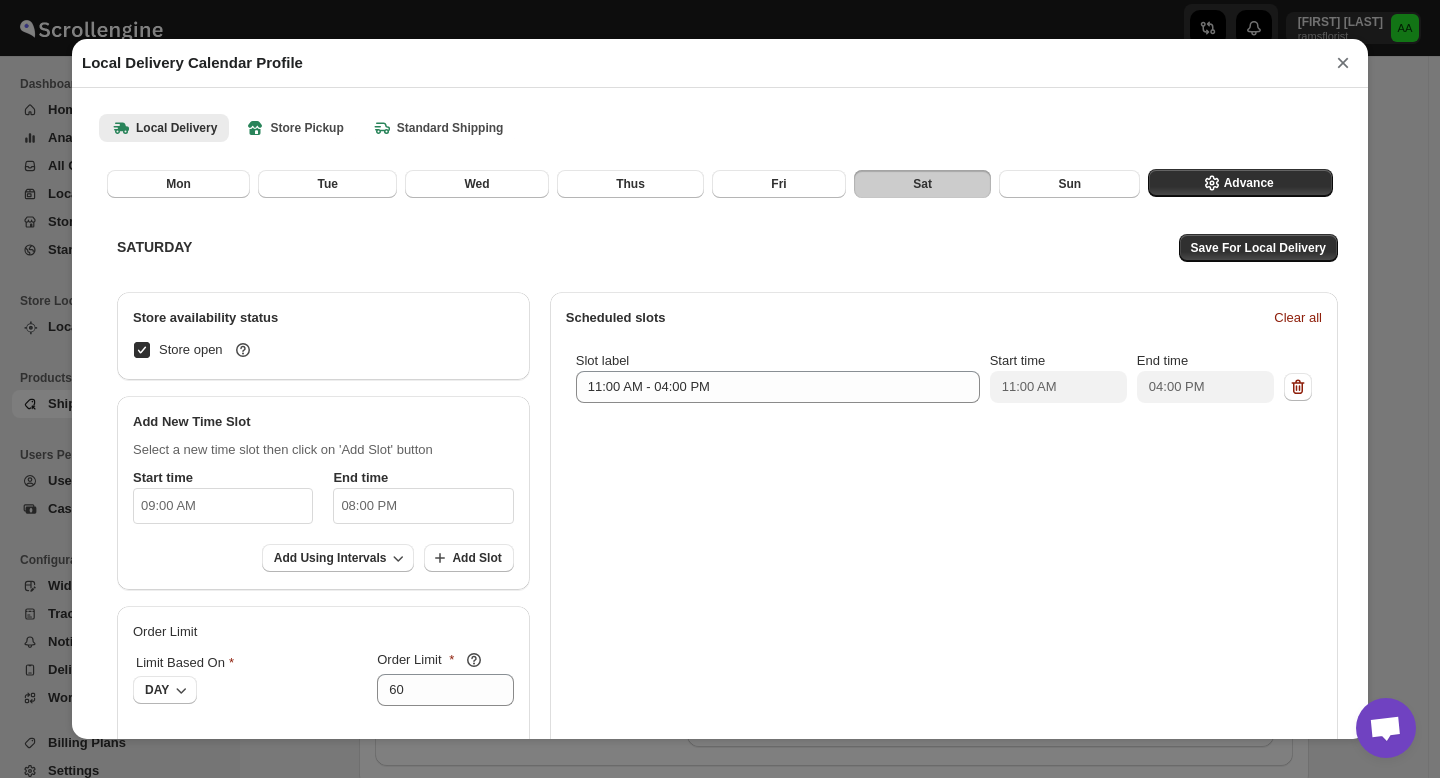click on "09:00 AM" at bounding box center [223, 506] 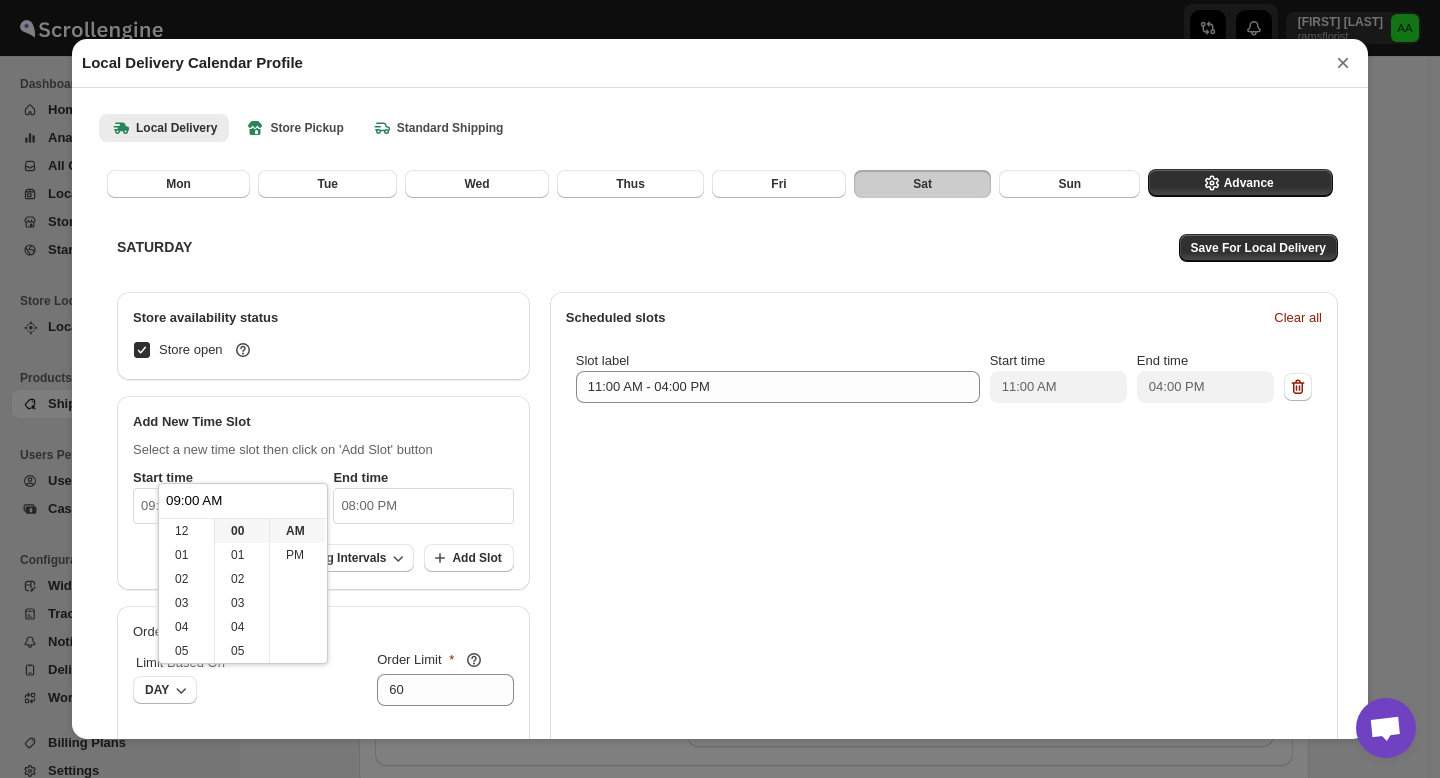 scroll, scrollTop: 144, scrollLeft: 0, axis: vertical 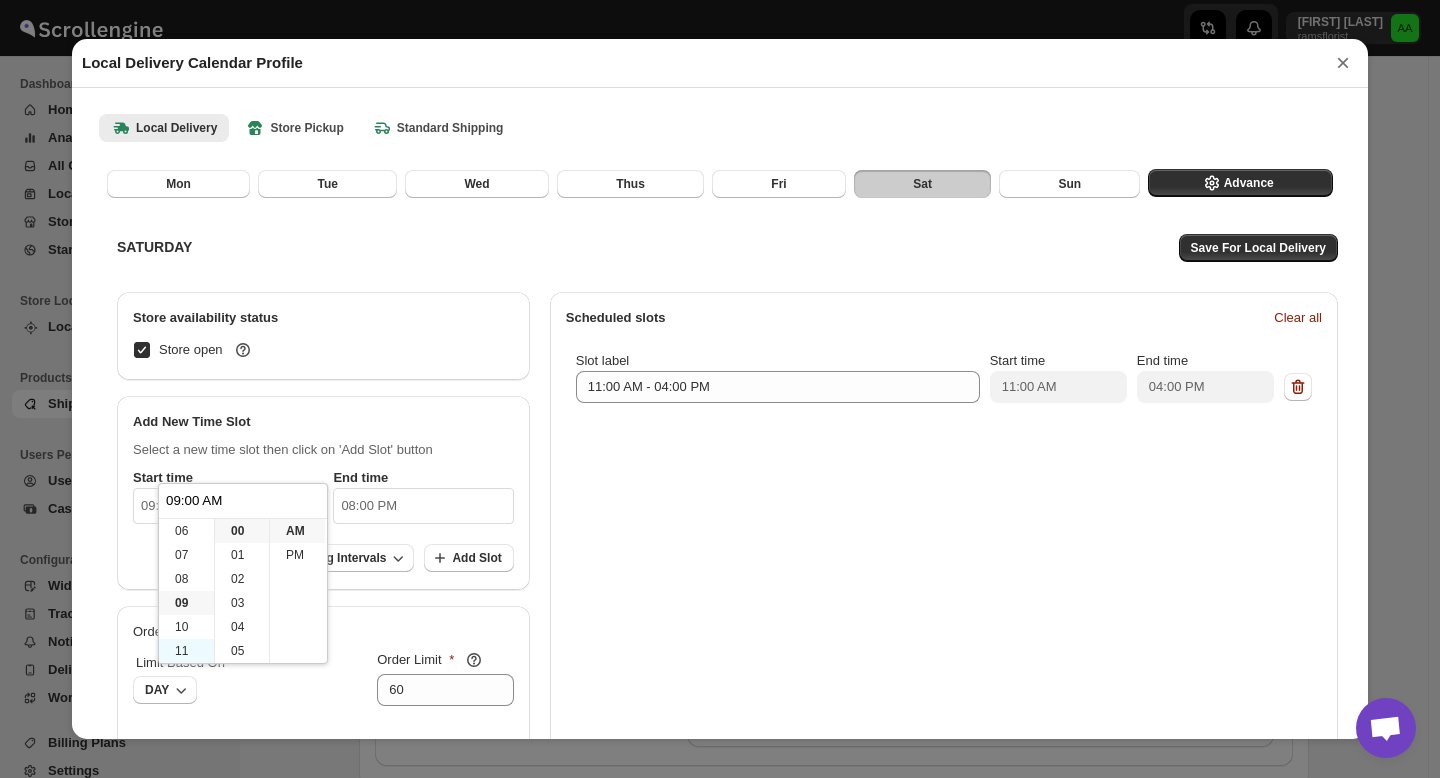 click on "11" at bounding box center [186, 651] 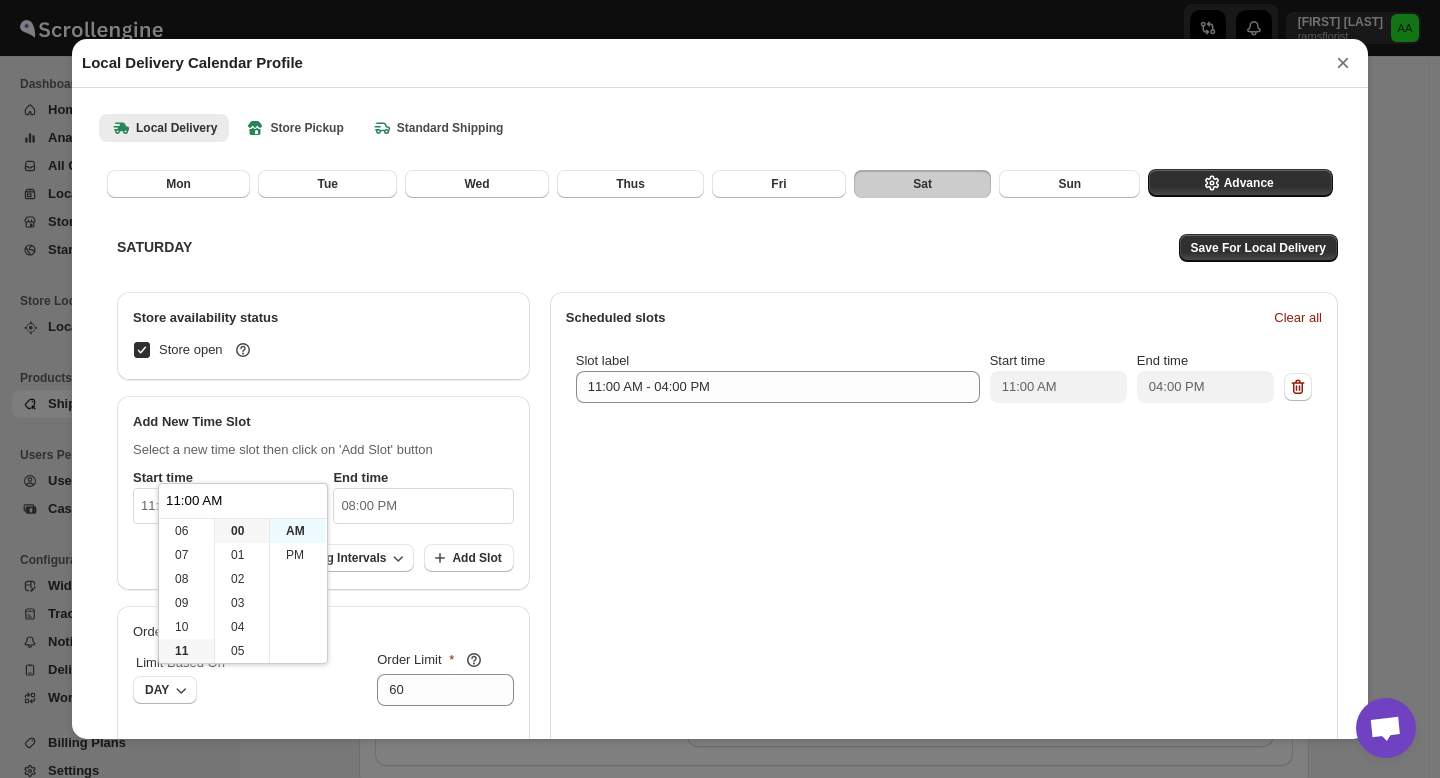 click on "AM" at bounding box center (297, 531) 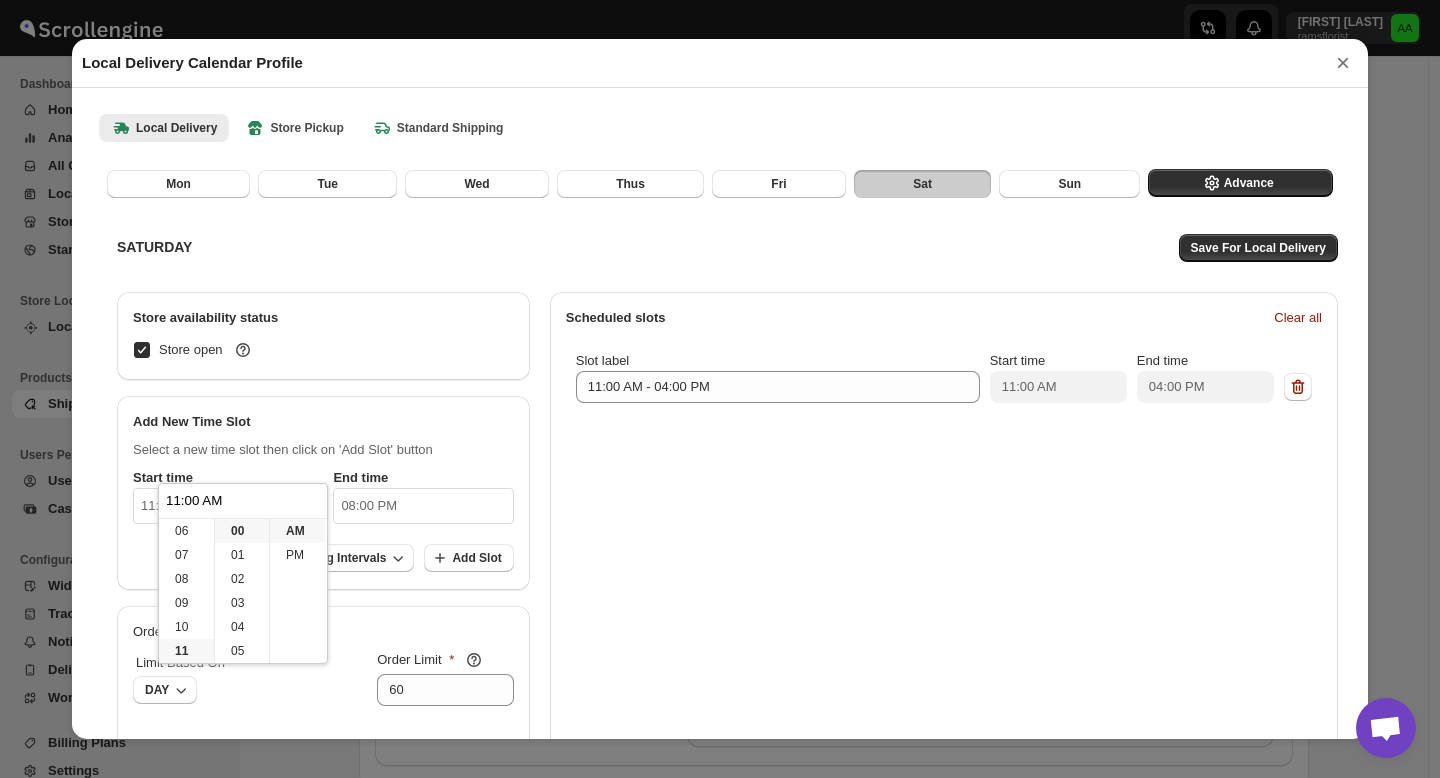 click on "08:00 PM" at bounding box center (423, 506) 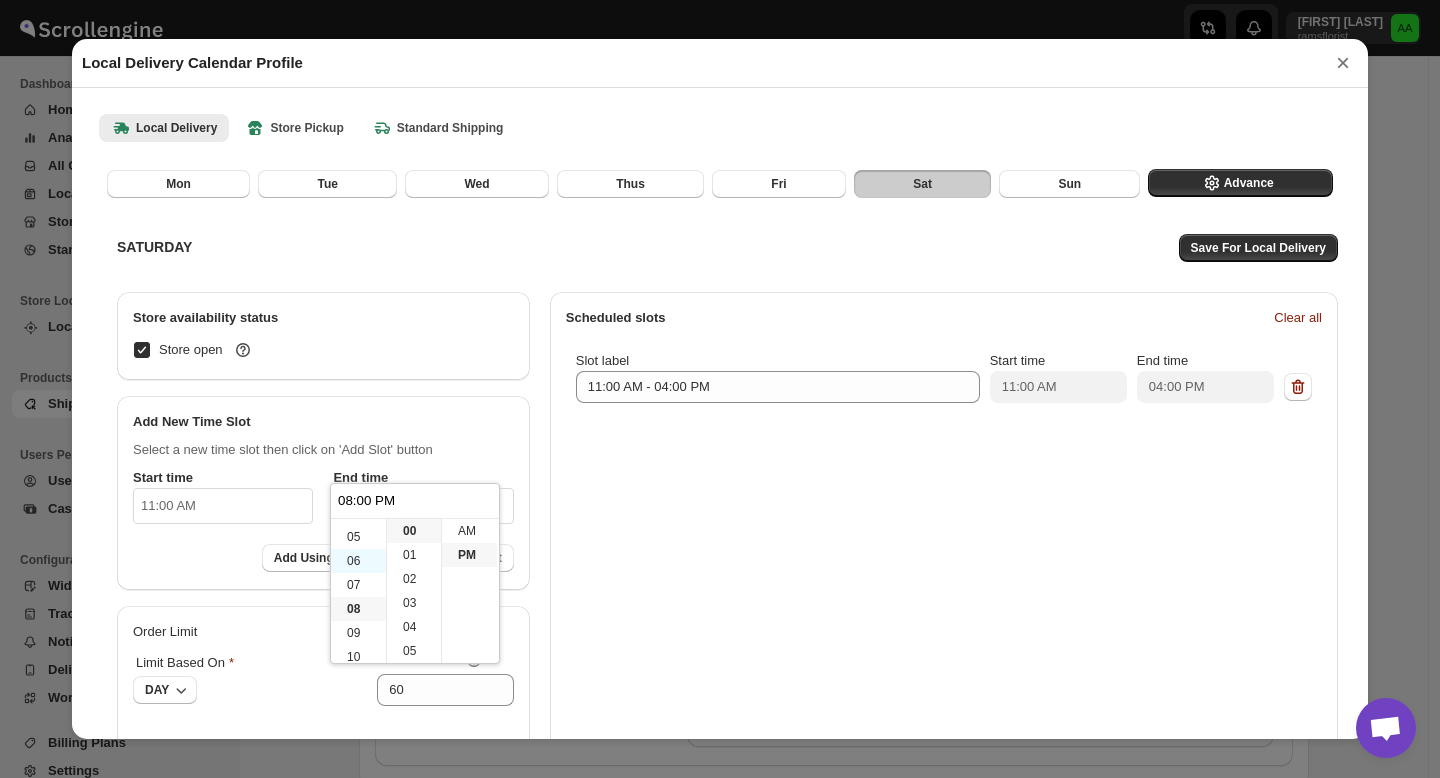 scroll, scrollTop: 117, scrollLeft: 0, axis: vertical 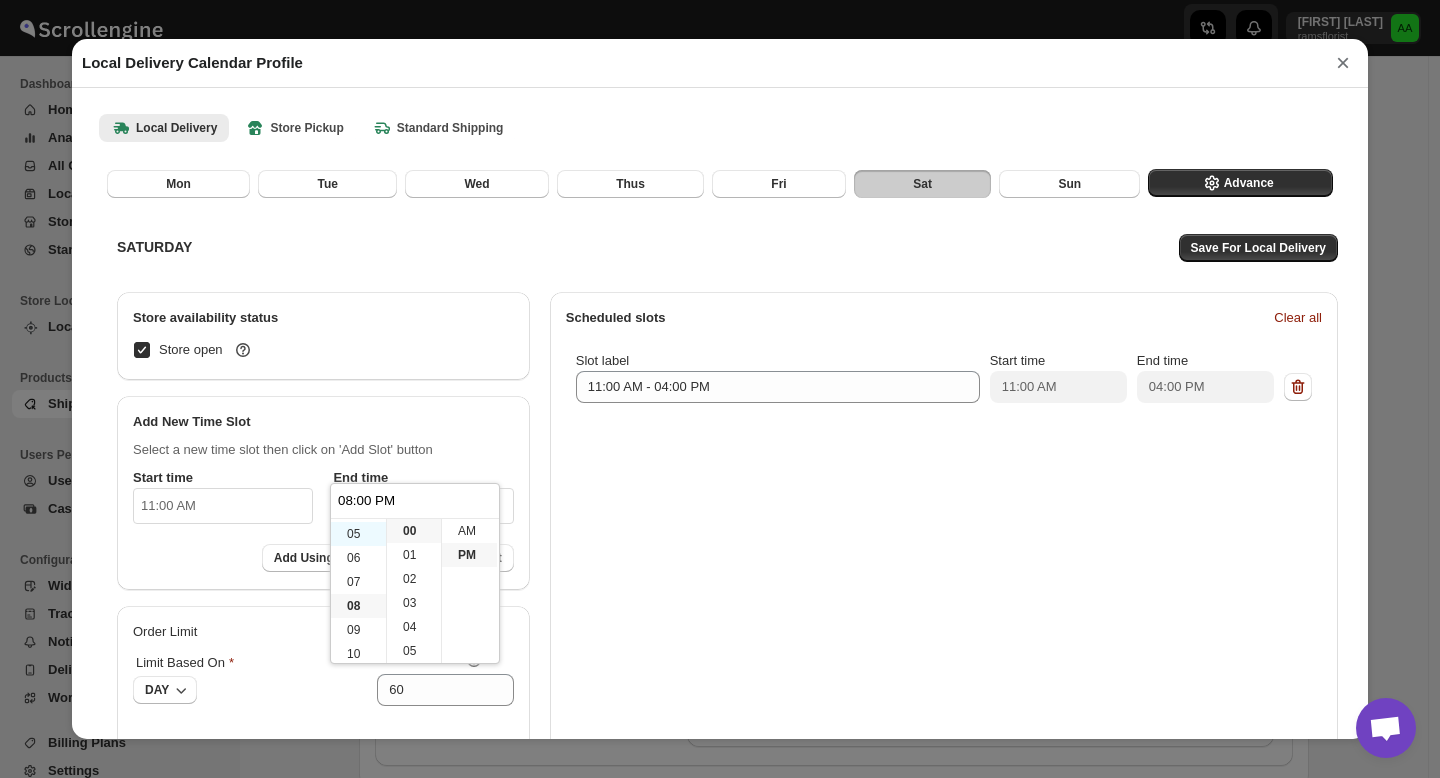 click on "05" at bounding box center (358, 534) 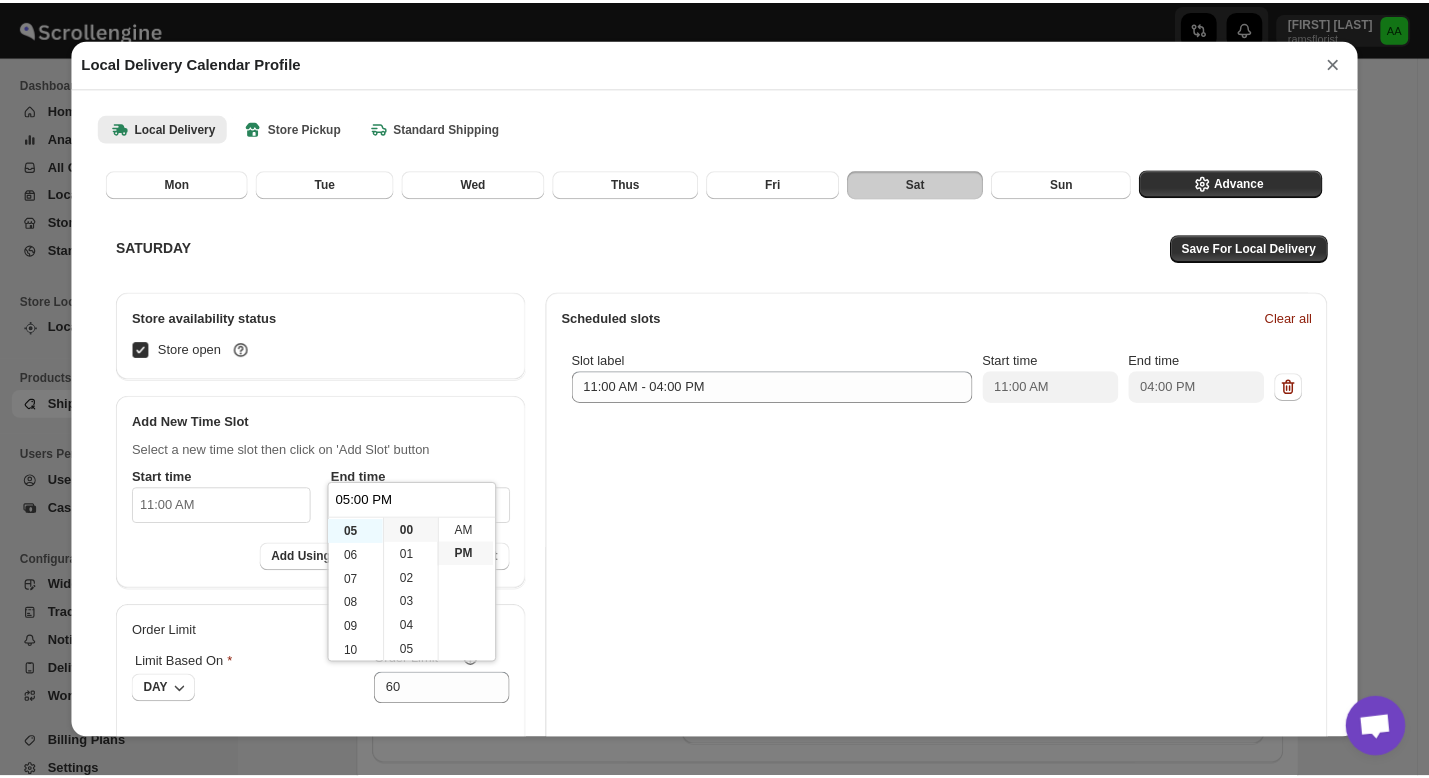 scroll, scrollTop: 120, scrollLeft: 0, axis: vertical 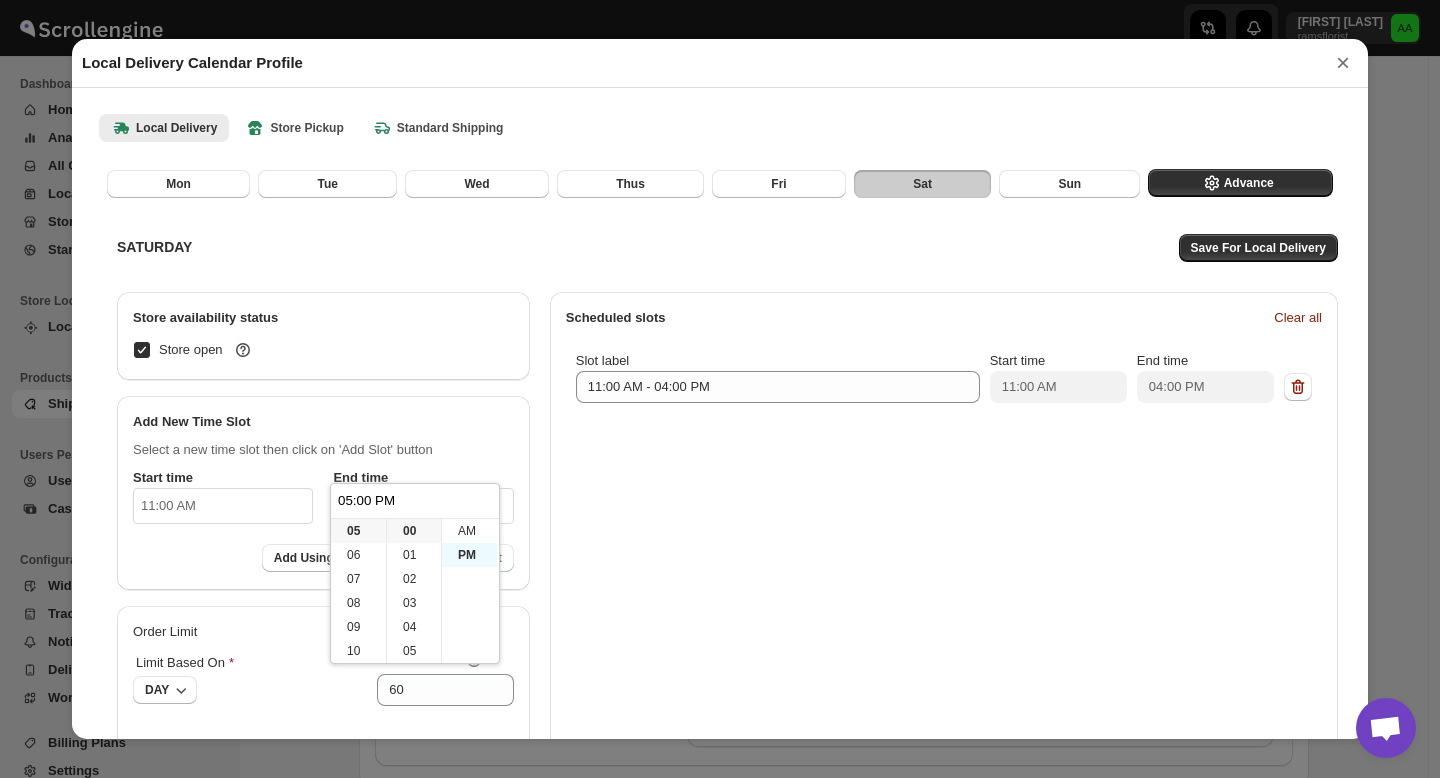 click on "PM" at bounding box center [469, 555] 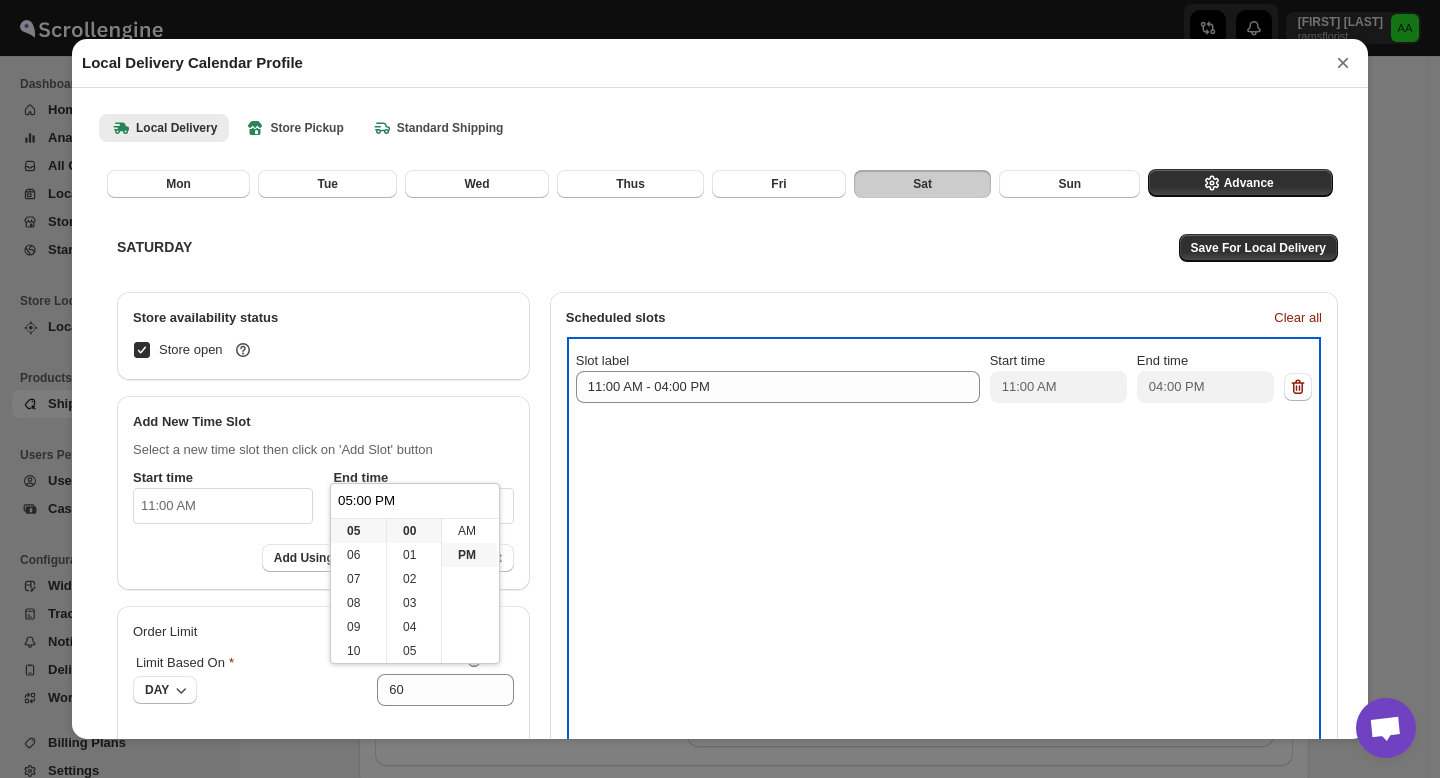 click on "Slot label 11:00 AM - 04:00 PM Start time 11:00 AM End time 04:00 PM" at bounding box center [944, 545] 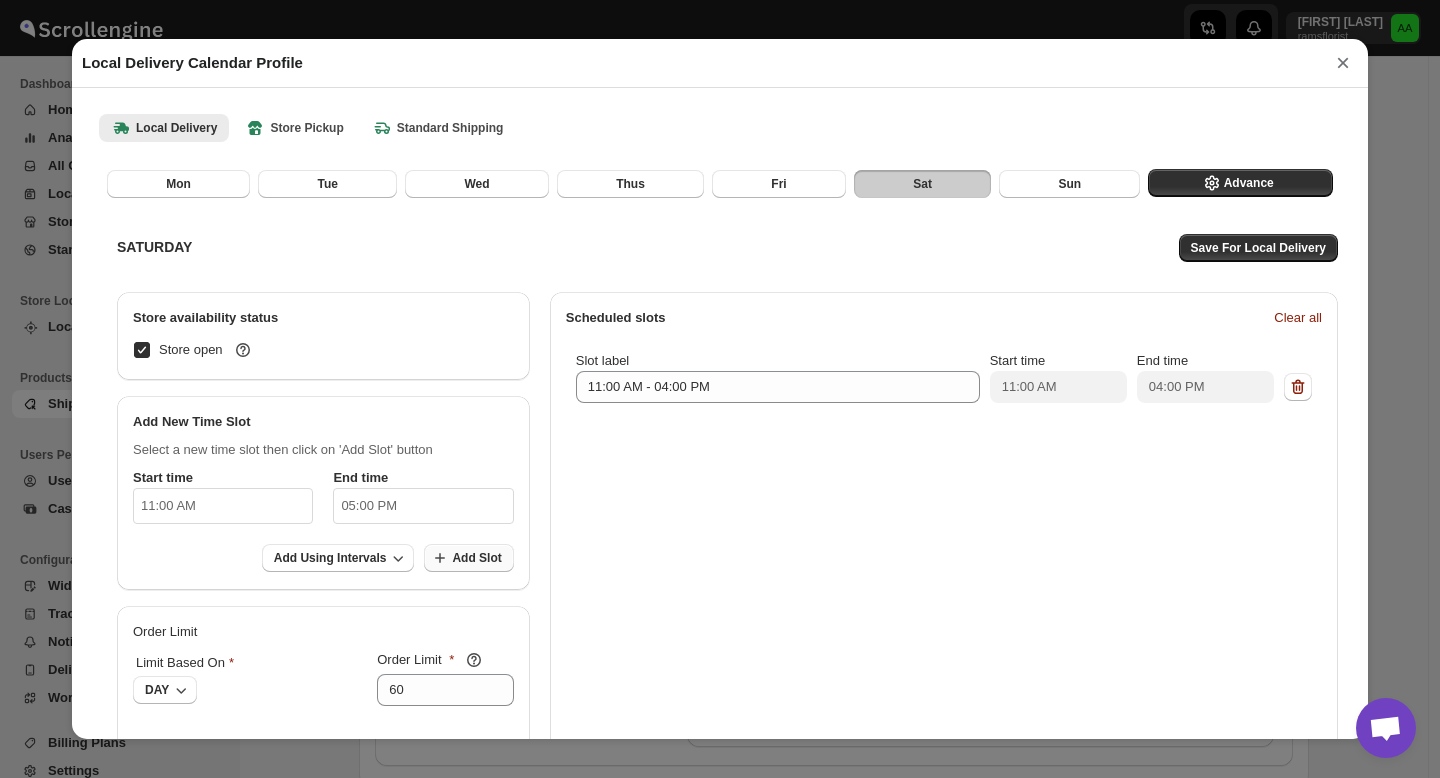 click on "Add Slot" at bounding box center (476, 558) 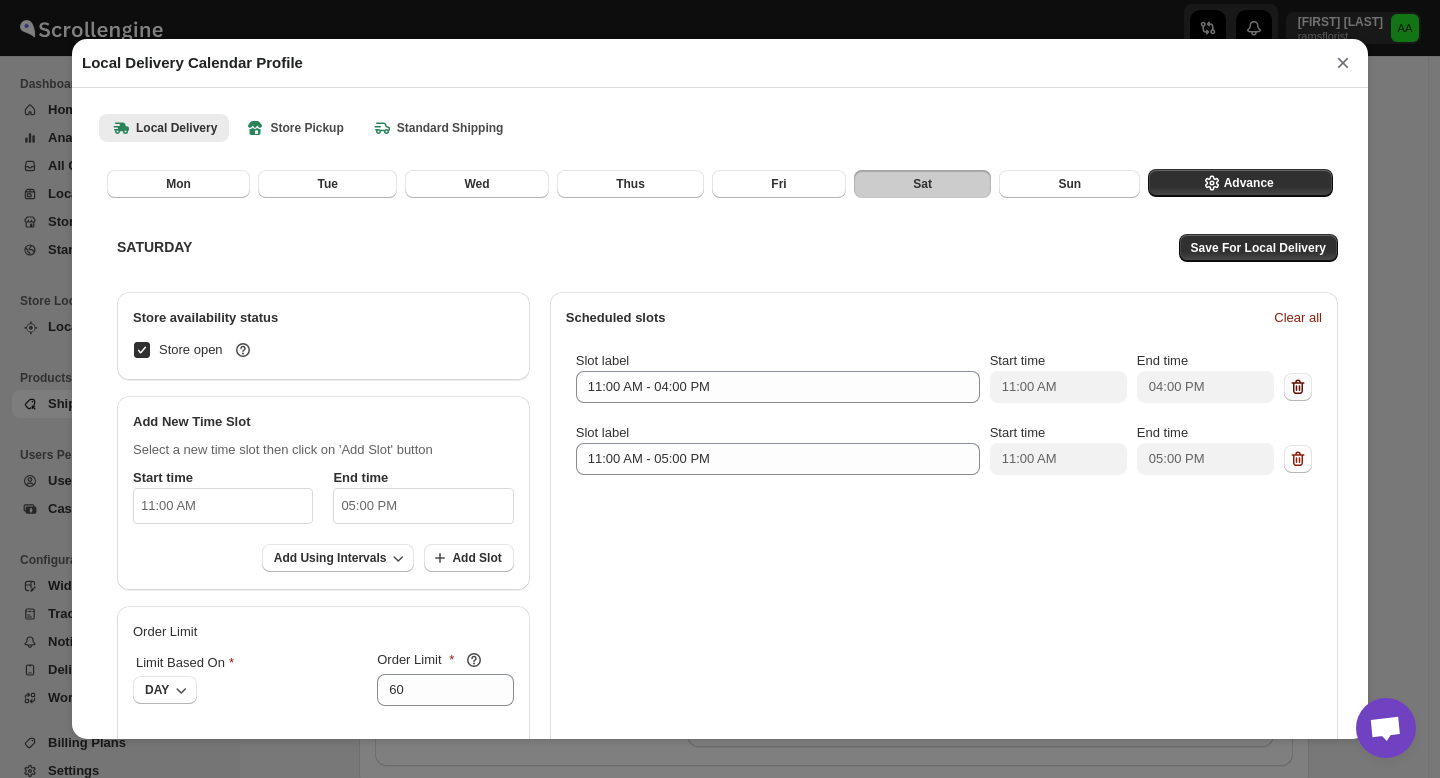 click 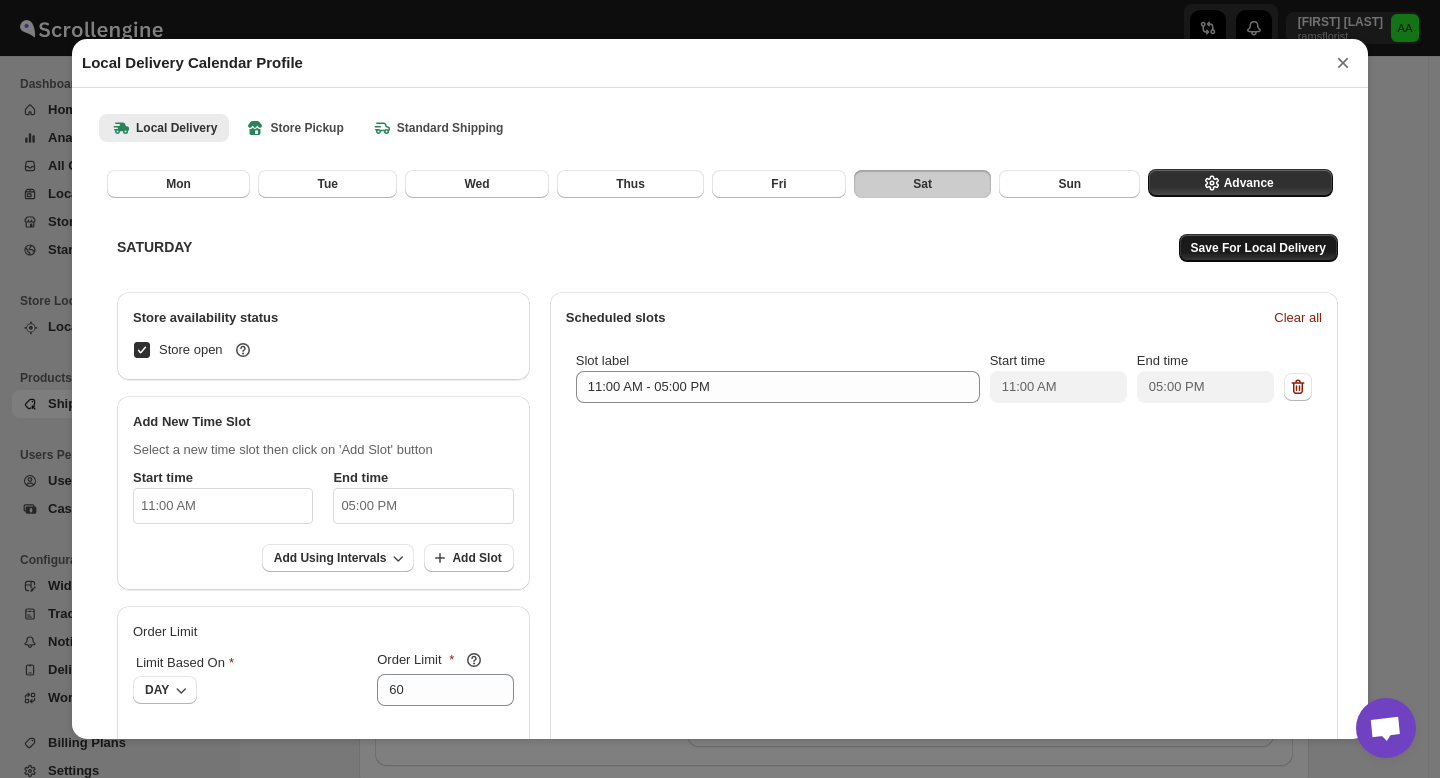click on "Save For Local Delivery" at bounding box center (1258, 248) 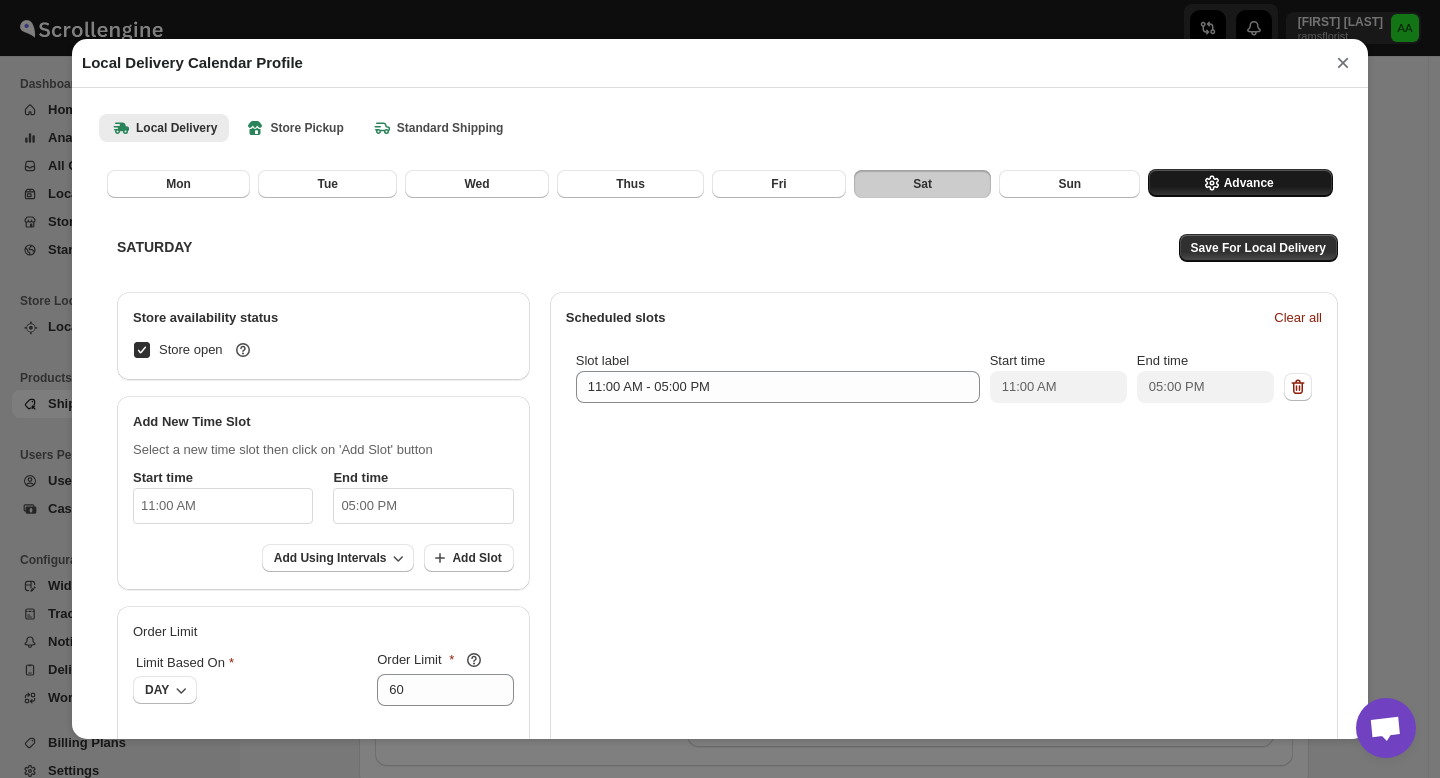 click on "Advance" at bounding box center (1249, 183) 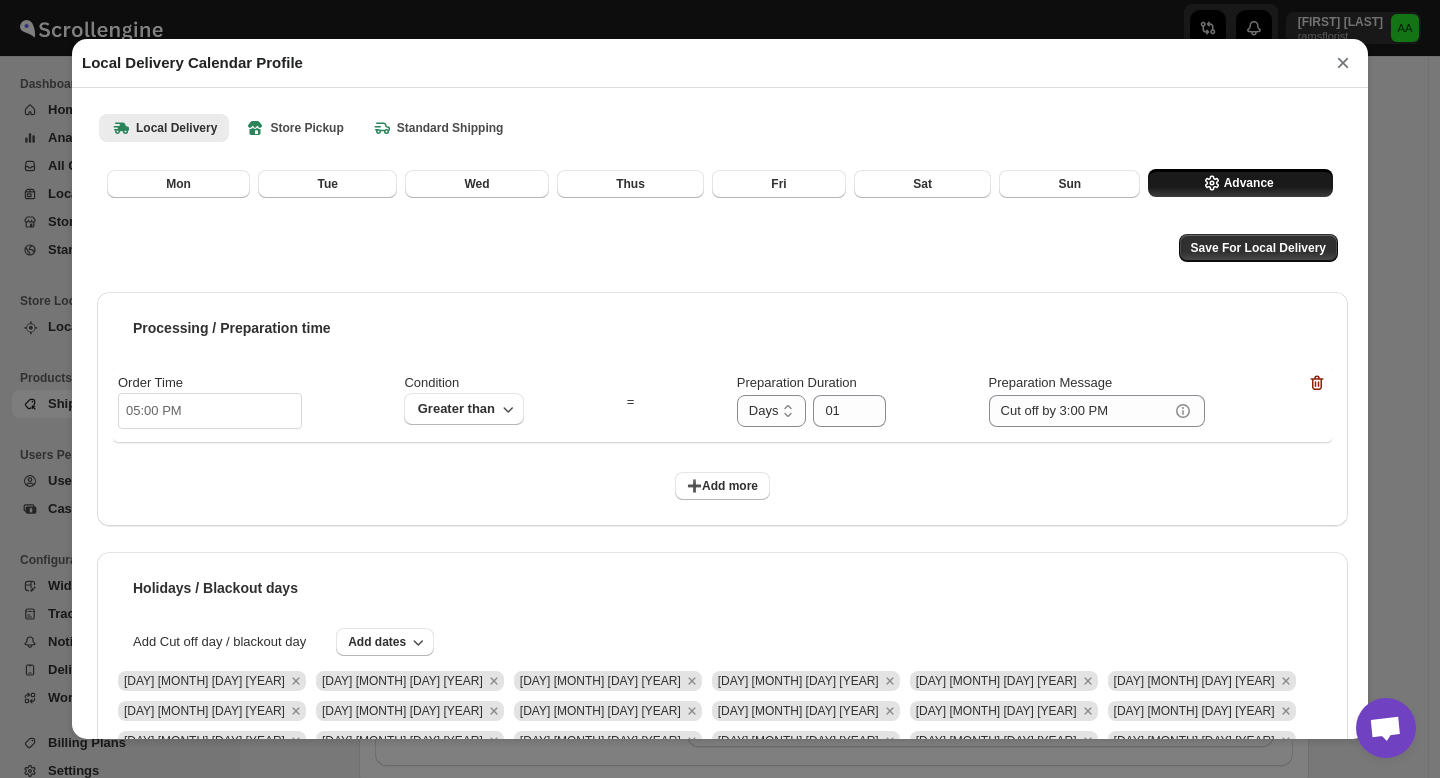 click on "×" at bounding box center [1343, 63] 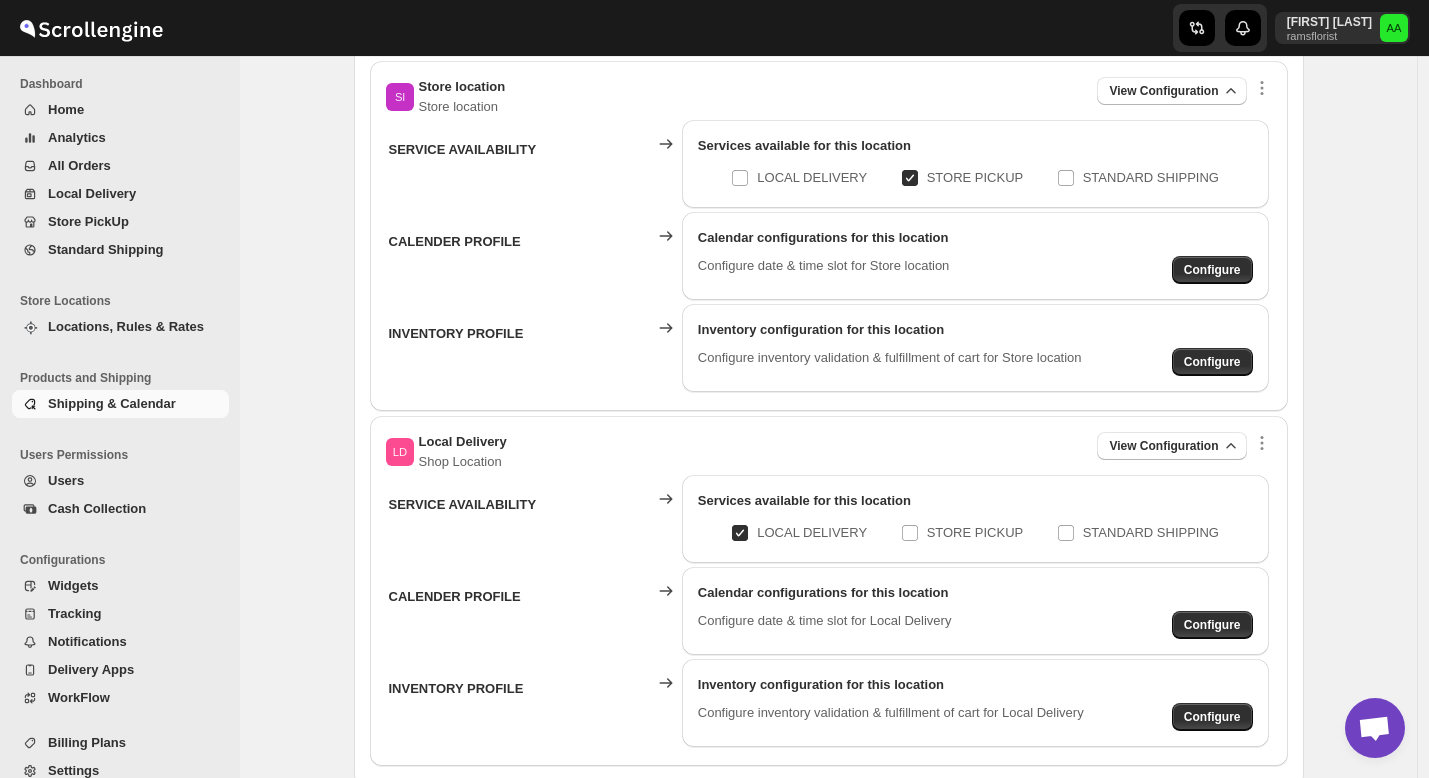 click at bounding box center (1374, 730) 